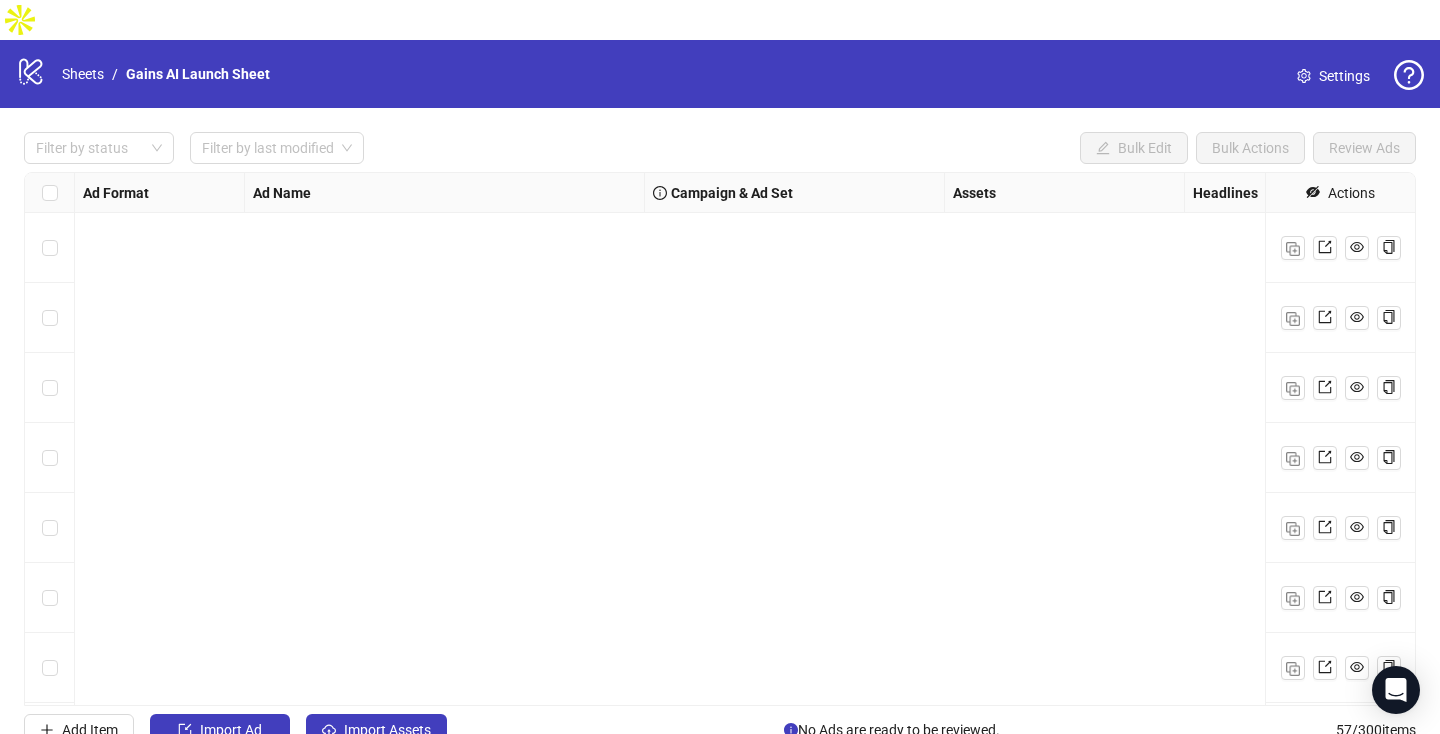 scroll, scrollTop: 0, scrollLeft: 0, axis: both 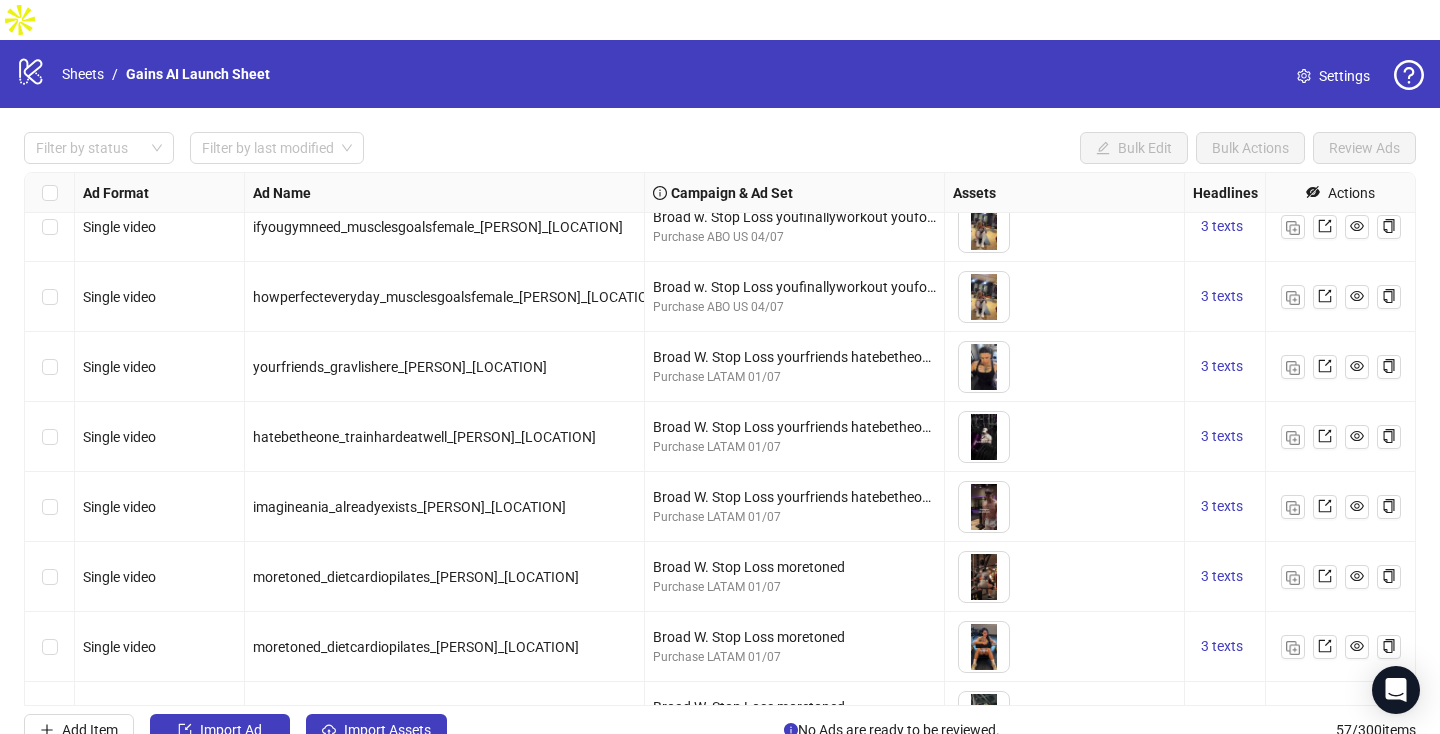 click at bounding box center (50, 367) 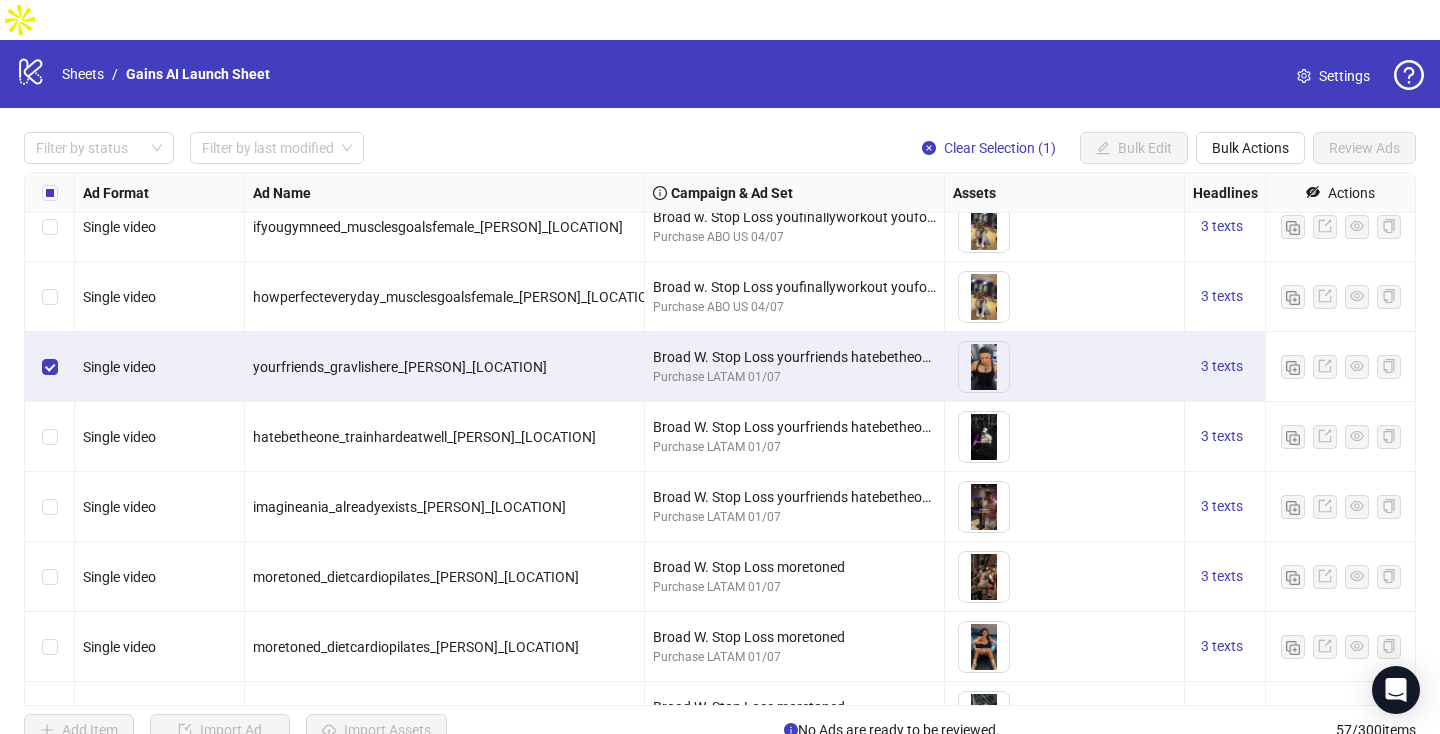 click at bounding box center (50, 437) 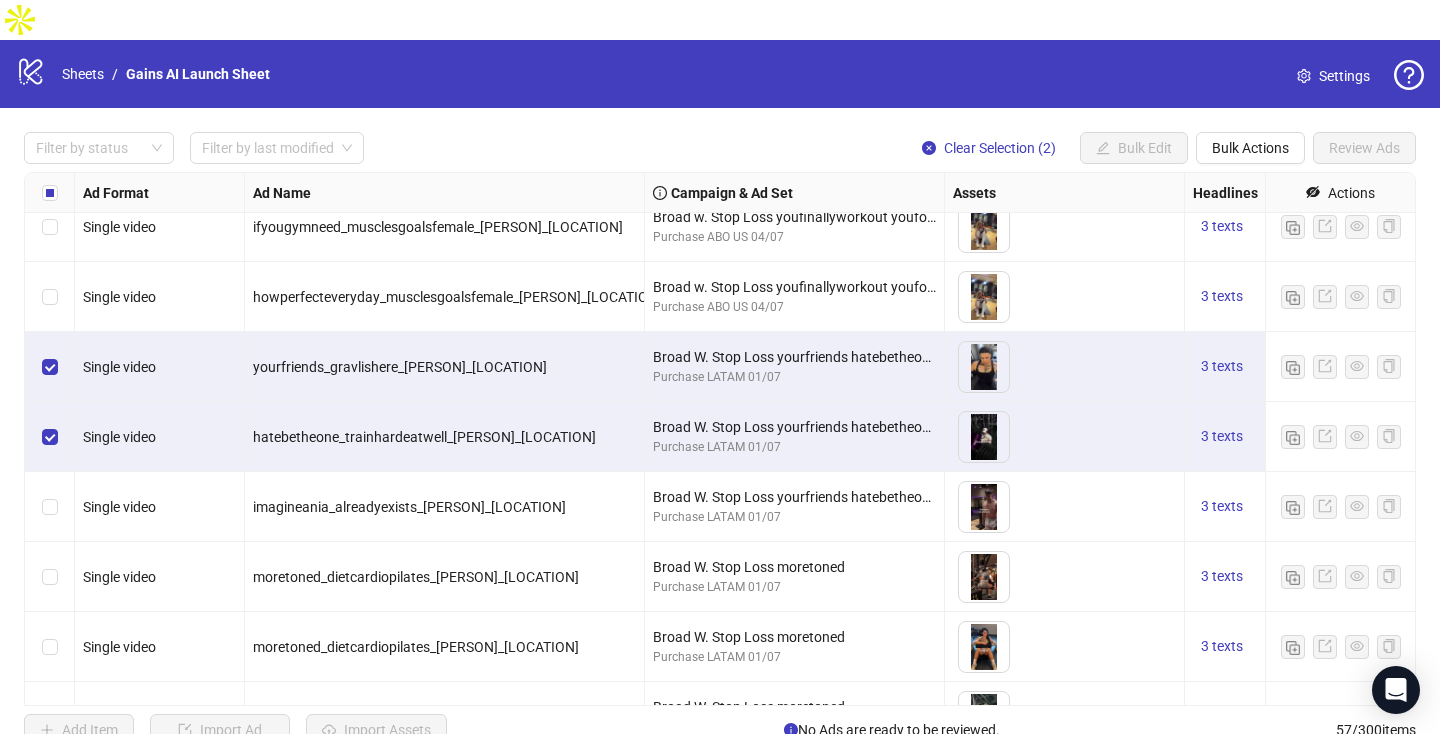 click at bounding box center (50, 507) 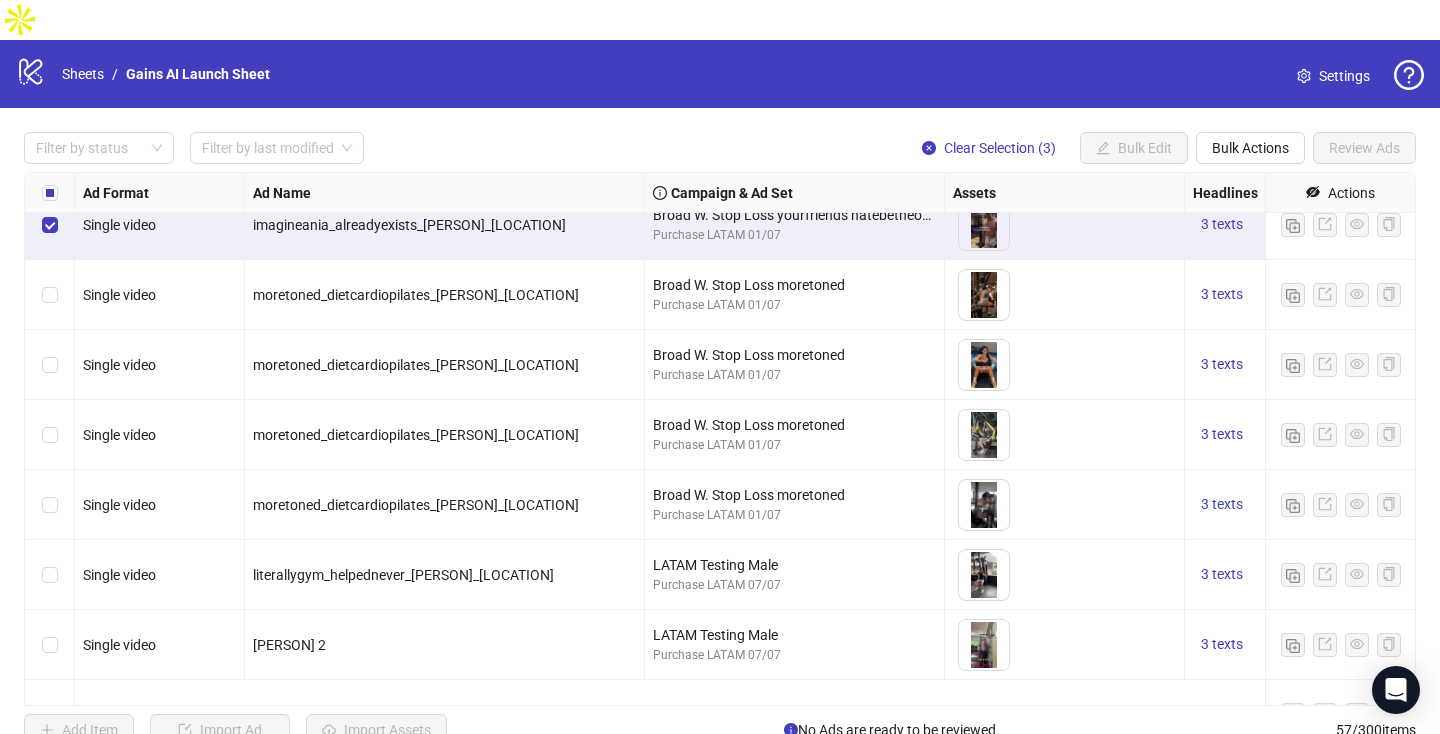 scroll, scrollTop: 392, scrollLeft: 0, axis: vertical 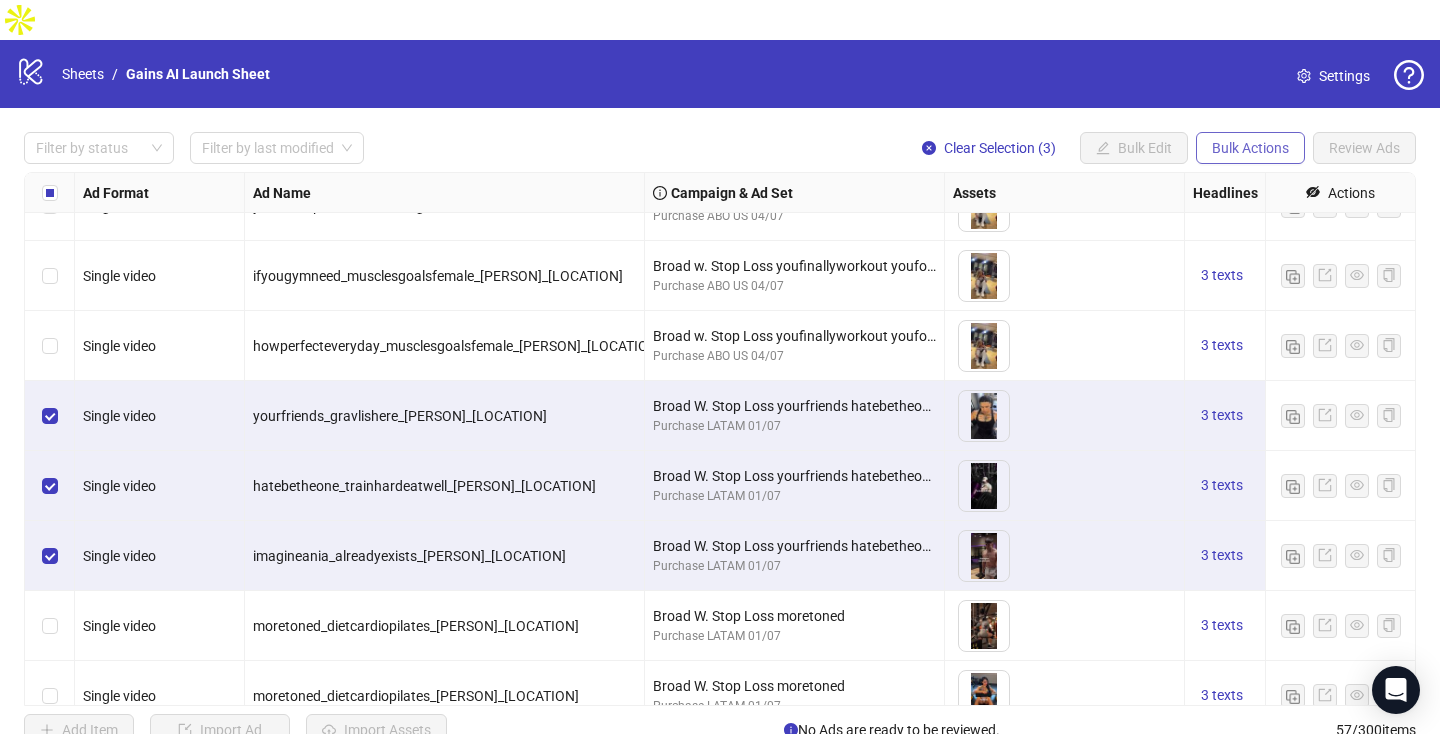 click on "Bulk Actions" at bounding box center [1103, 148] 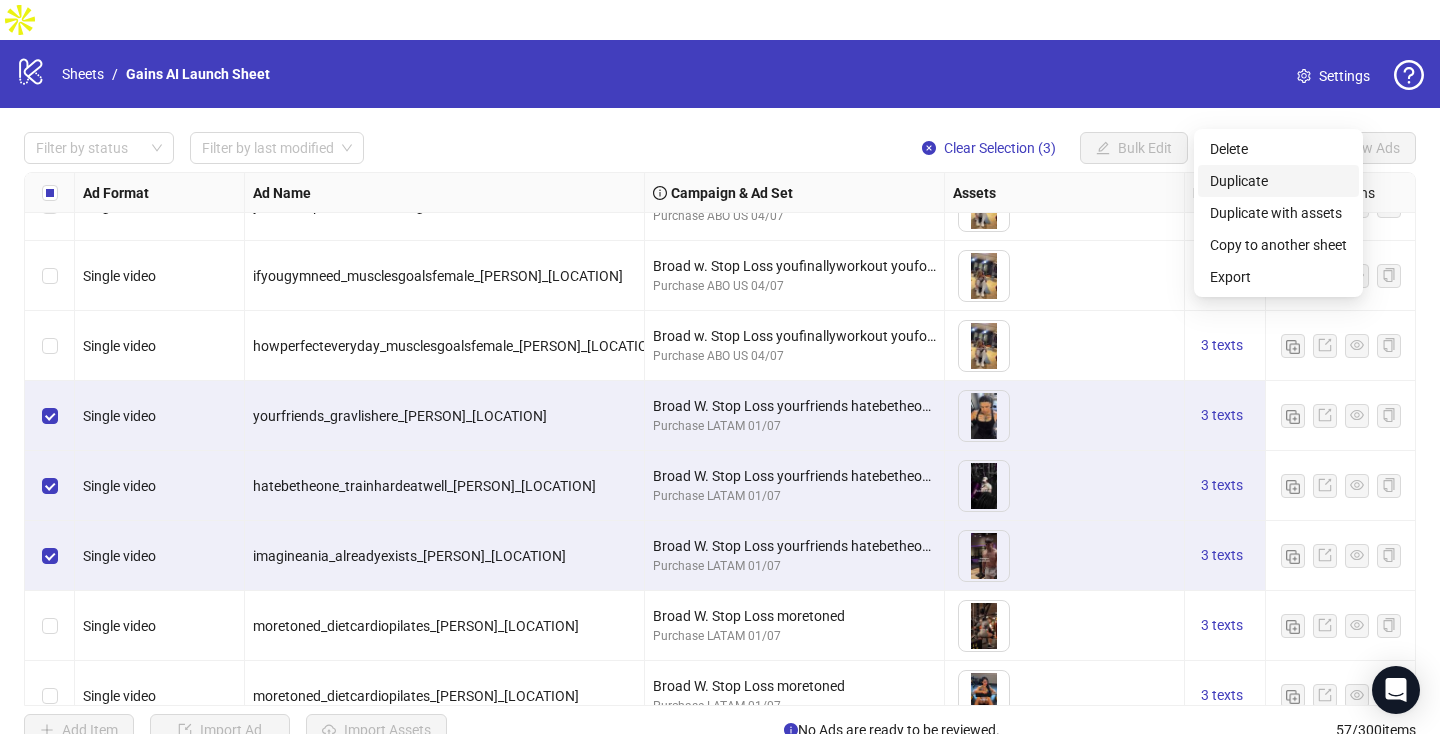 click on "Duplicate" at bounding box center (1278, 181) 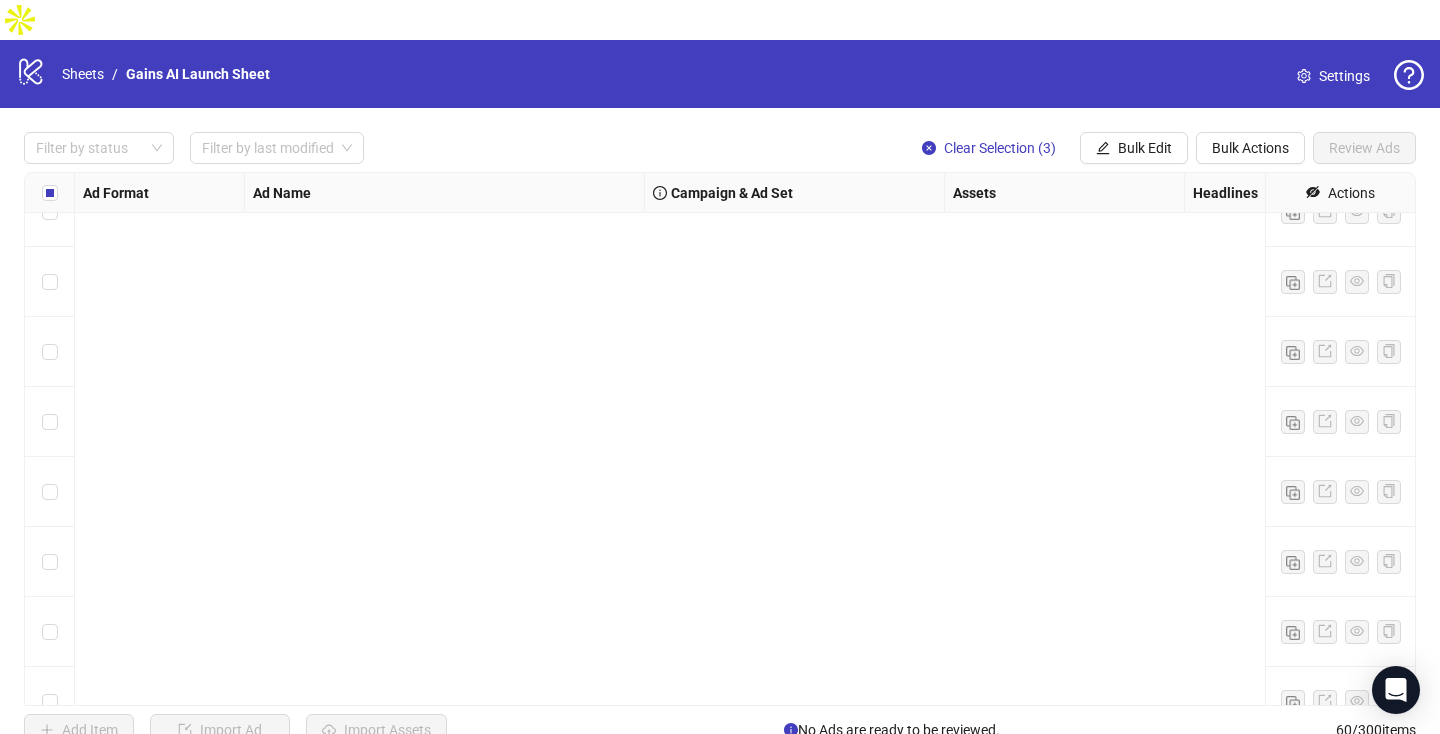 scroll, scrollTop: 3708, scrollLeft: 0, axis: vertical 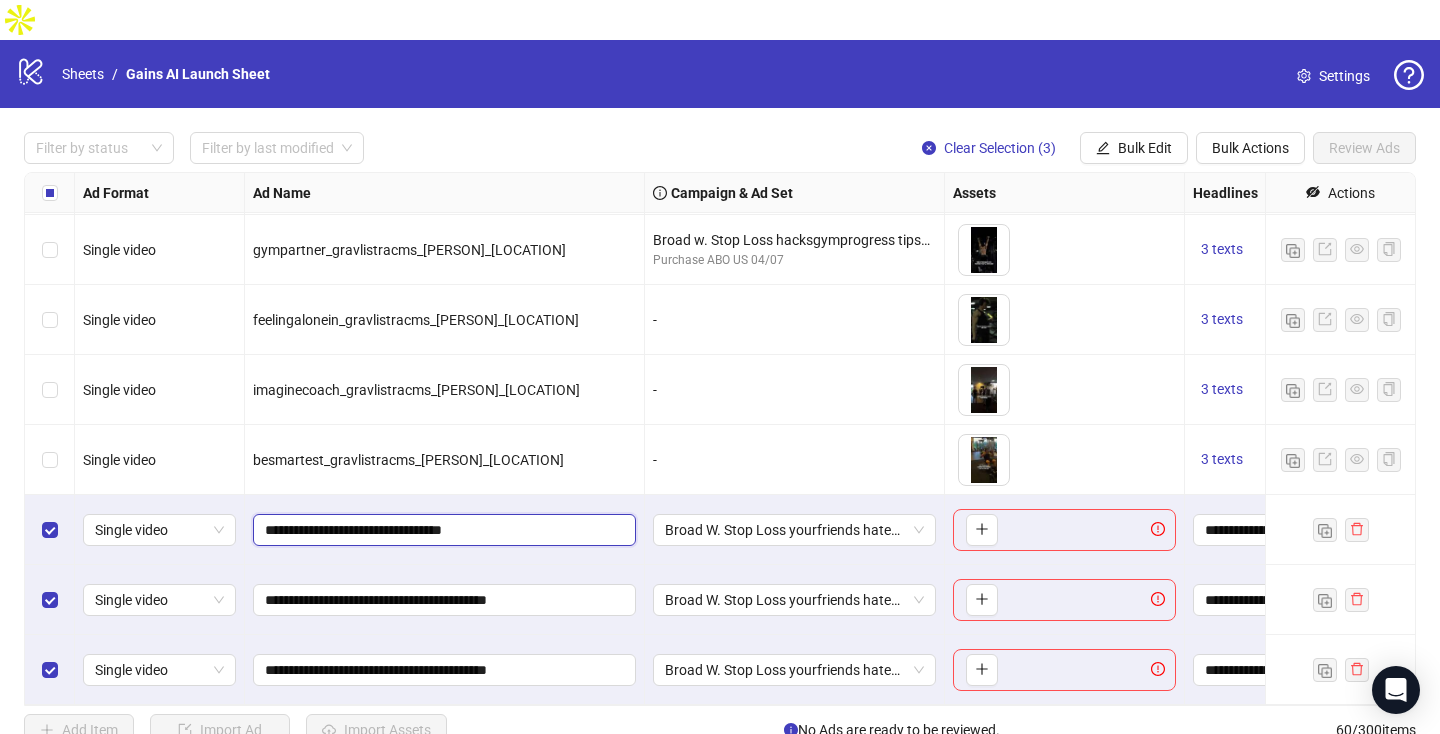 click on "**********" at bounding box center (442, 530) 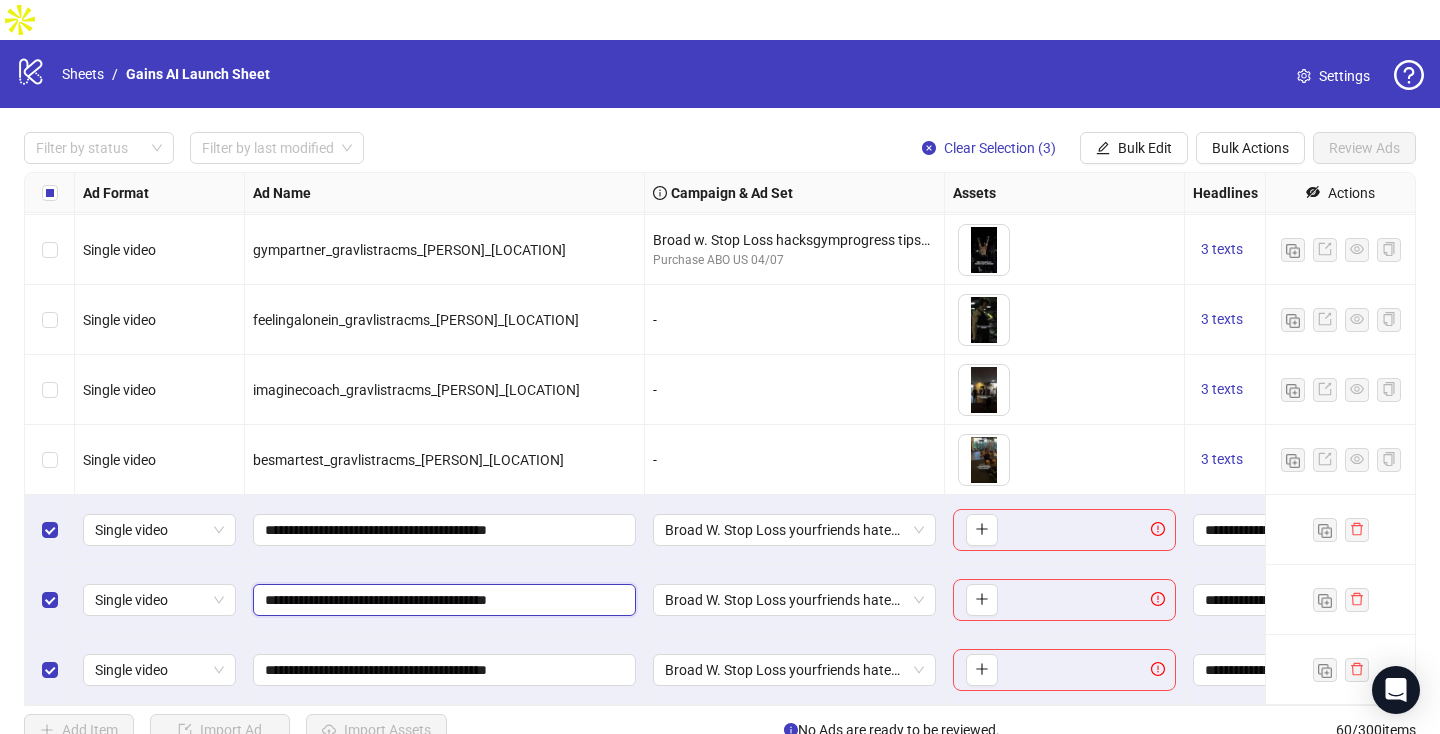 click on "**********" at bounding box center (442, 600) 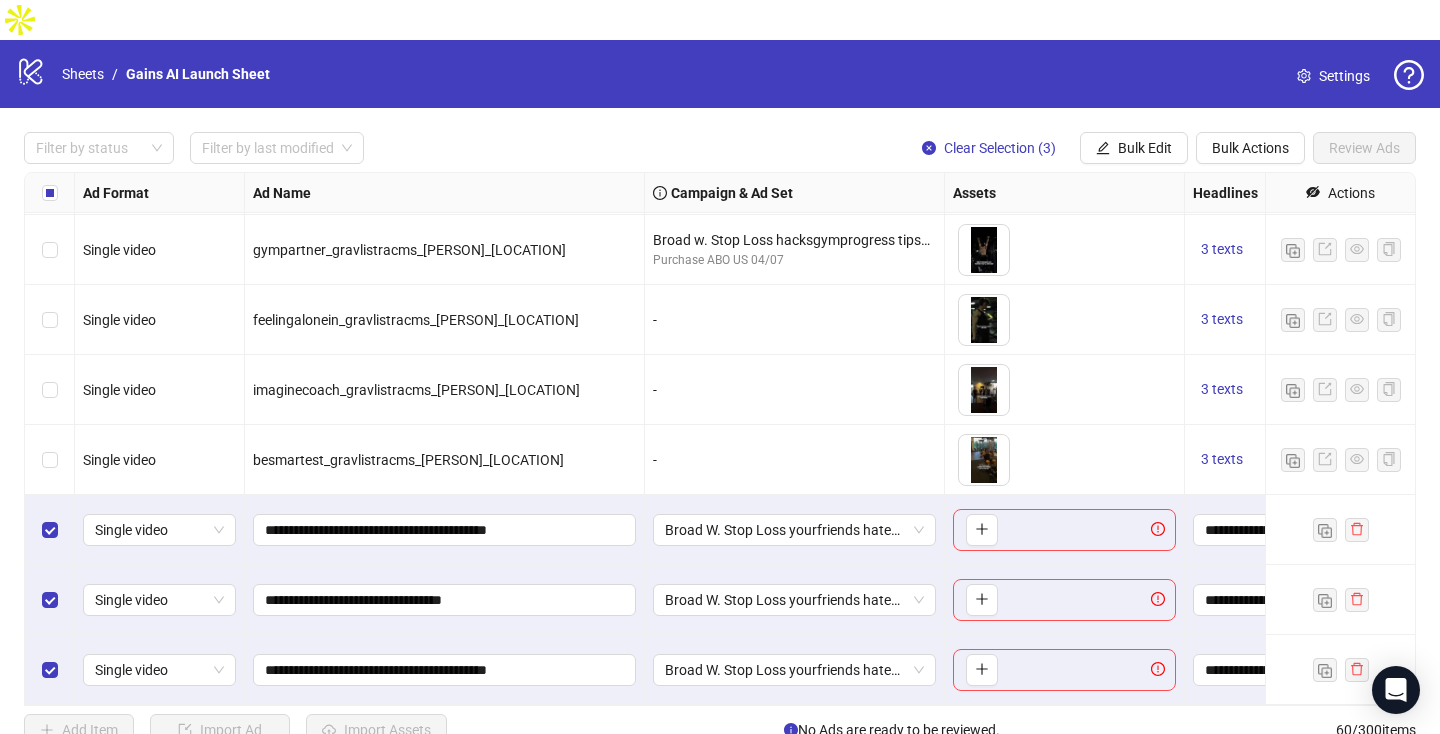 click on "**********" at bounding box center (445, 530) 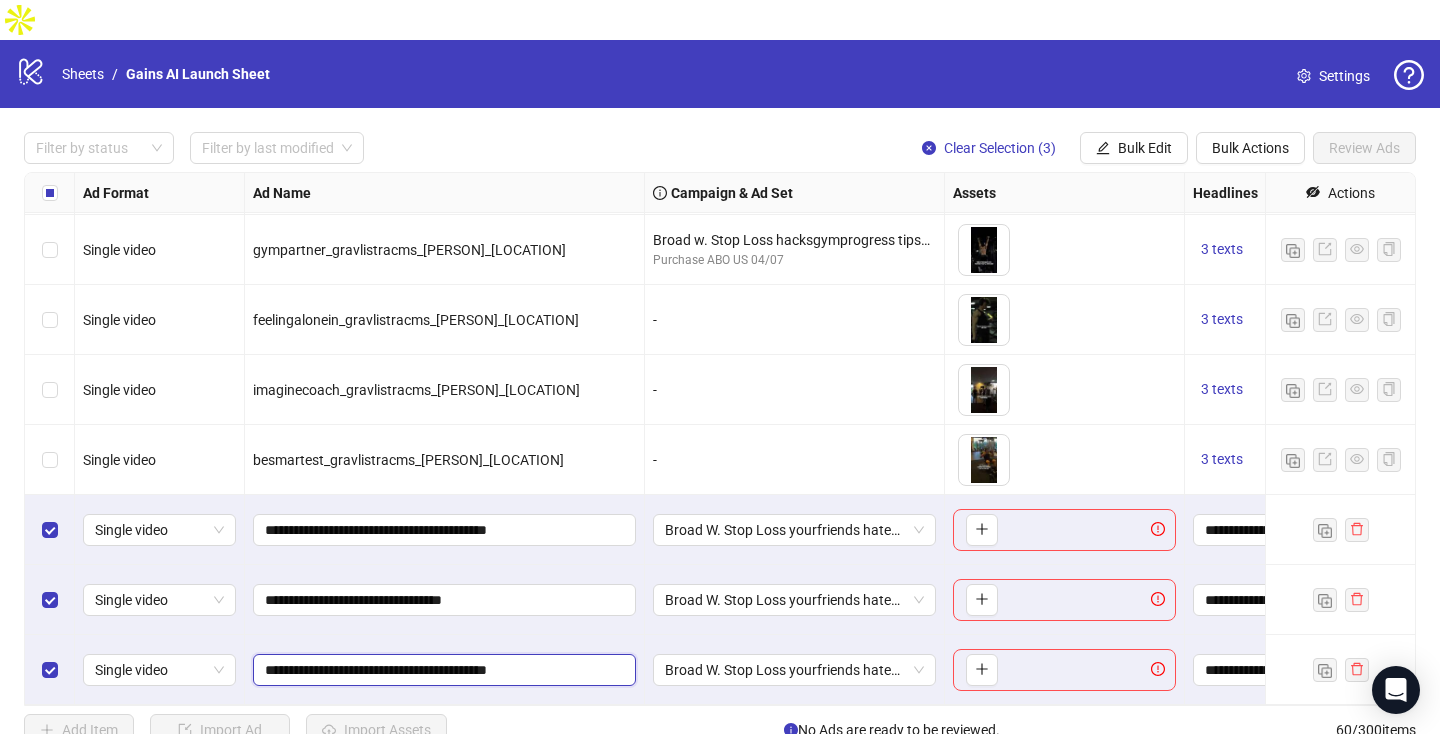 click on "**********" at bounding box center [442, 670] 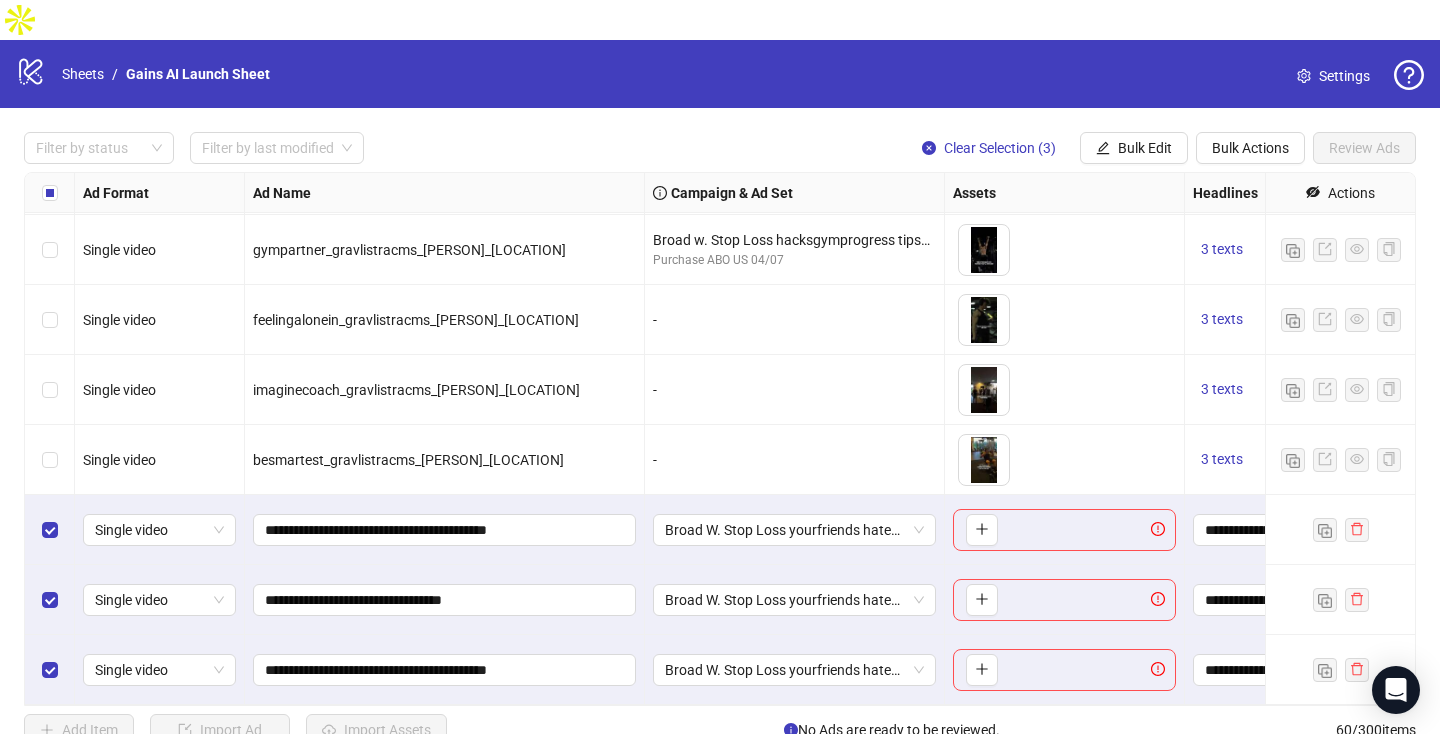 click on "**********" at bounding box center (445, 670) 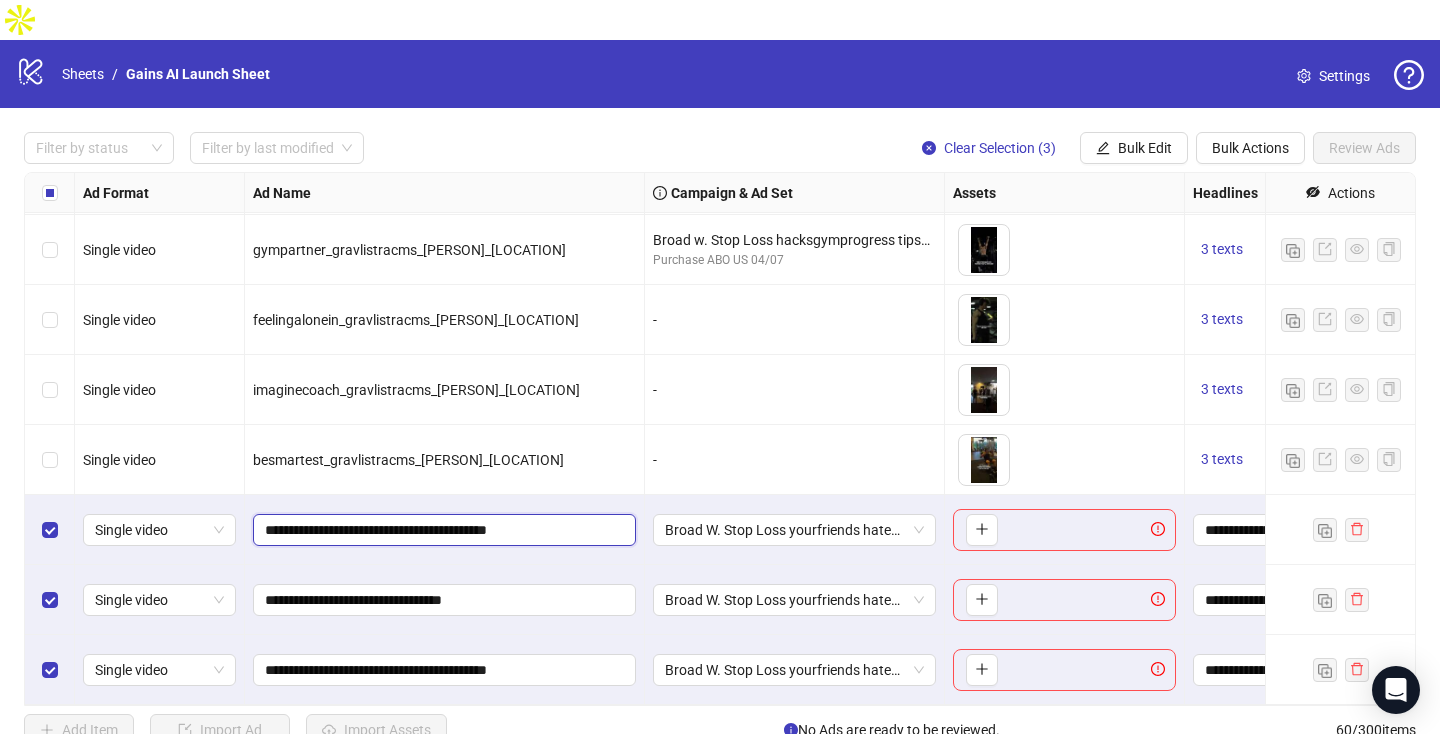 click on "**********" at bounding box center (442, 530) 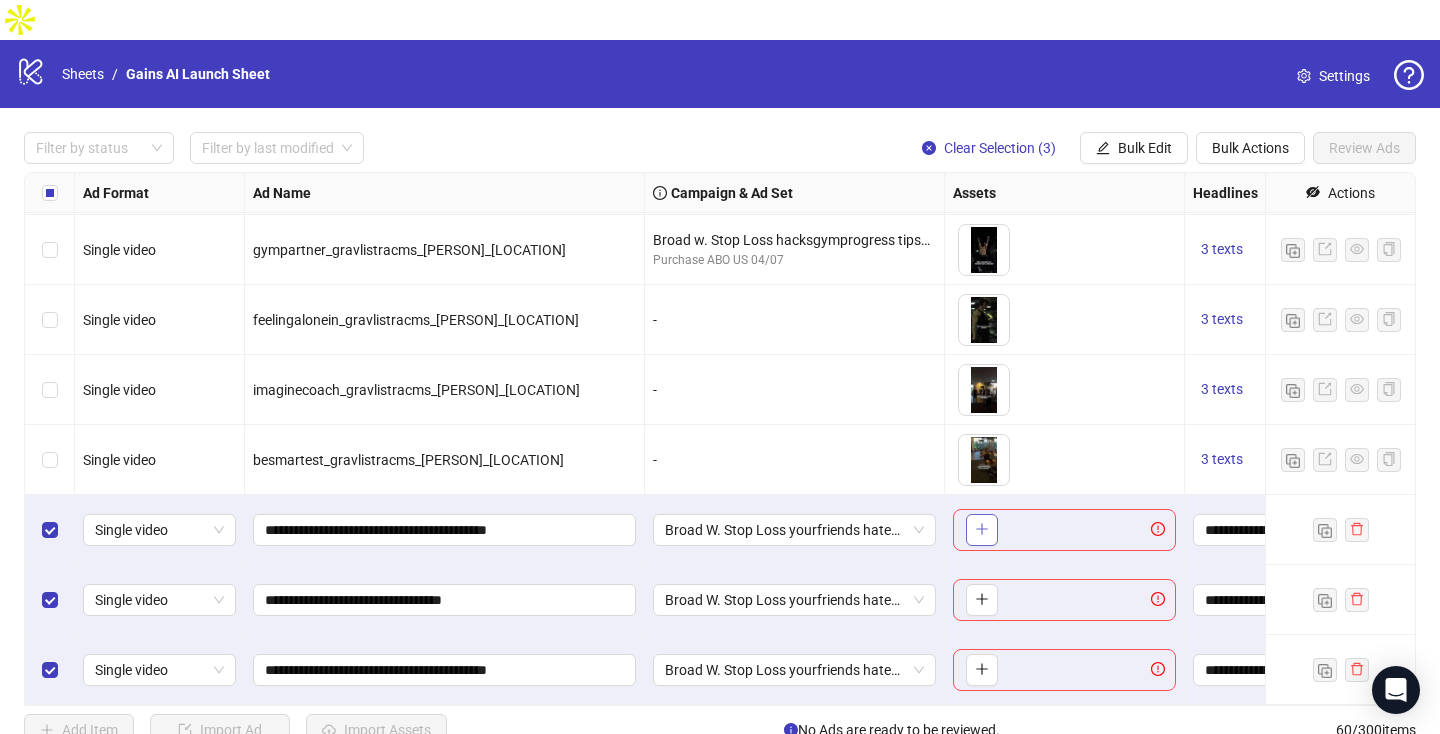 click at bounding box center [982, 530] 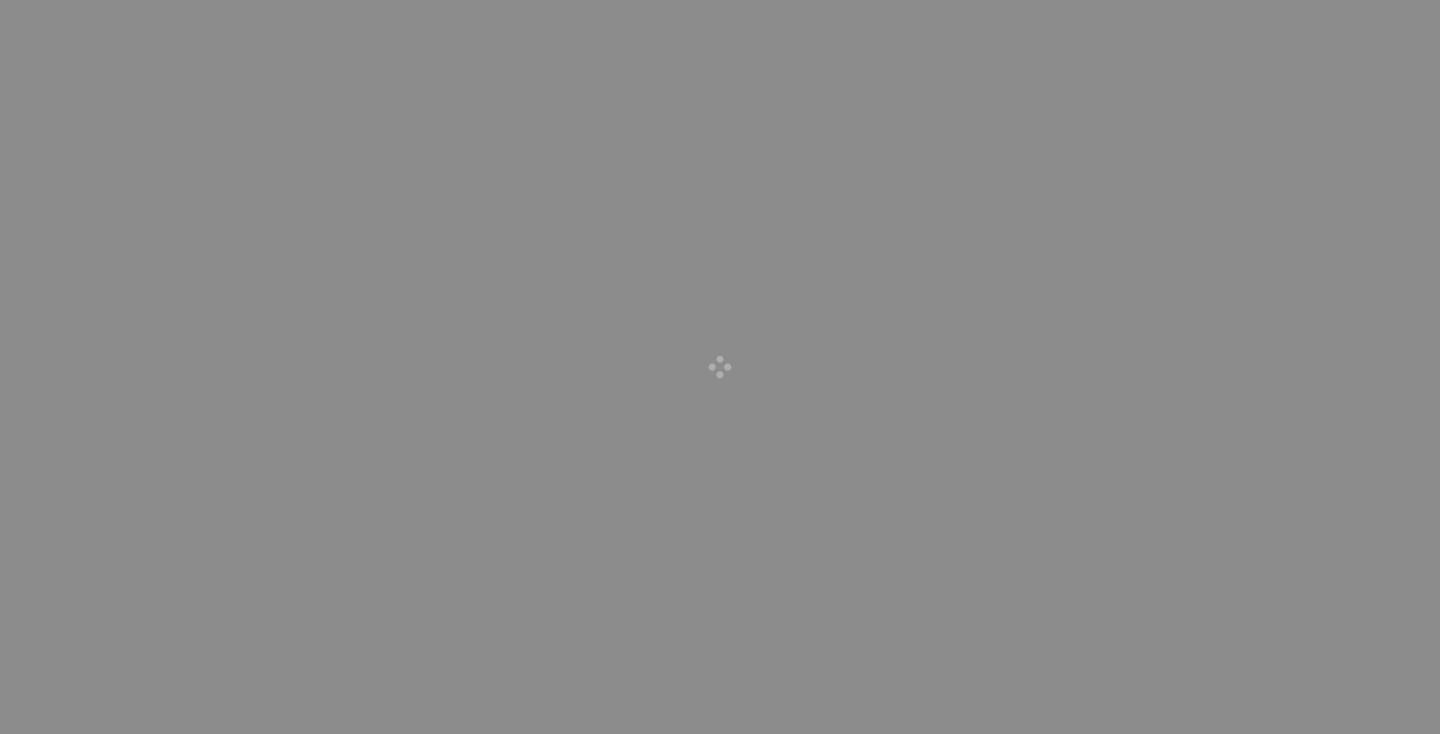 scroll, scrollTop: 0, scrollLeft: 0, axis: both 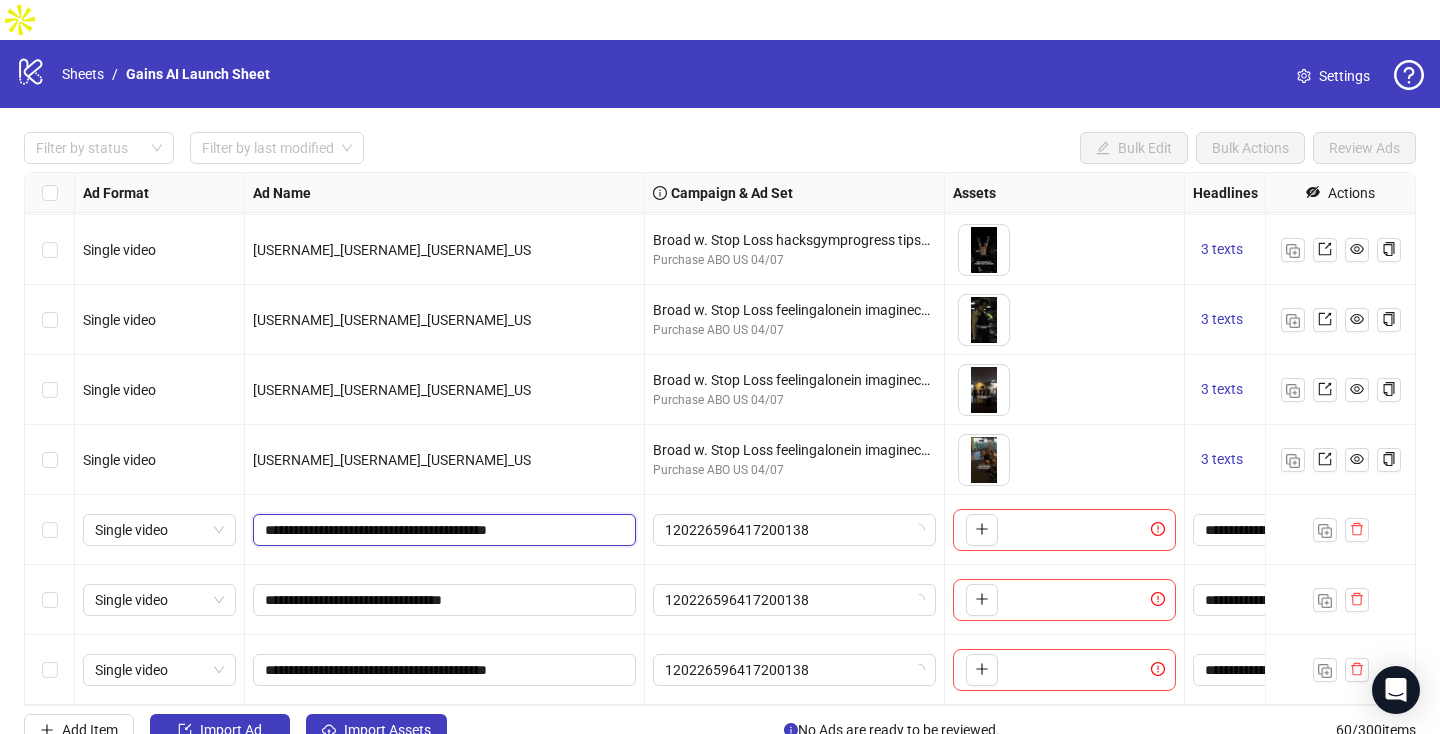 click on "**********" at bounding box center [442, 530] 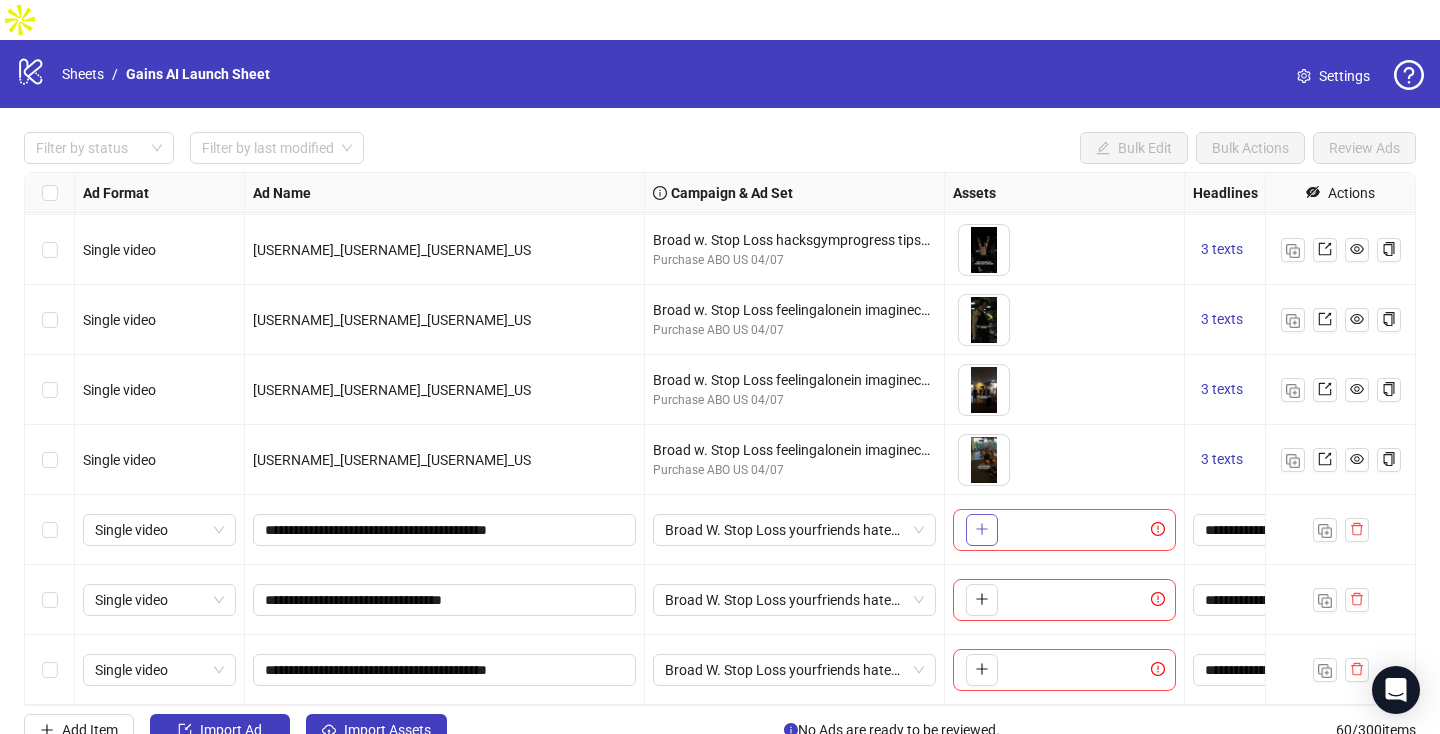 click at bounding box center (982, 530) 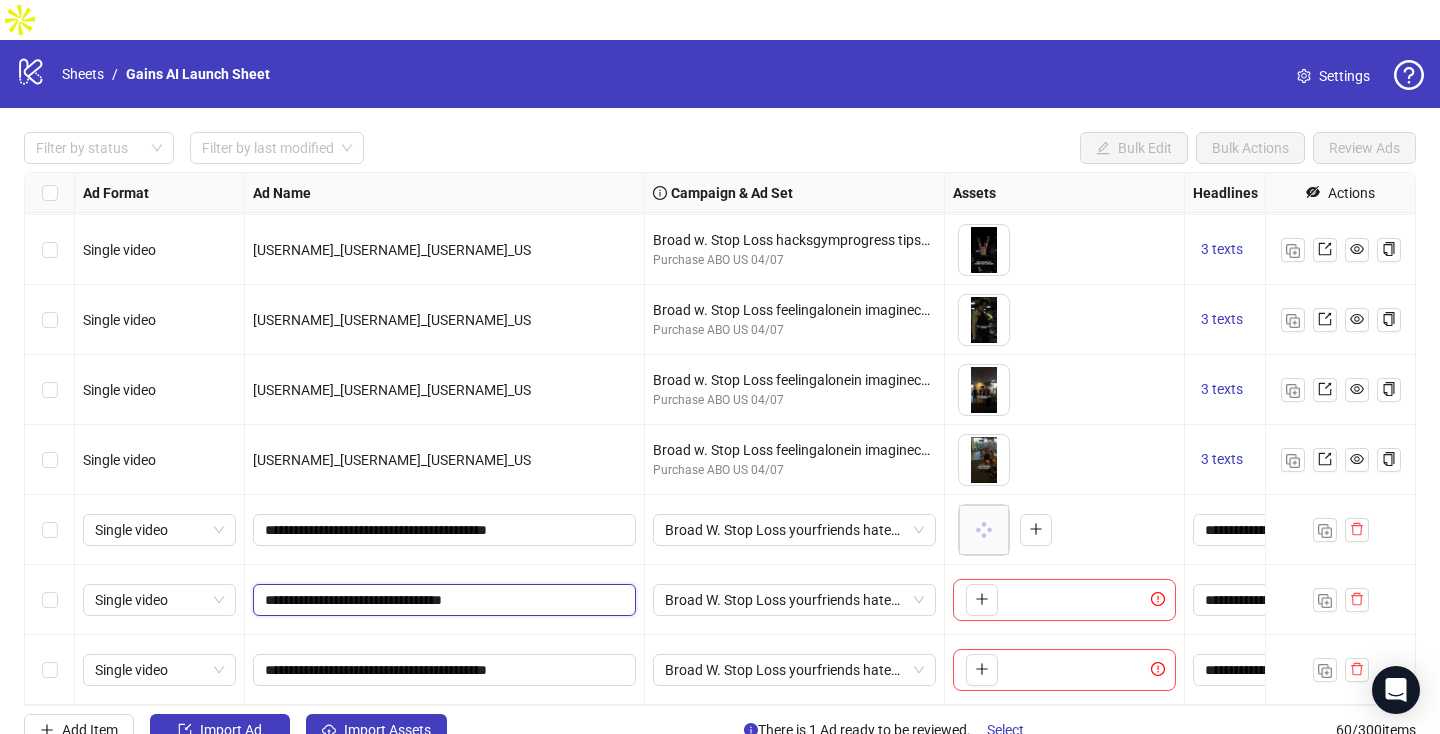 click on "**********" at bounding box center [442, 600] 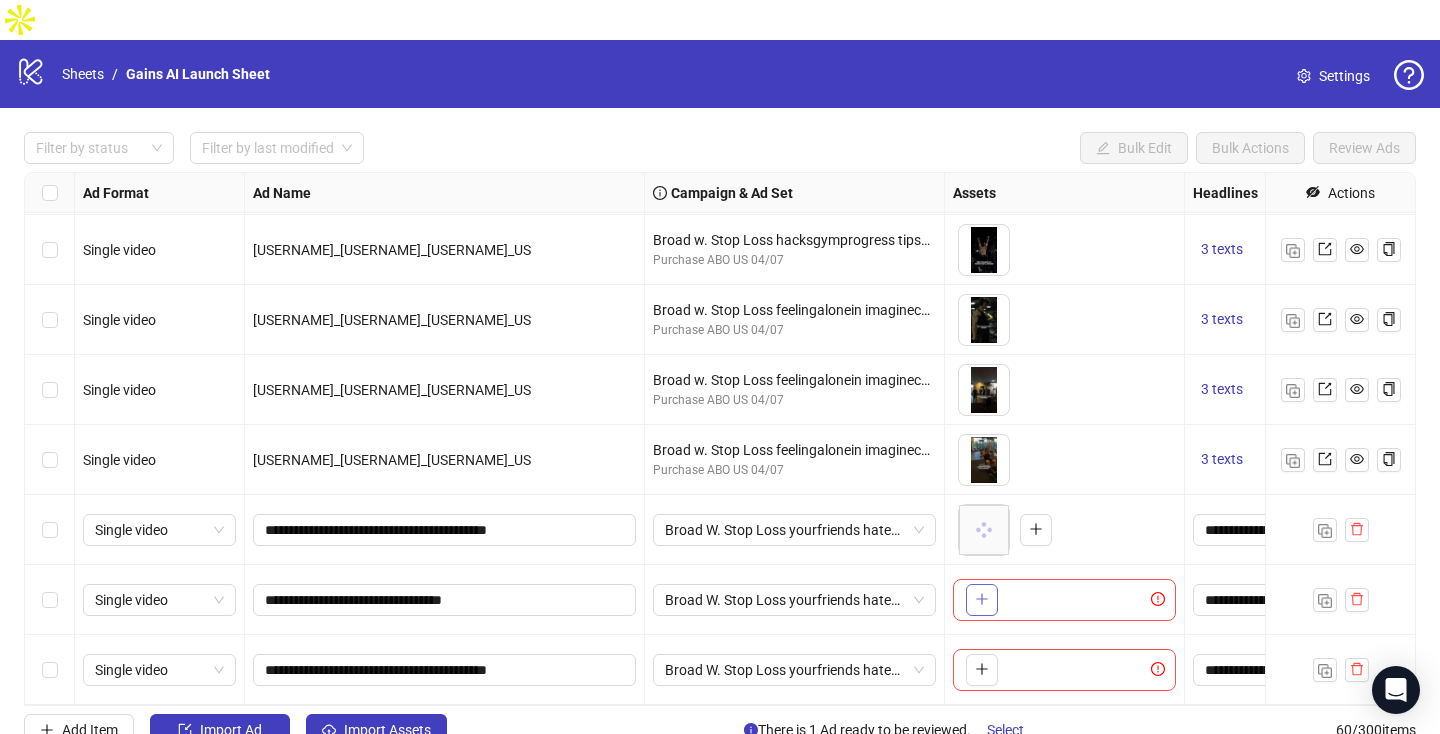 click at bounding box center (982, 600) 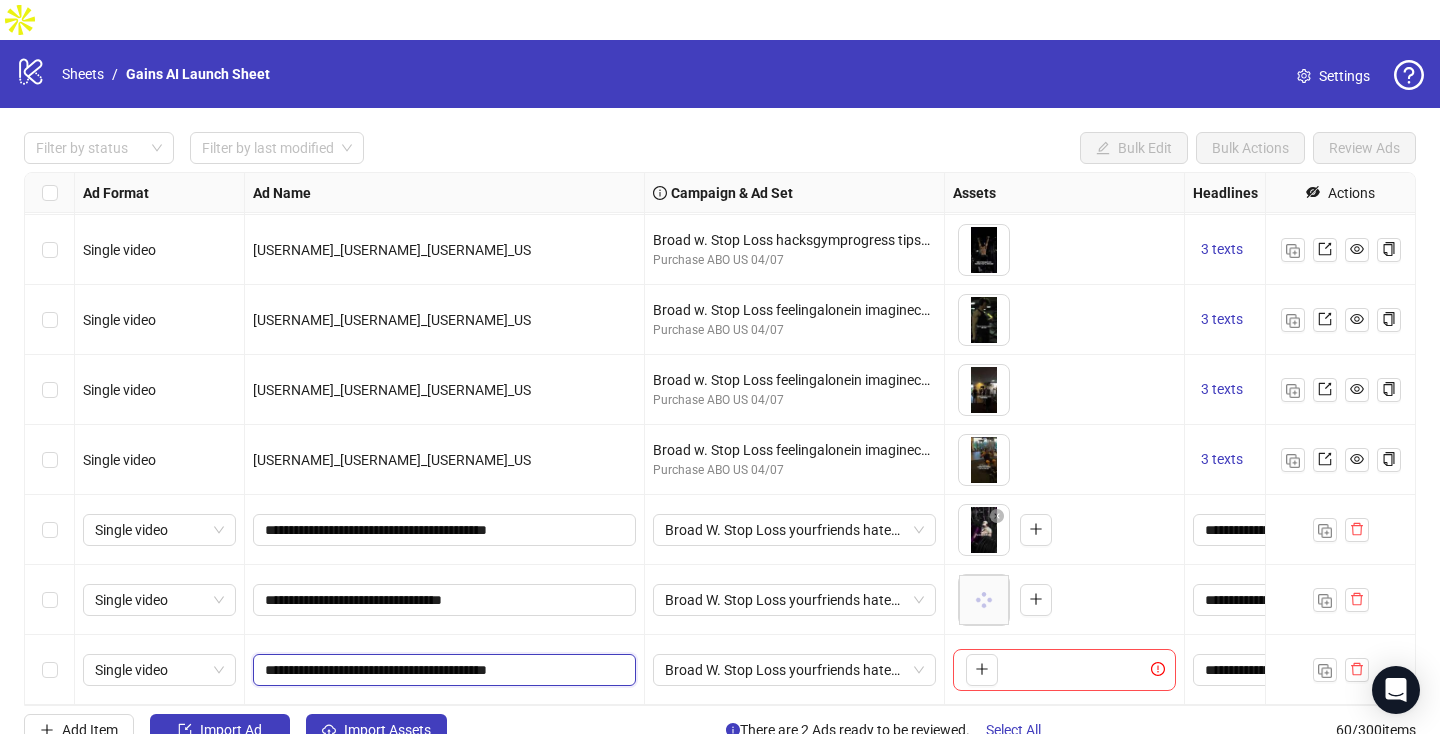 click on "**********" at bounding box center [442, 670] 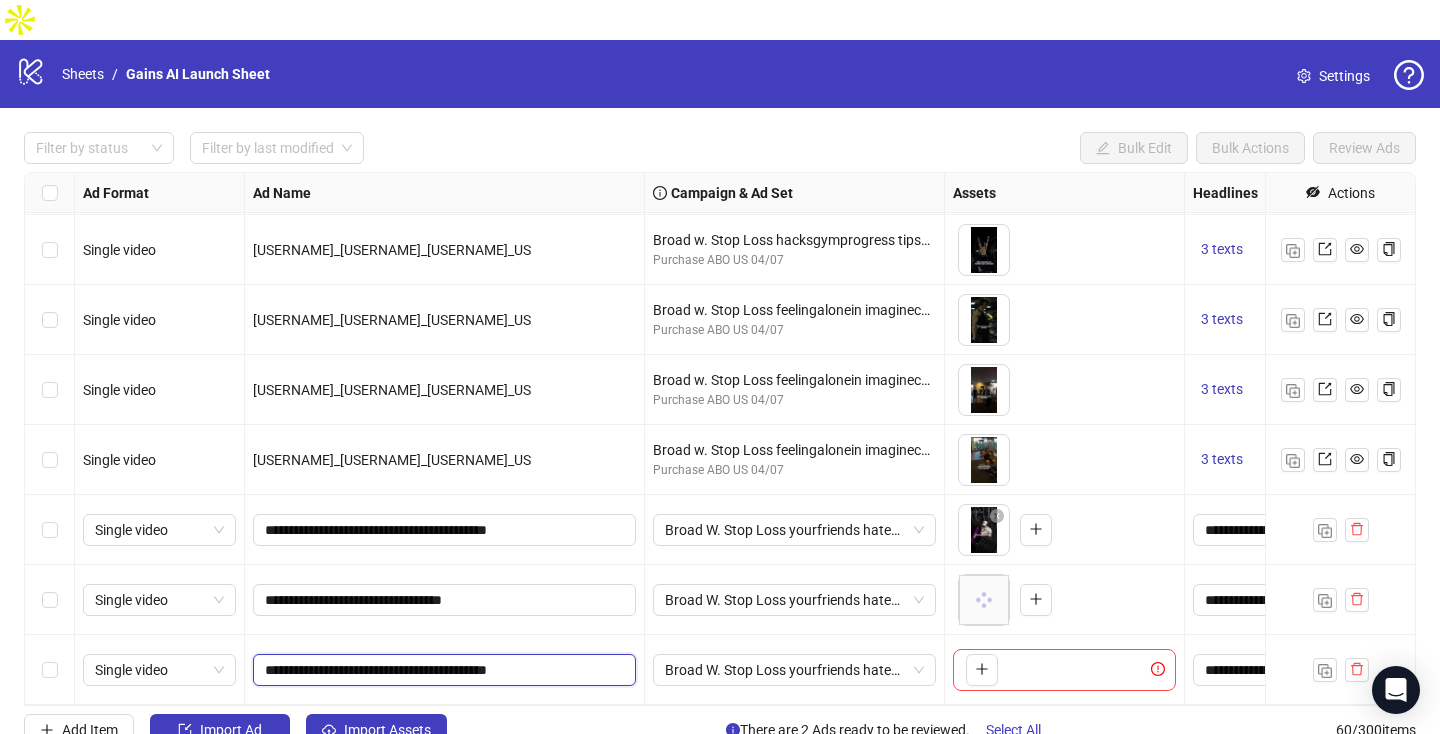 click on "**********" at bounding box center [442, 670] 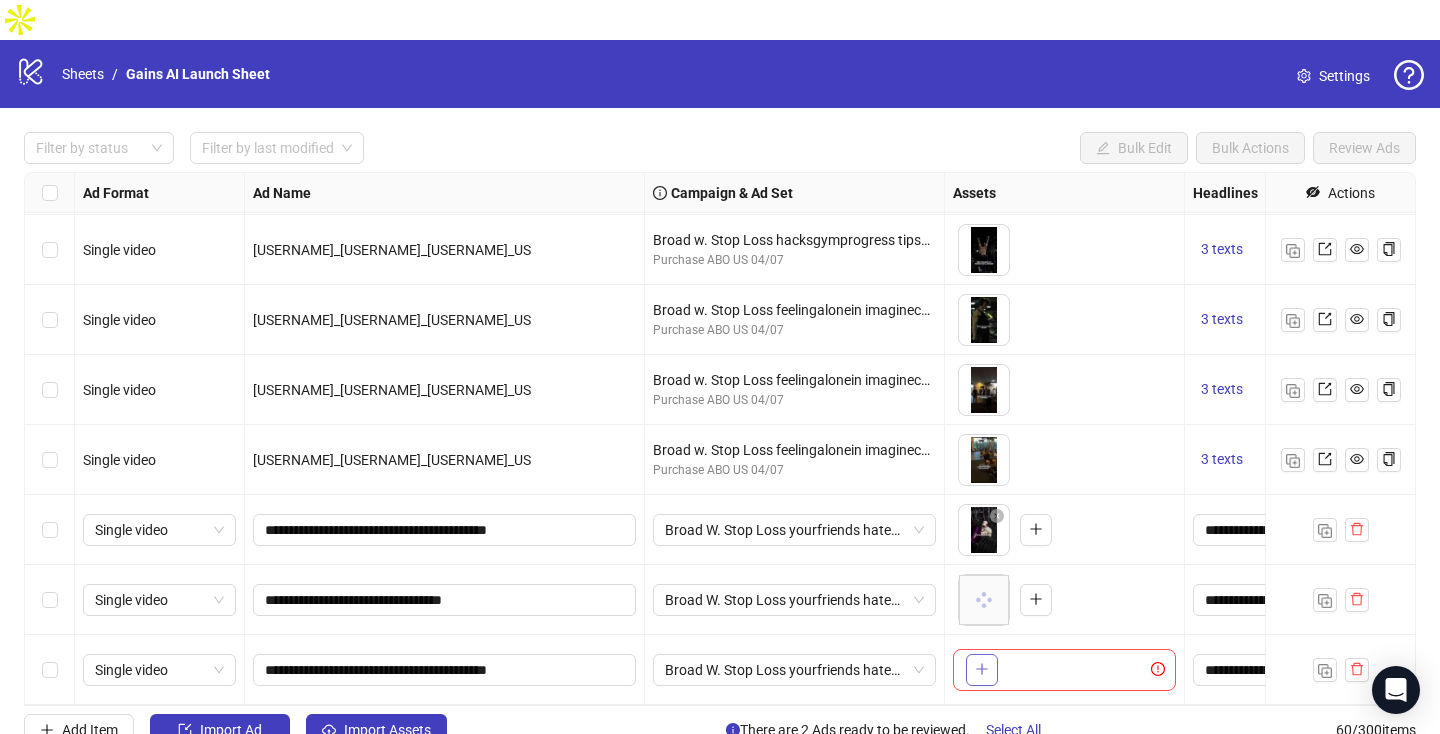 click at bounding box center (982, 670) 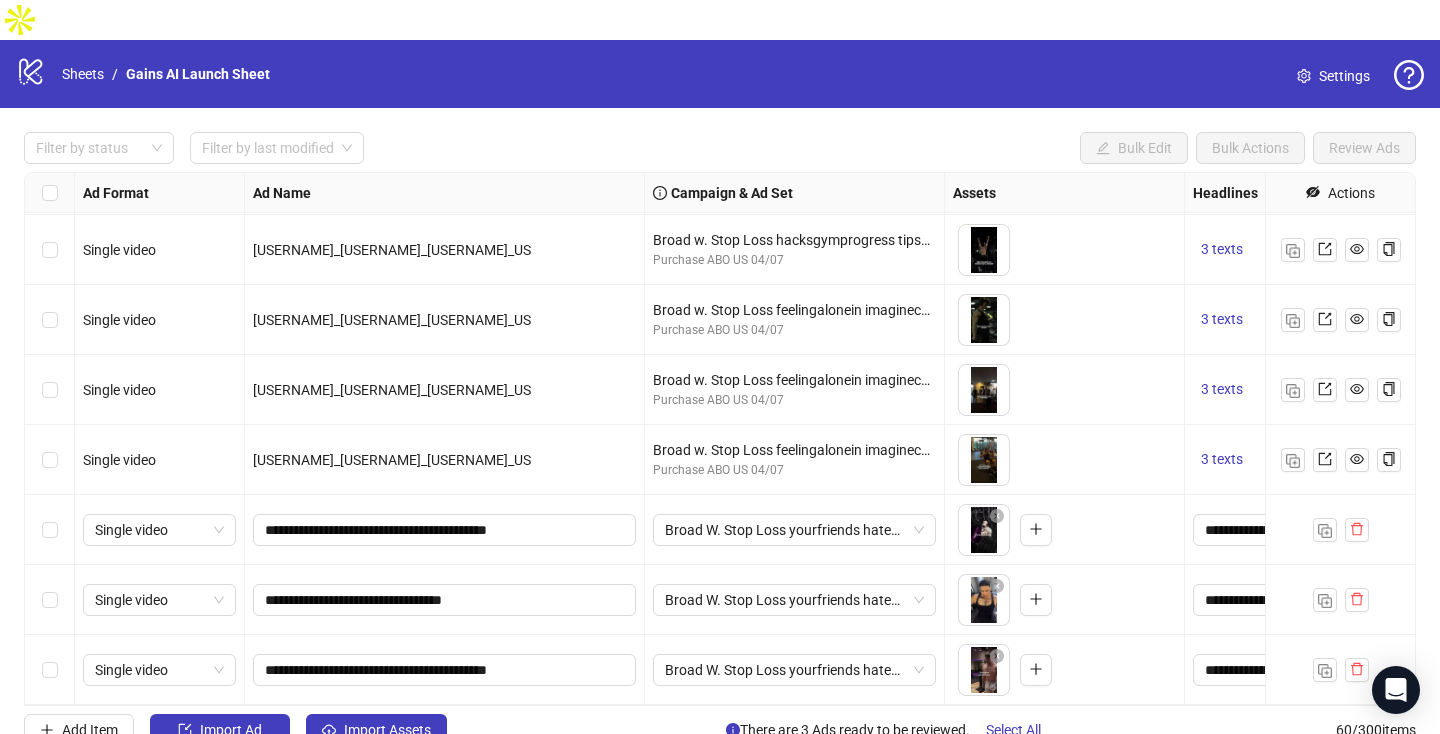 click at bounding box center [50, 530] 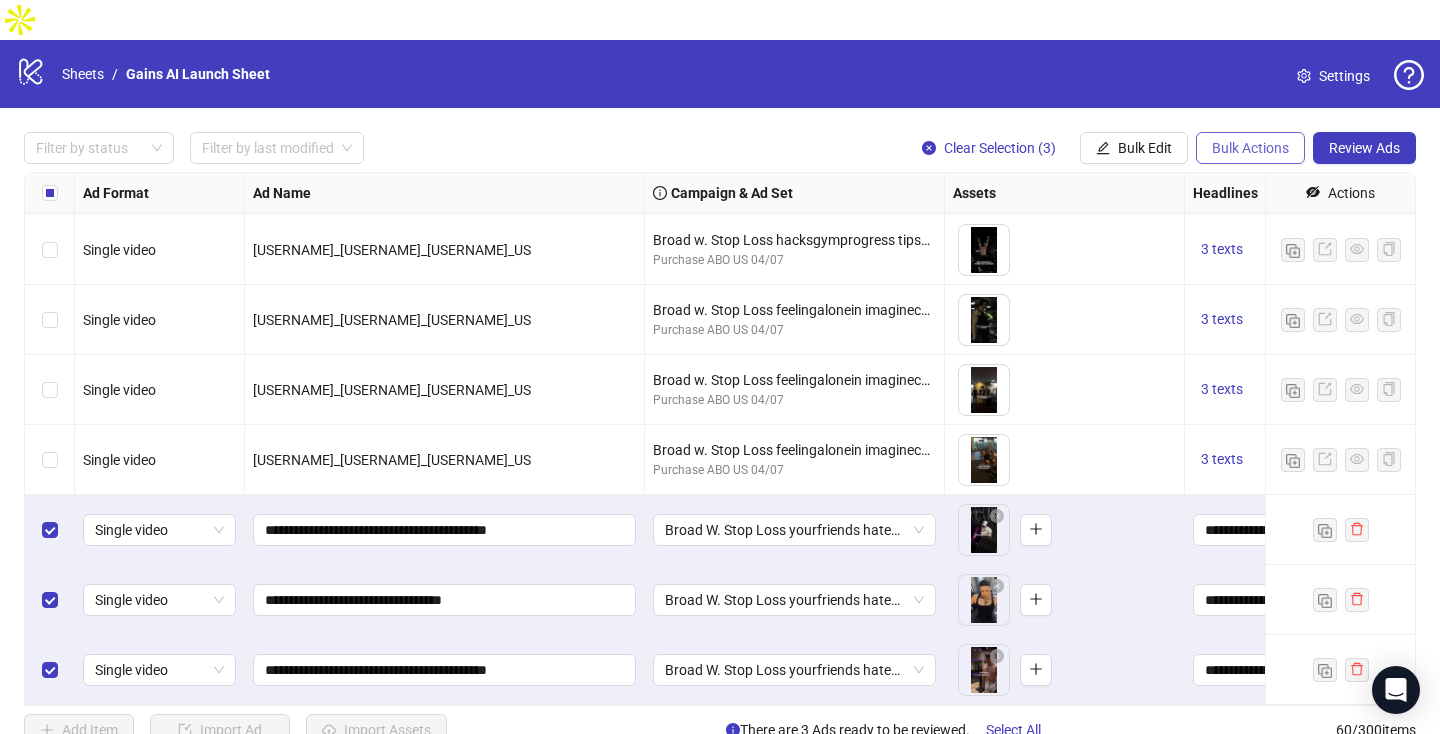 click on "Bulk Actions" at bounding box center (1103, 148) 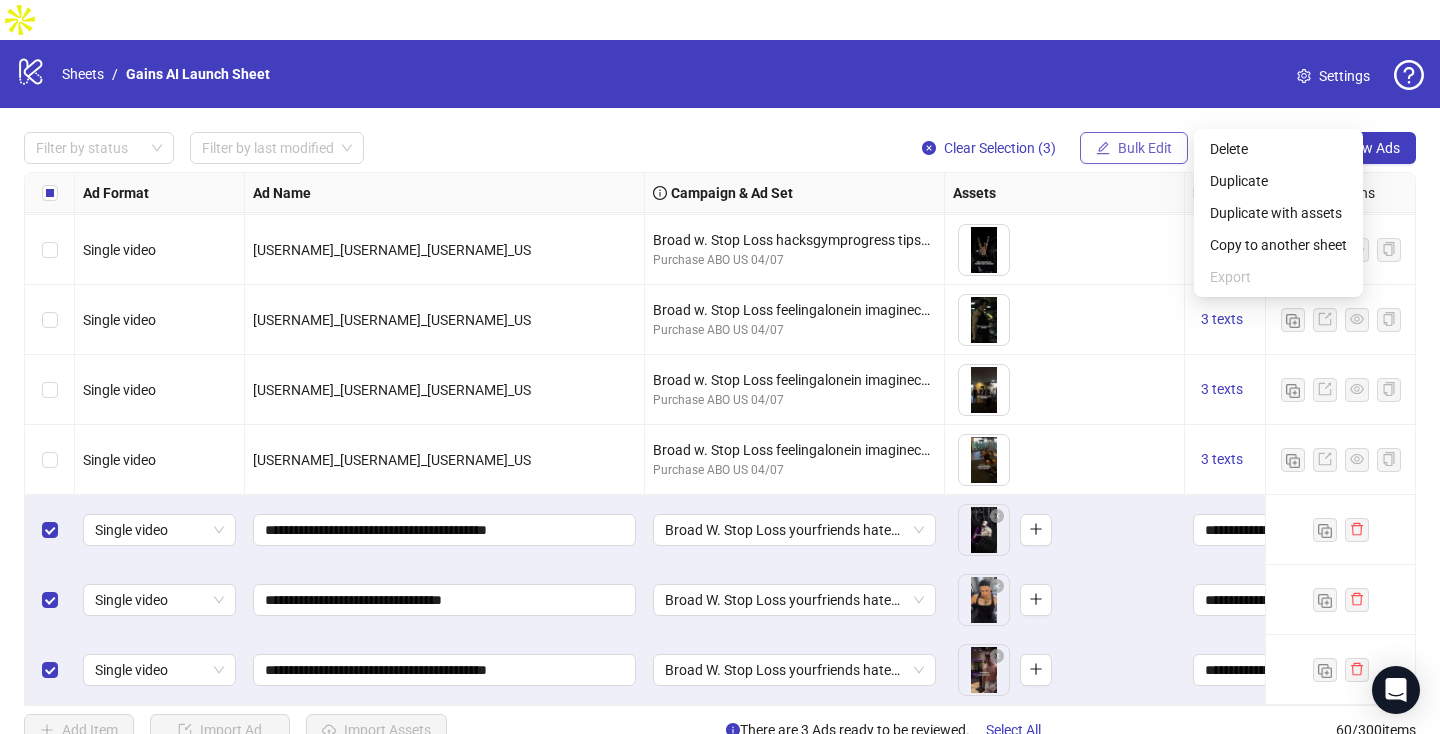 click on "Bulk Edit" at bounding box center [1134, 148] 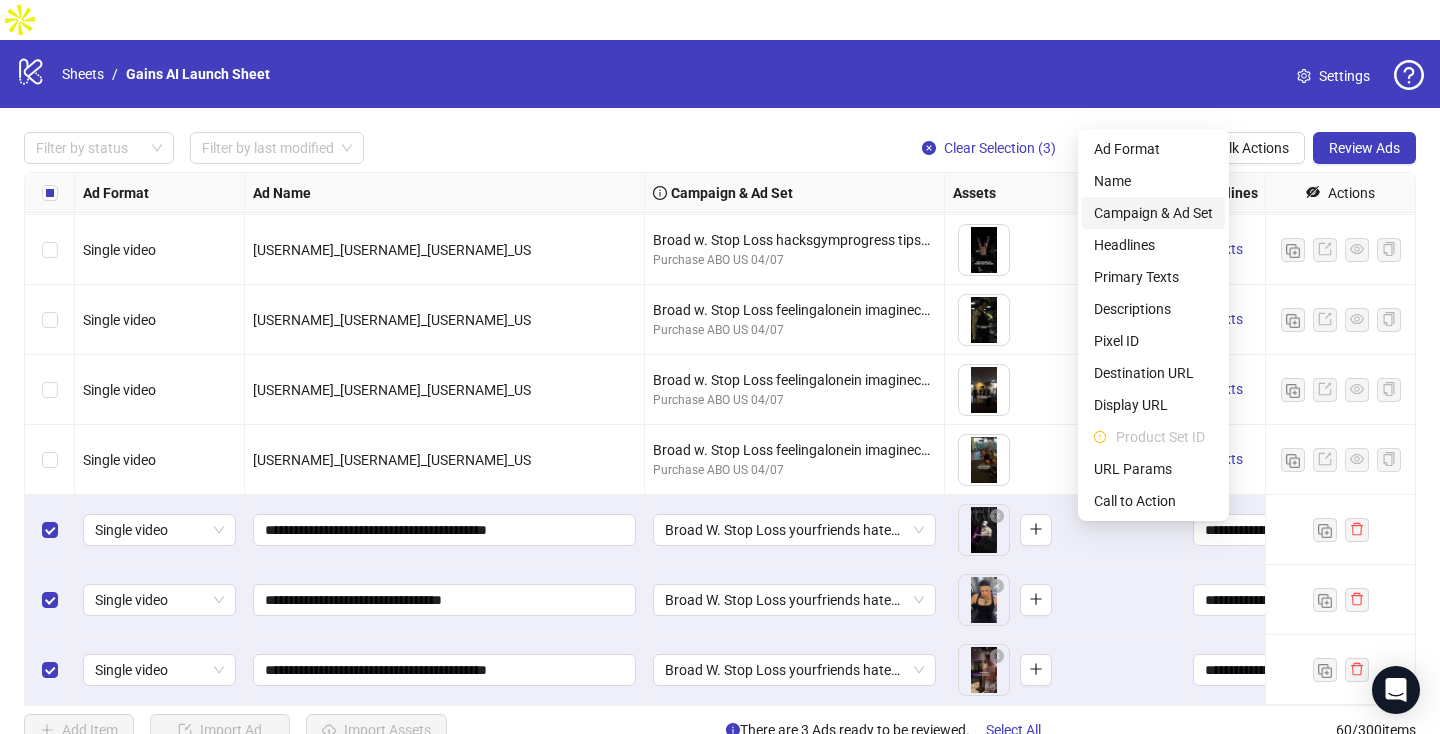 click on "Campaign & Ad Set" at bounding box center (1153, 213) 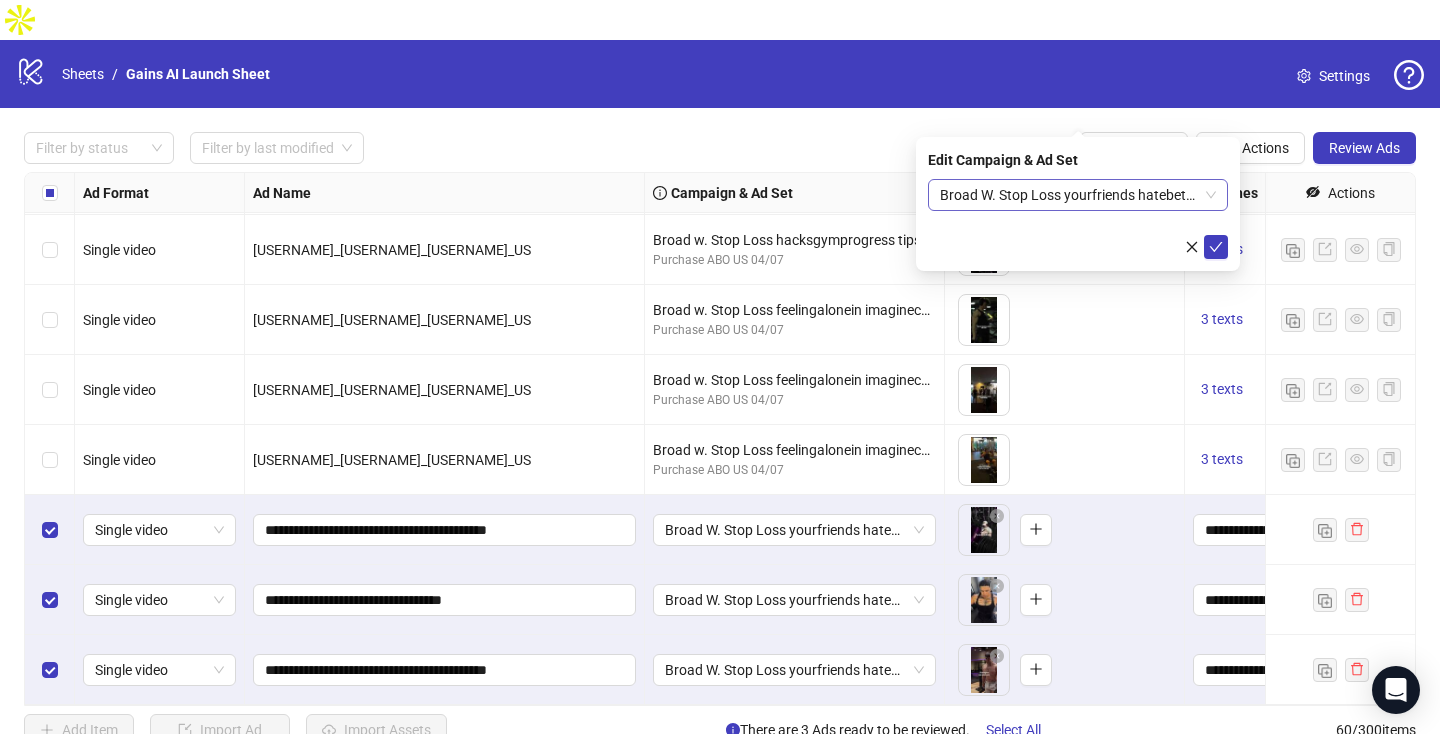 click on "Broad W. Stop Loss yourfriends hatebetheone imagineania" at bounding box center (1078, 195) 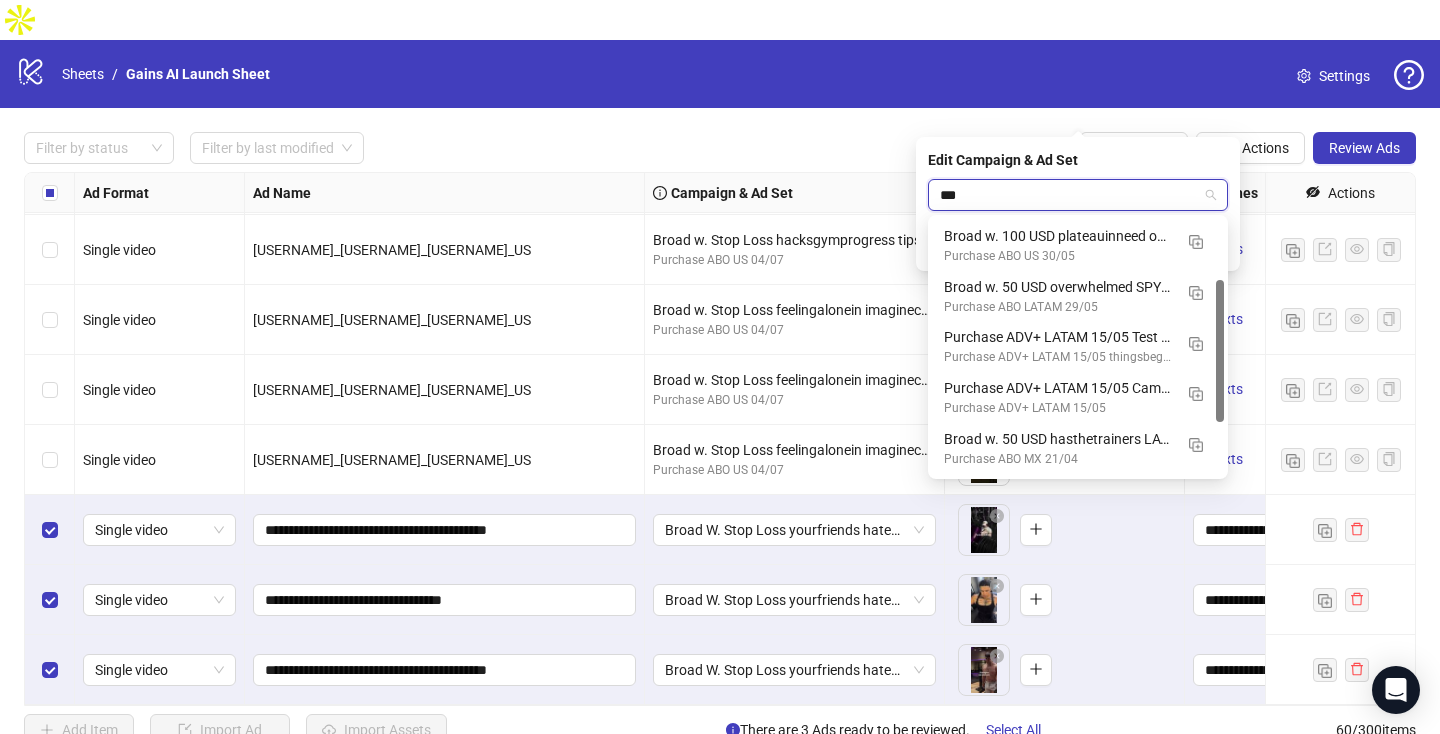 type on "****" 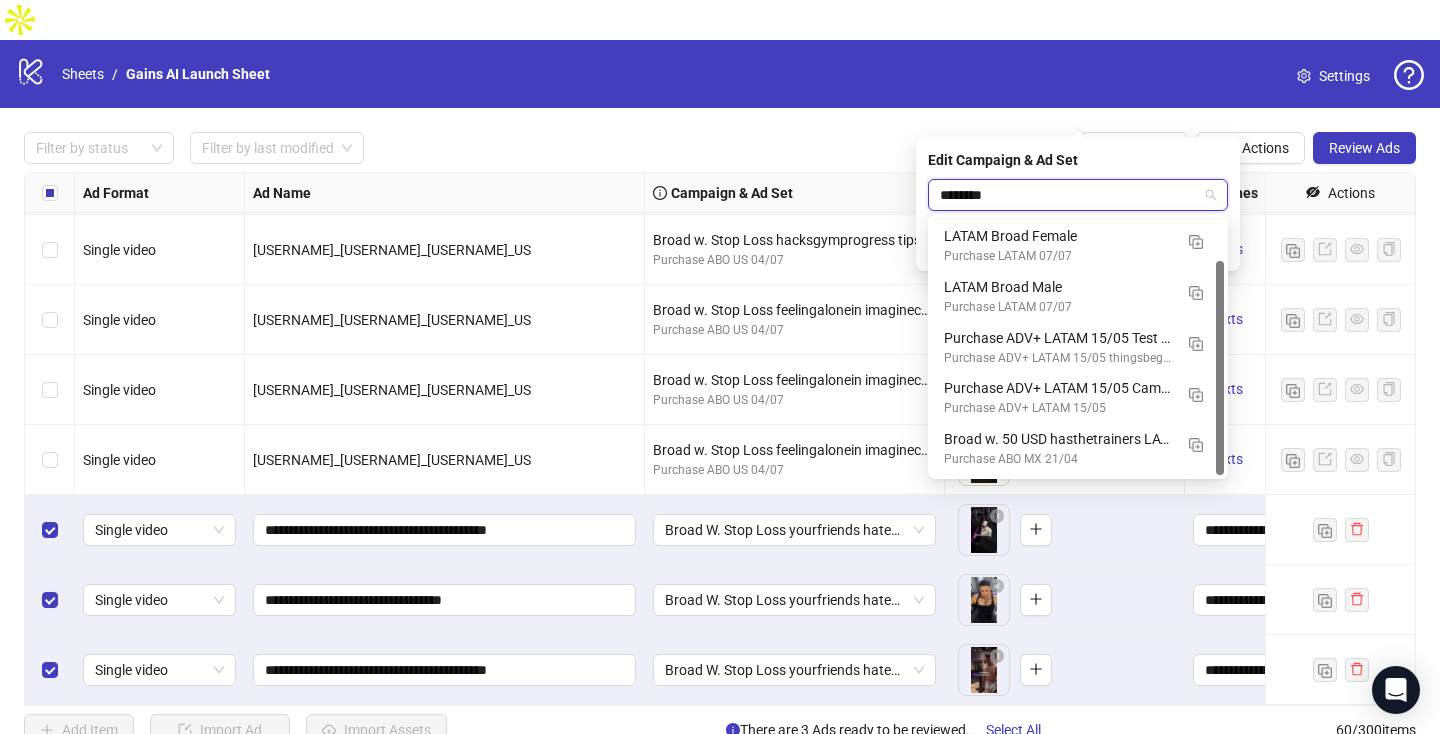 scroll, scrollTop: 0, scrollLeft: 0, axis: both 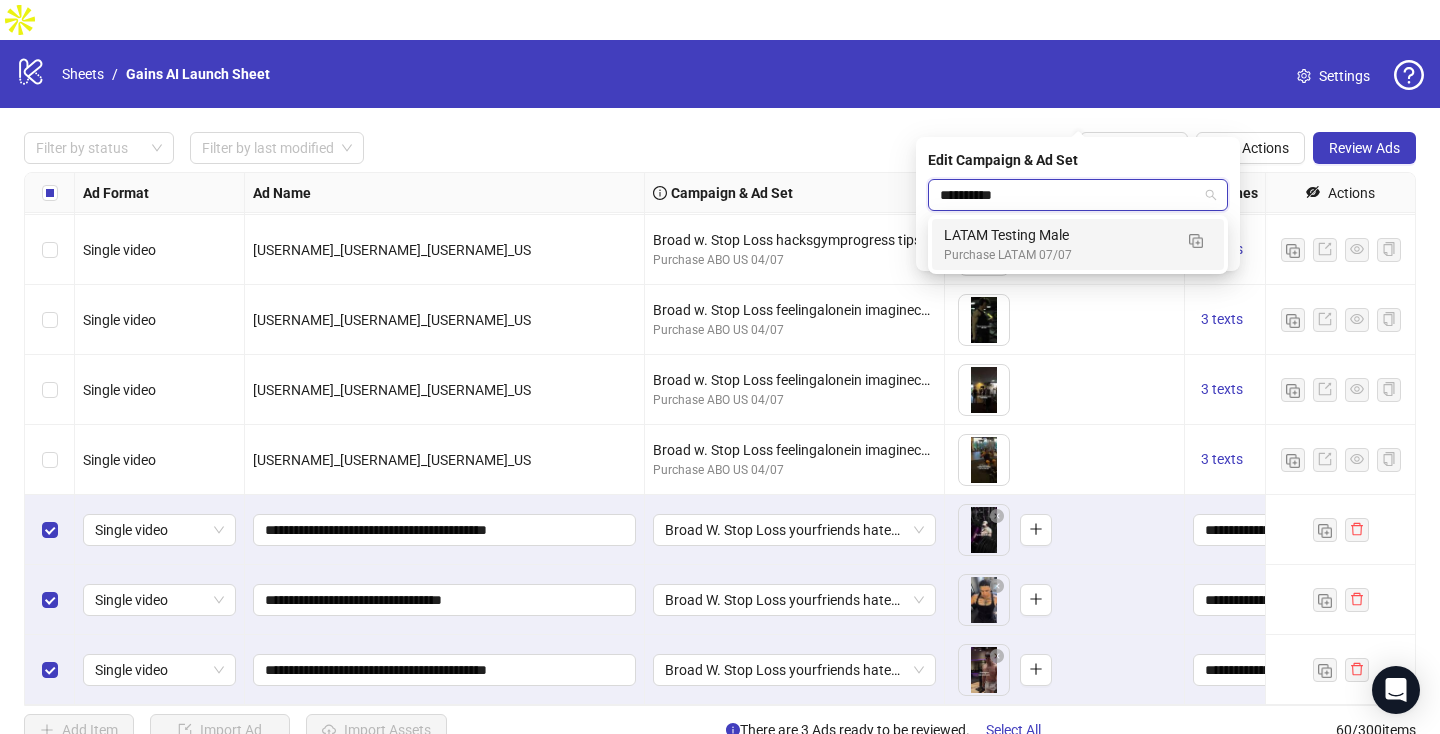 click on "Purchase LATAM 07/07" at bounding box center (1058, 255) 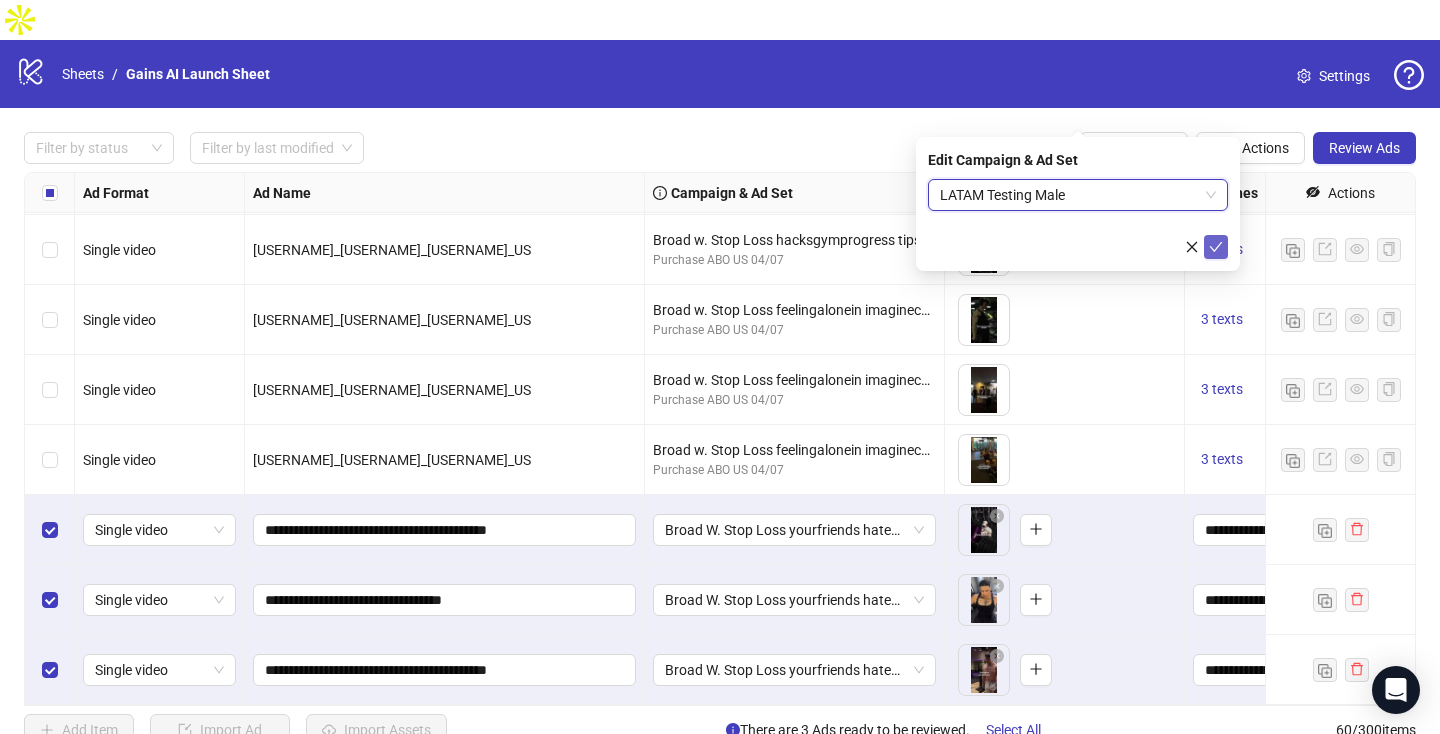 click at bounding box center [1216, 247] 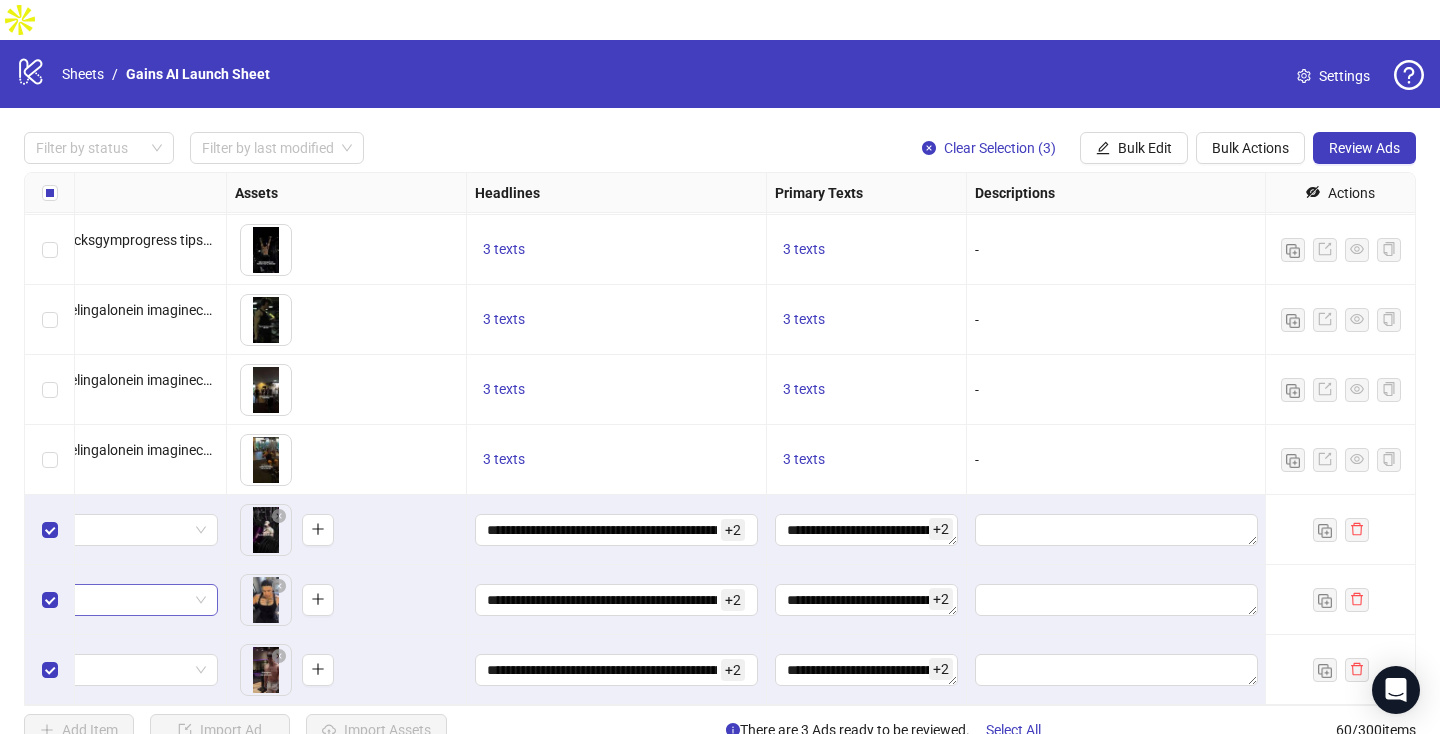 scroll, scrollTop: 3708, scrollLeft: 0, axis: vertical 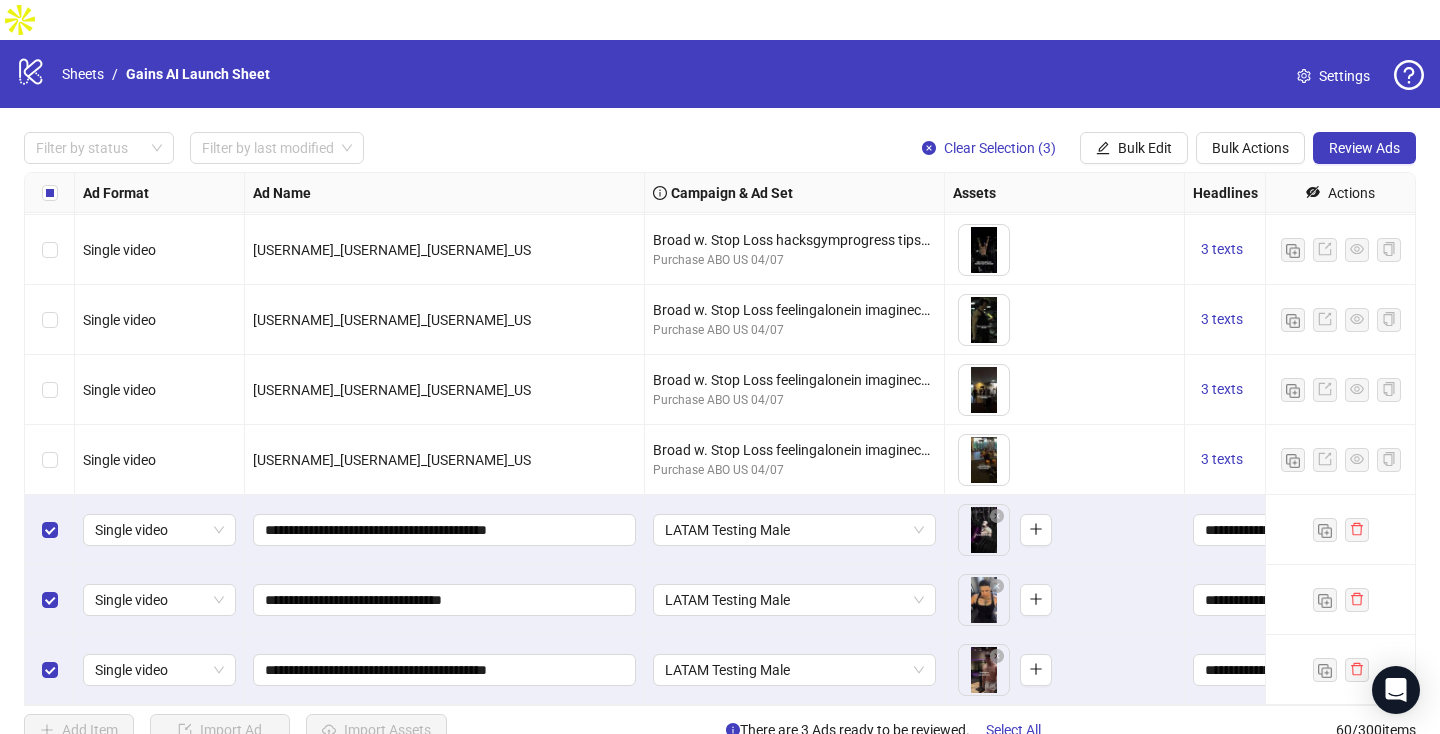 click on "Filter by status Filter by last modified Clear Selection (3) Bulk Edit Bulk Actions Review Ads Ad Format Ad Name Campaign & Ad Set Assets Headlines Primary Texts Descriptions Pixel ID Destination URL App Product Page ID Display URL Leadgen Form Product Set ID URL Params Call to Action Actions Single video hacksgymprogress_focusformreps_Antonio_US Broad w. Stop Loss hacksgymprogress tipsnewasa gympartner Purchase ABO US 04/07
To pick up a draggable item, press the space bar.
While dragging, use the arrow keys to move the item.
Press space again to drop the item in its new position, or press escape to cancel.
3 texts 3 texts Single video tipsnewasa_focusformreps_aguspaz_US Broad w. Stop Loss hacksgymprogress tipsnewasa gympartner Purchase ABO US 04/07
To pick up a draggable item, press the space bar.
While dragging, use the arrow keys to move the item.
Press space again to drop the item in its new position, or press escape to cancel.
3 texts 3 texts Single video 3 texts + 2 +" at bounding box center [720, 439] 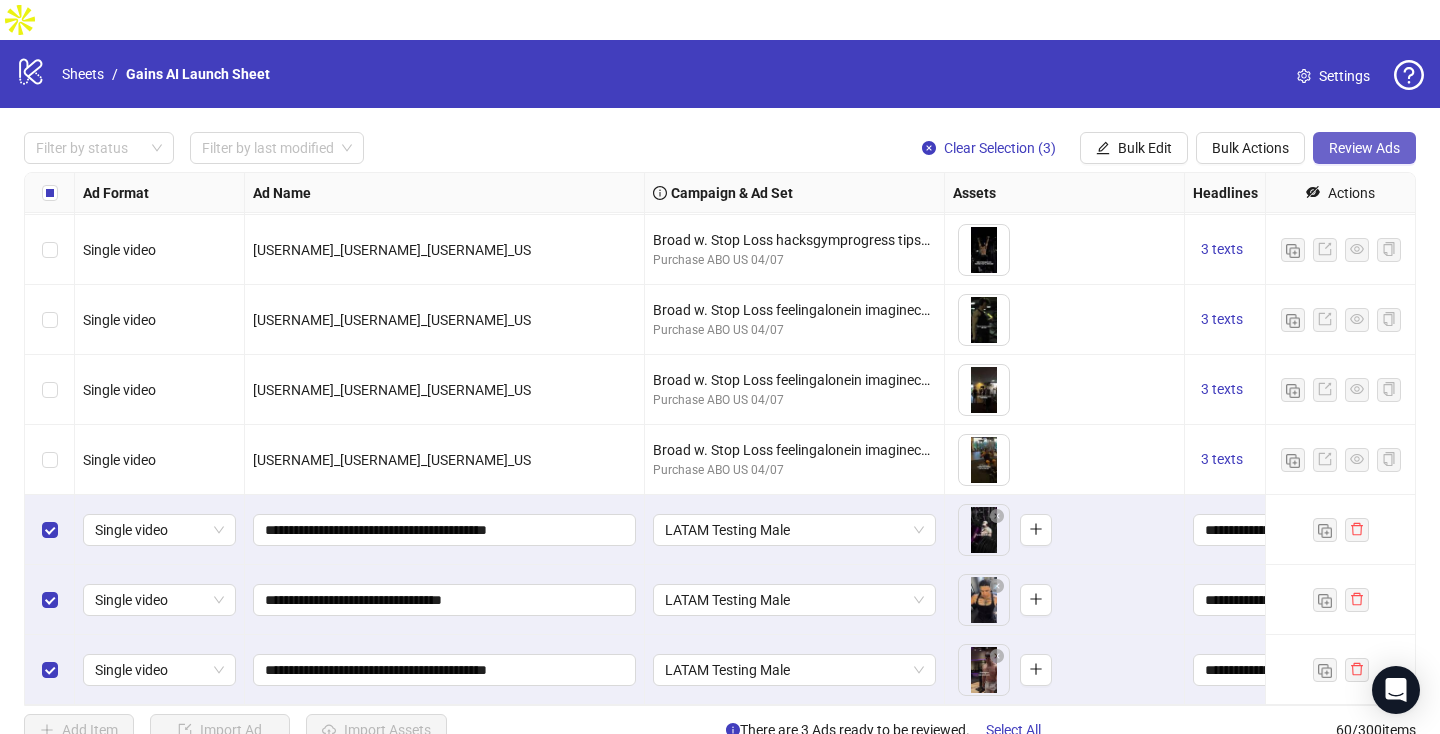 click on "Review Ads" at bounding box center (1364, 148) 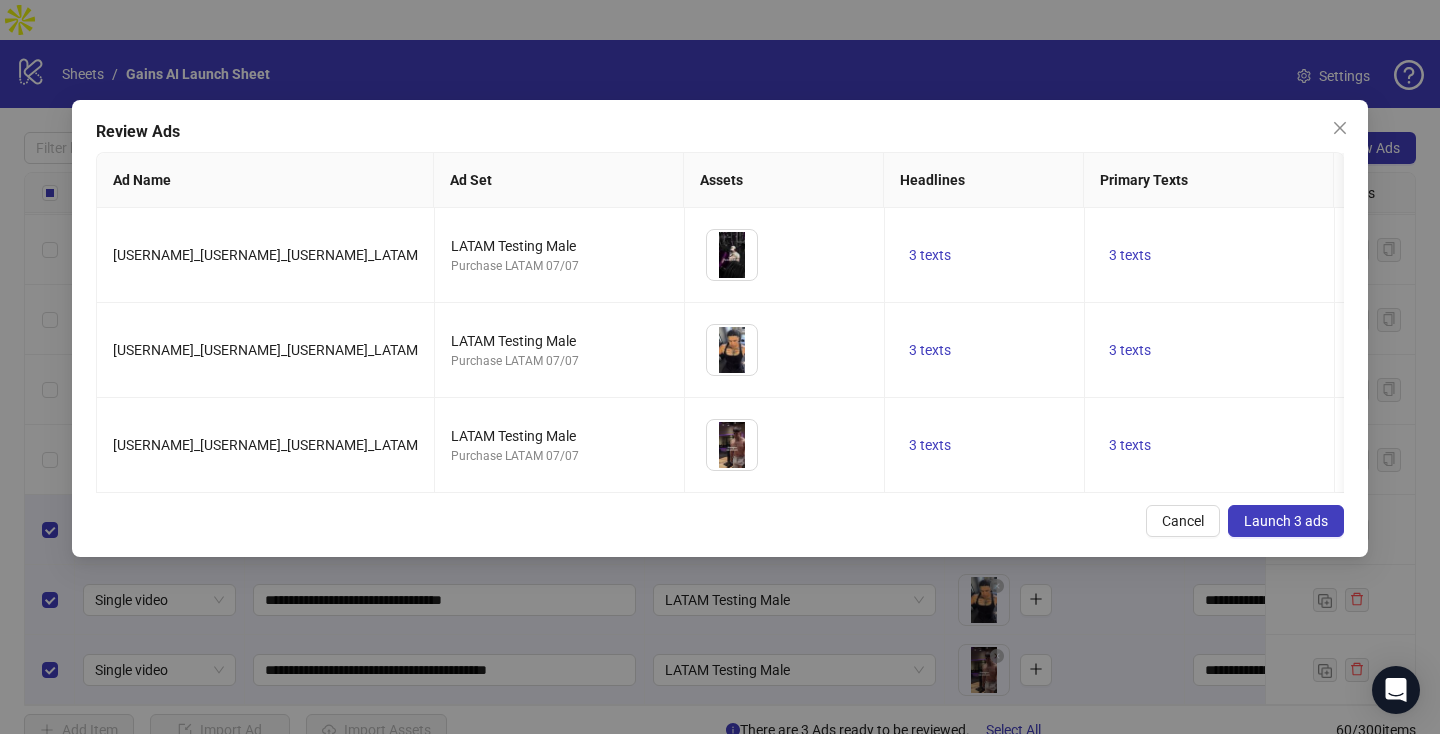 click on "Launch 3 ads" at bounding box center [1286, 521] 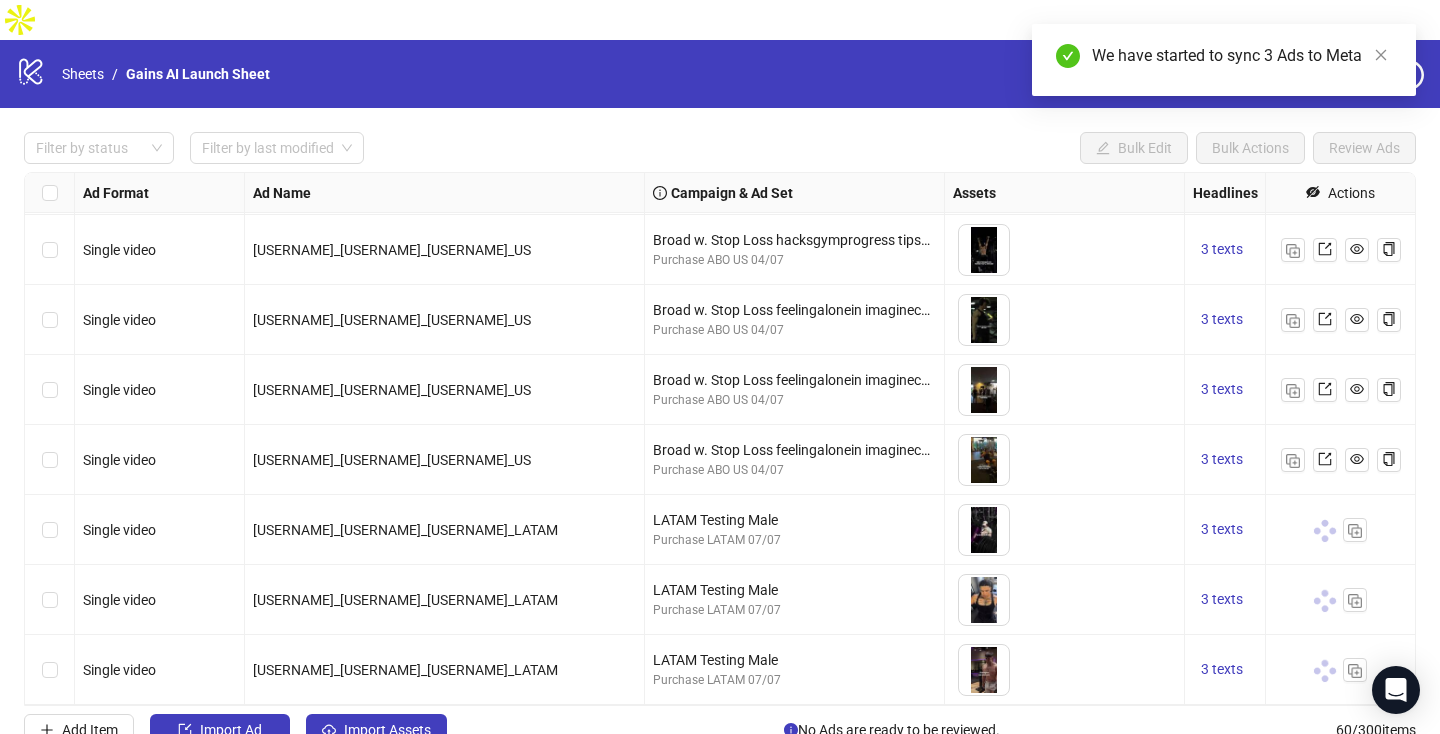 click on "hatebetheone_trainhardeatwell_[PERSON]_LATAM" at bounding box center (445, 530) 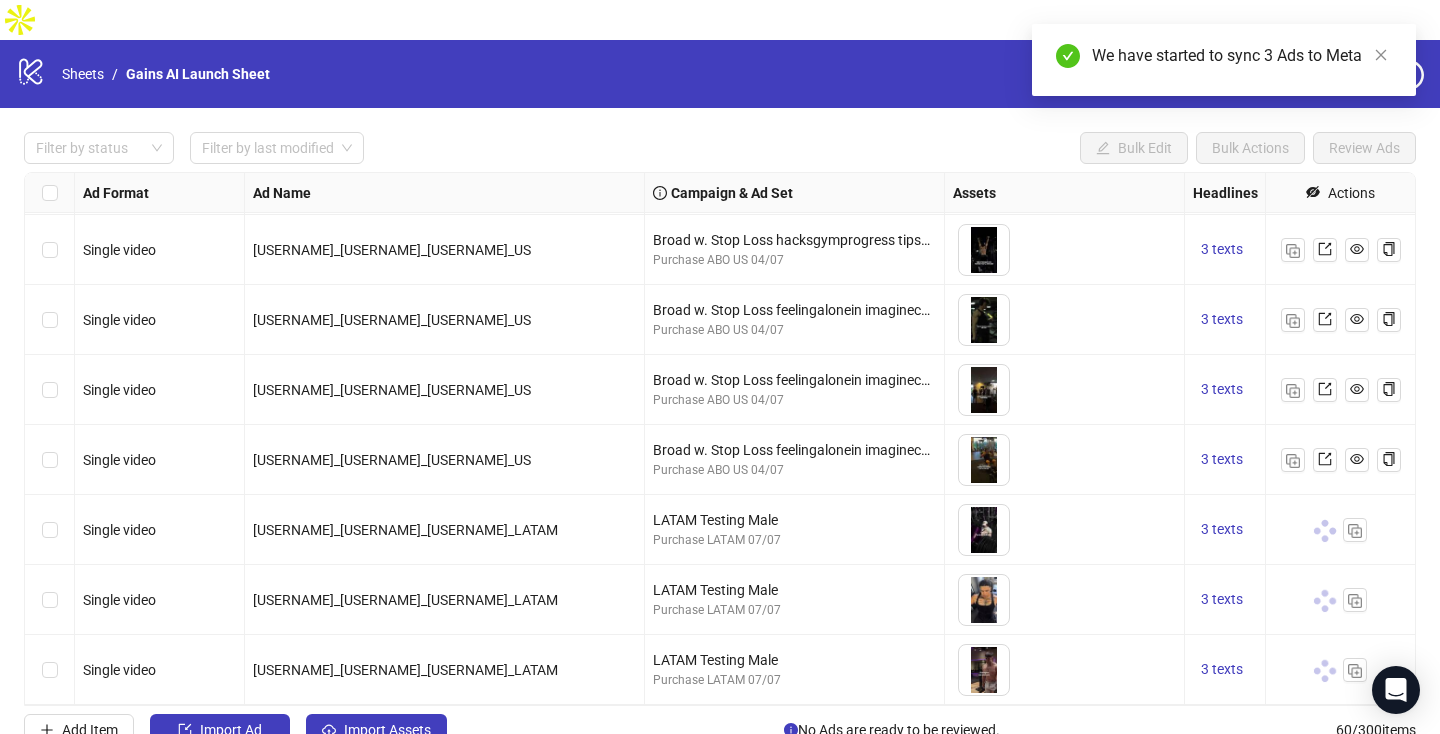 click on "hatebetheone_trainhardeatwell_[PERSON]_LATAM" at bounding box center (119, 110) 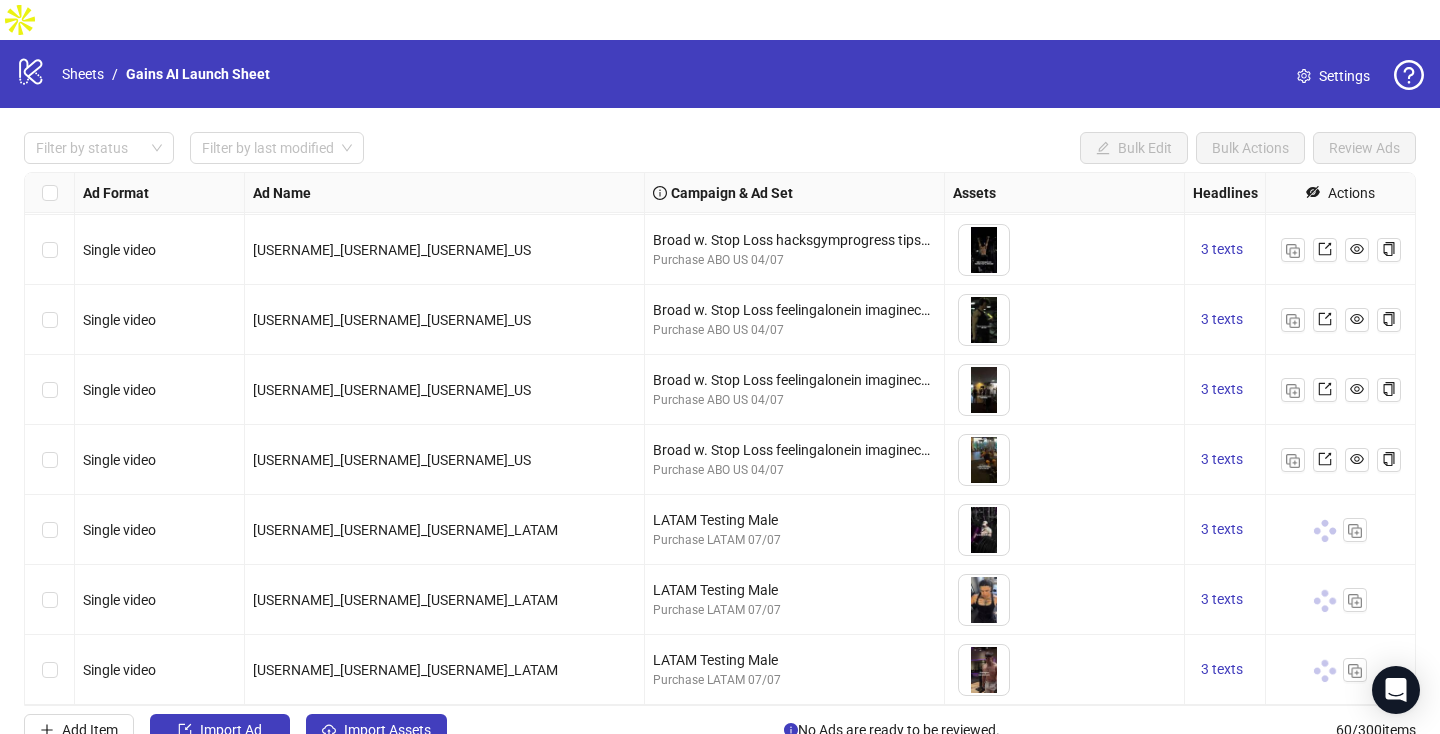 click on "yourfriends_gravlishere_[PERSON]_LATAM" at bounding box center [119, 110] 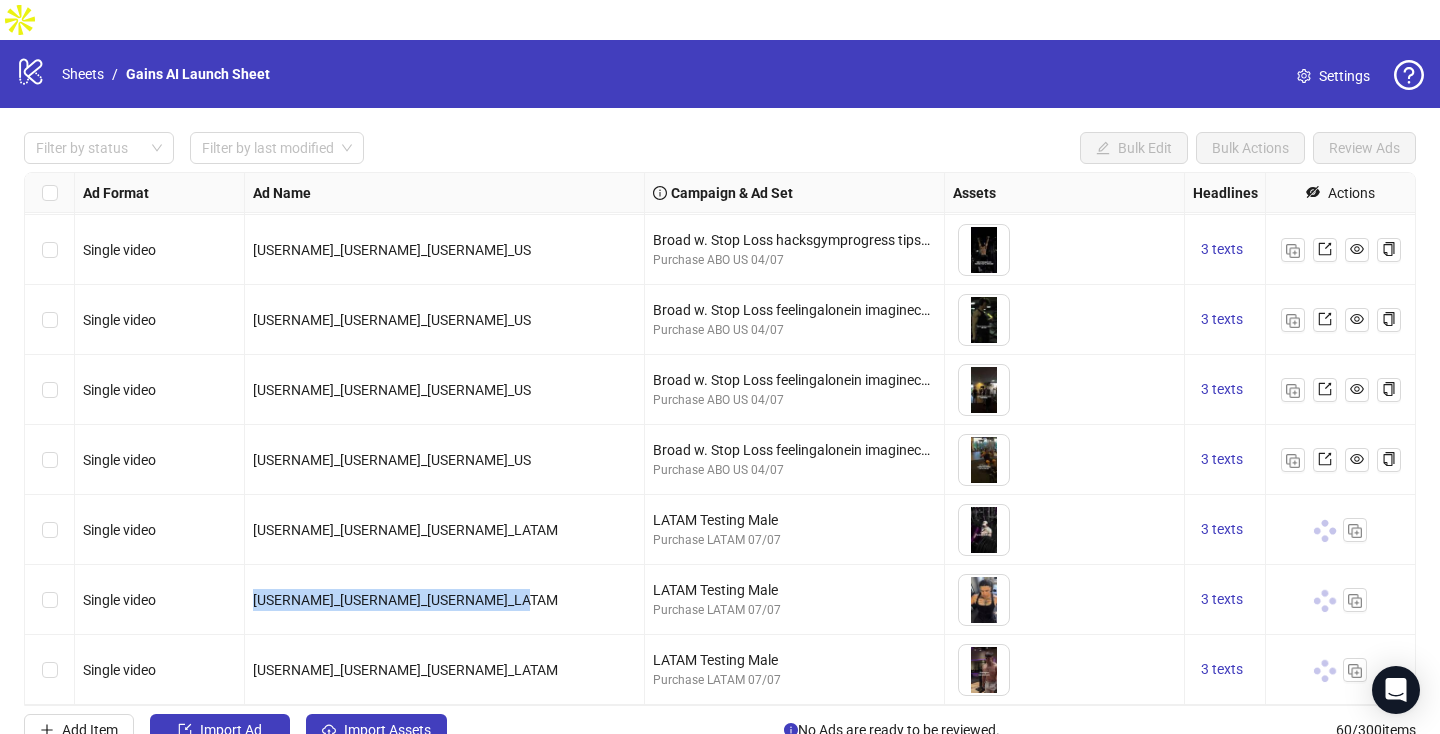 click on "yourfriends_gravlishere_[PERSON]_LATAM" at bounding box center (119, 110) 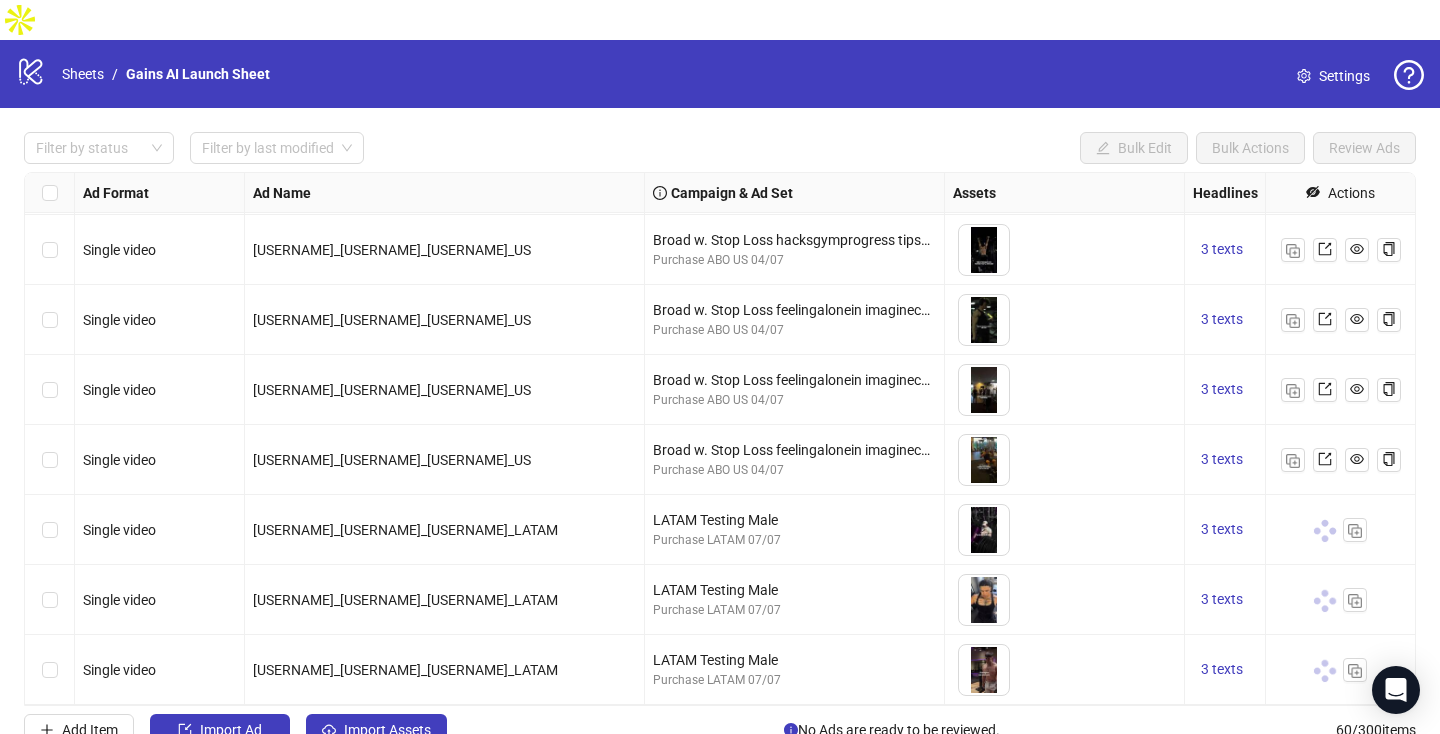 click on "imagineania_alreadyexists_[PERSON]_LATAM" at bounding box center (159, 110) 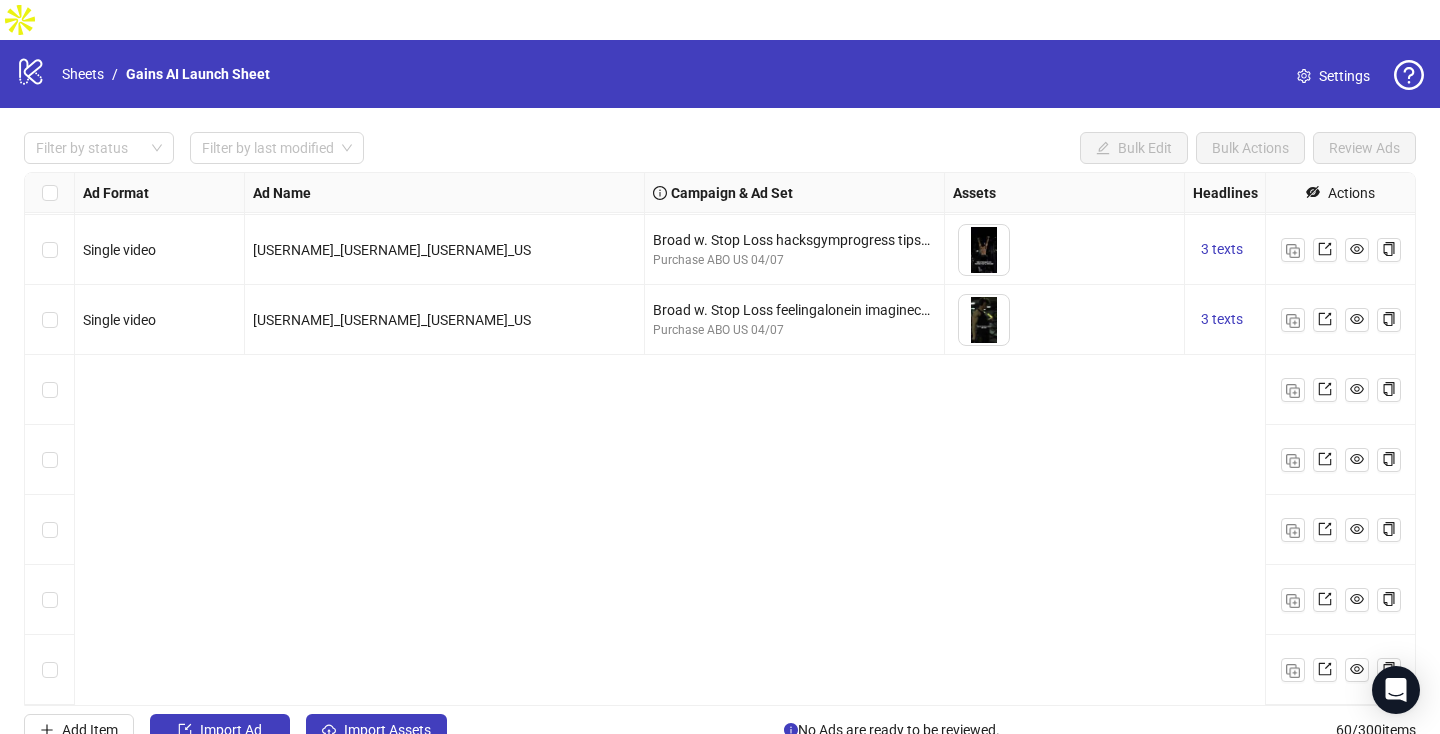 scroll, scrollTop: 3280, scrollLeft: 0, axis: vertical 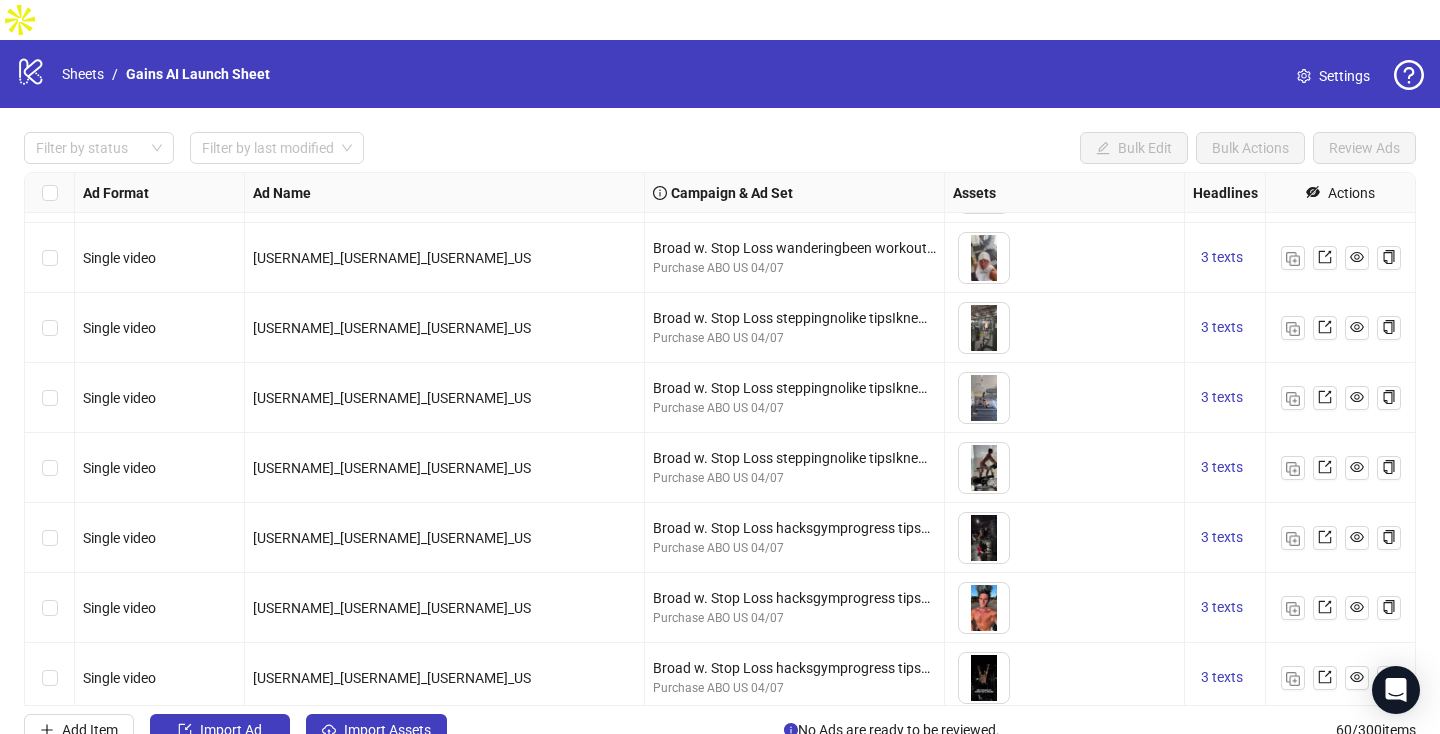 click at bounding box center [50, 328] 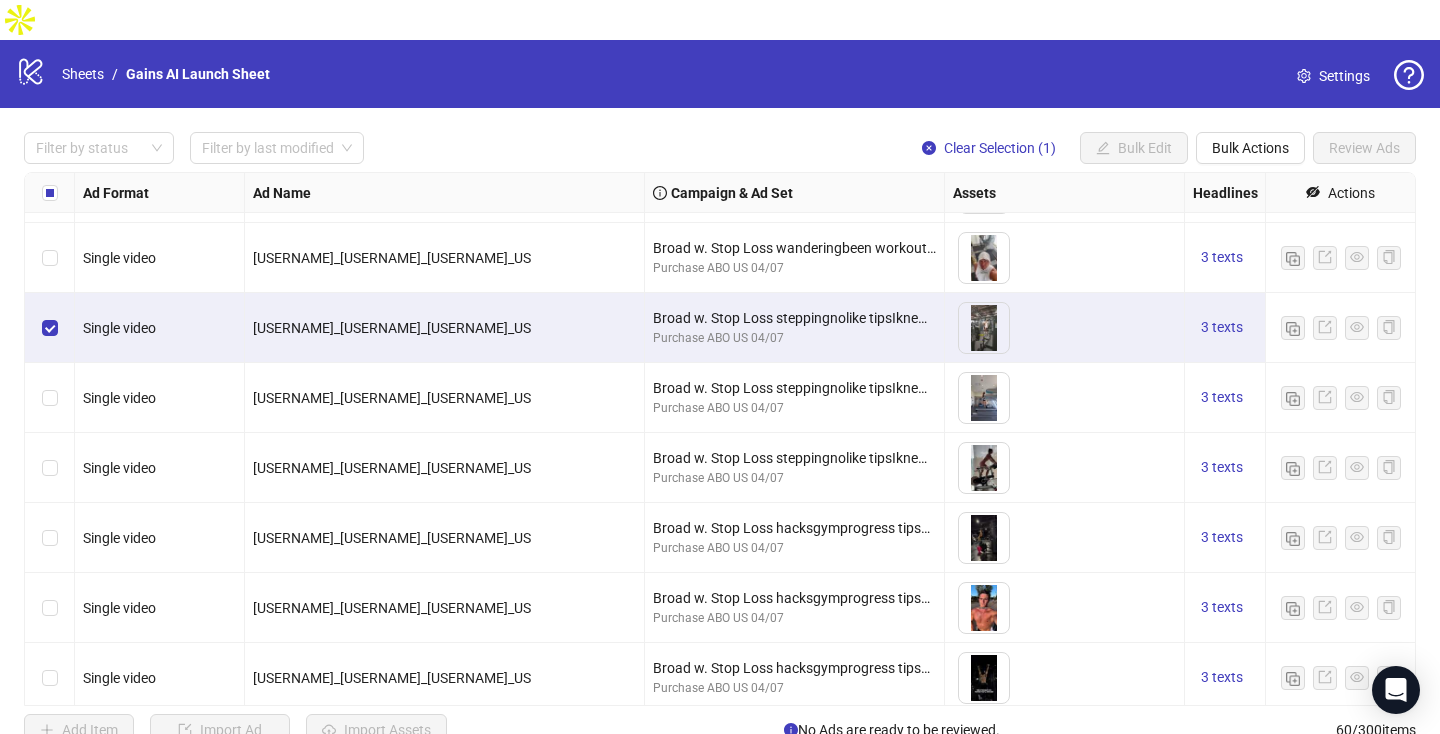 click at bounding box center (50, 398) 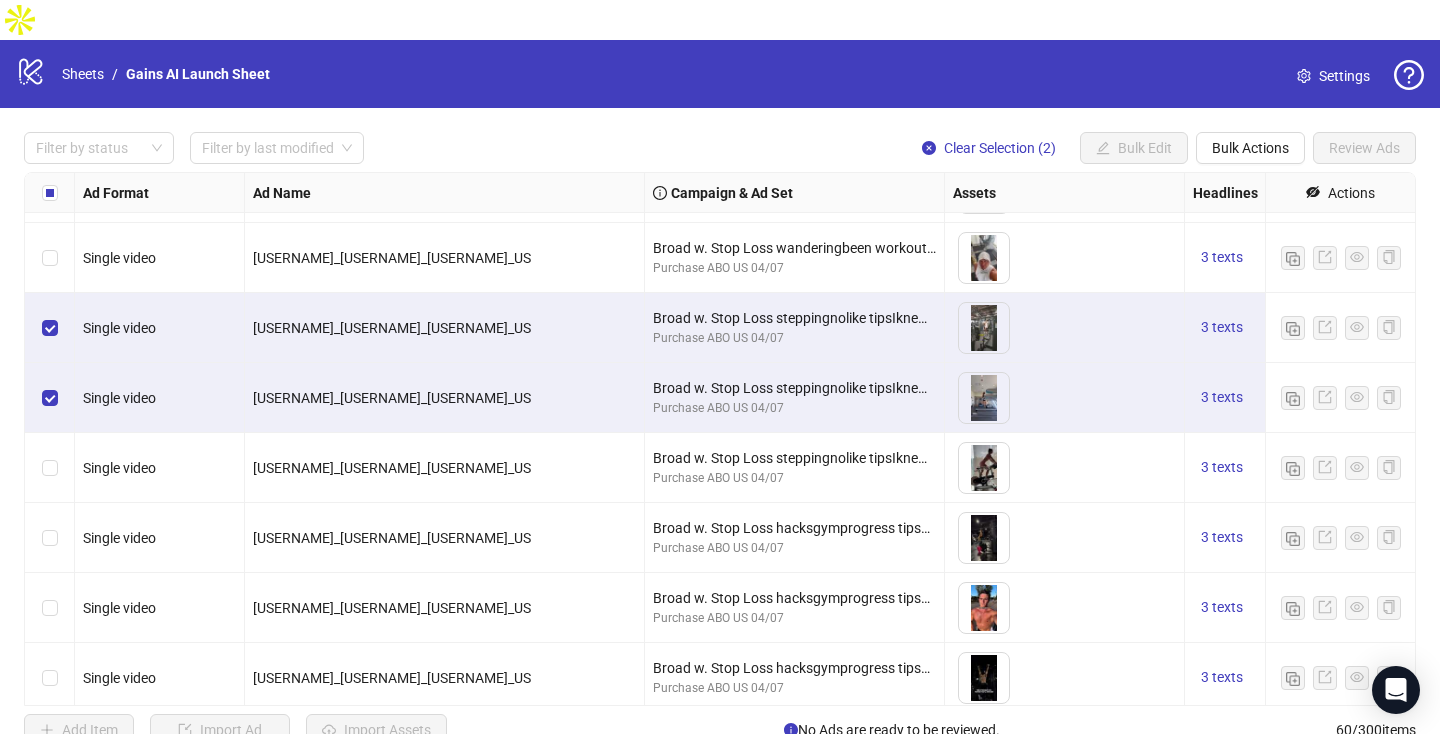 click at bounding box center (50, 468) 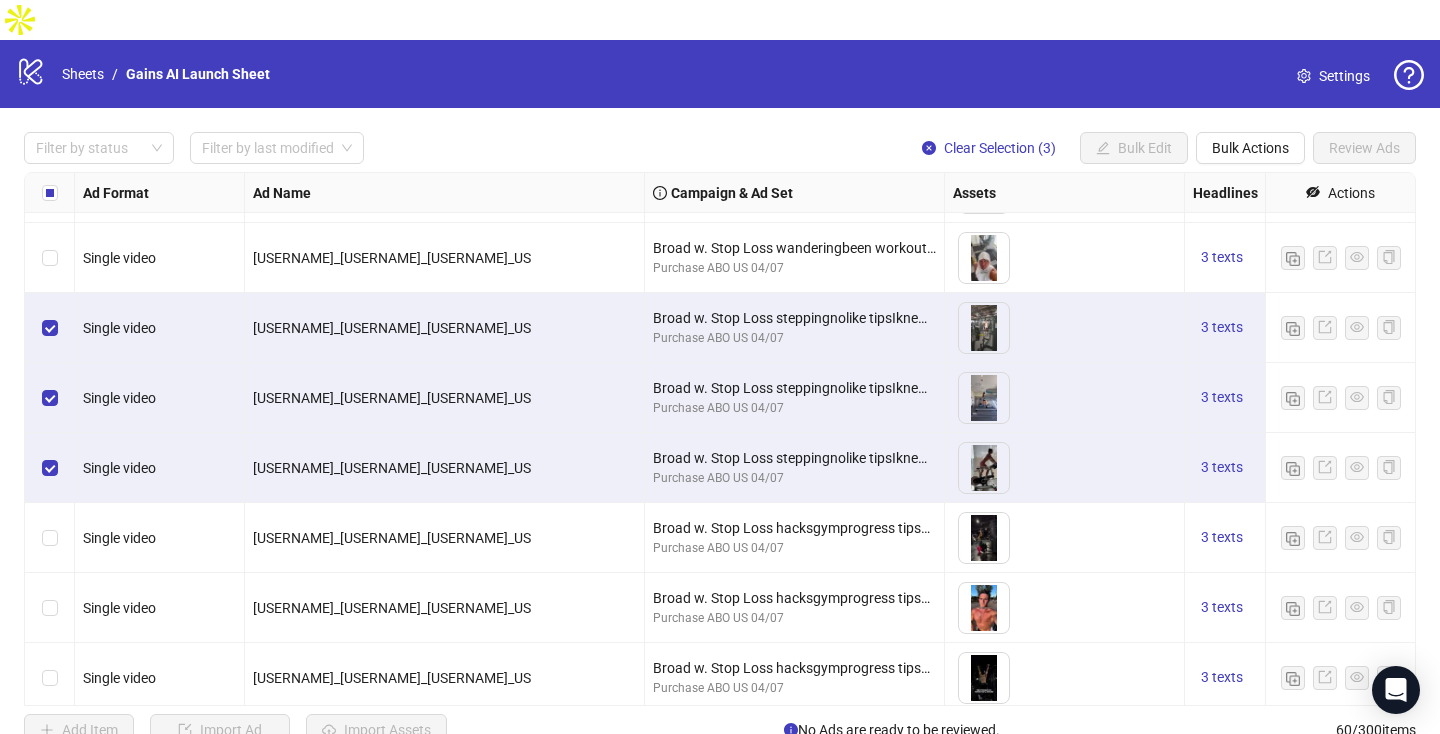 click at bounding box center (50, 538) 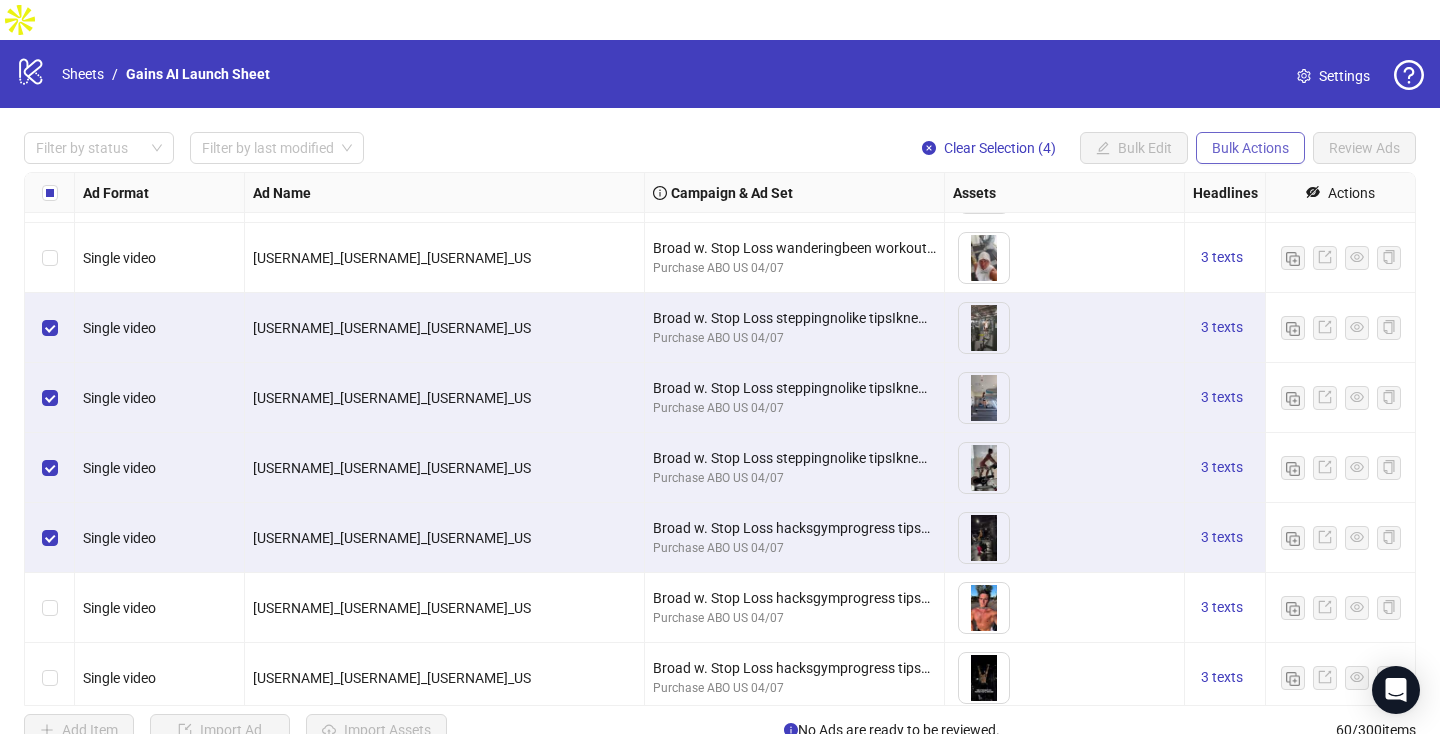 click on "Bulk Actions" at bounding box center [1134, 148] 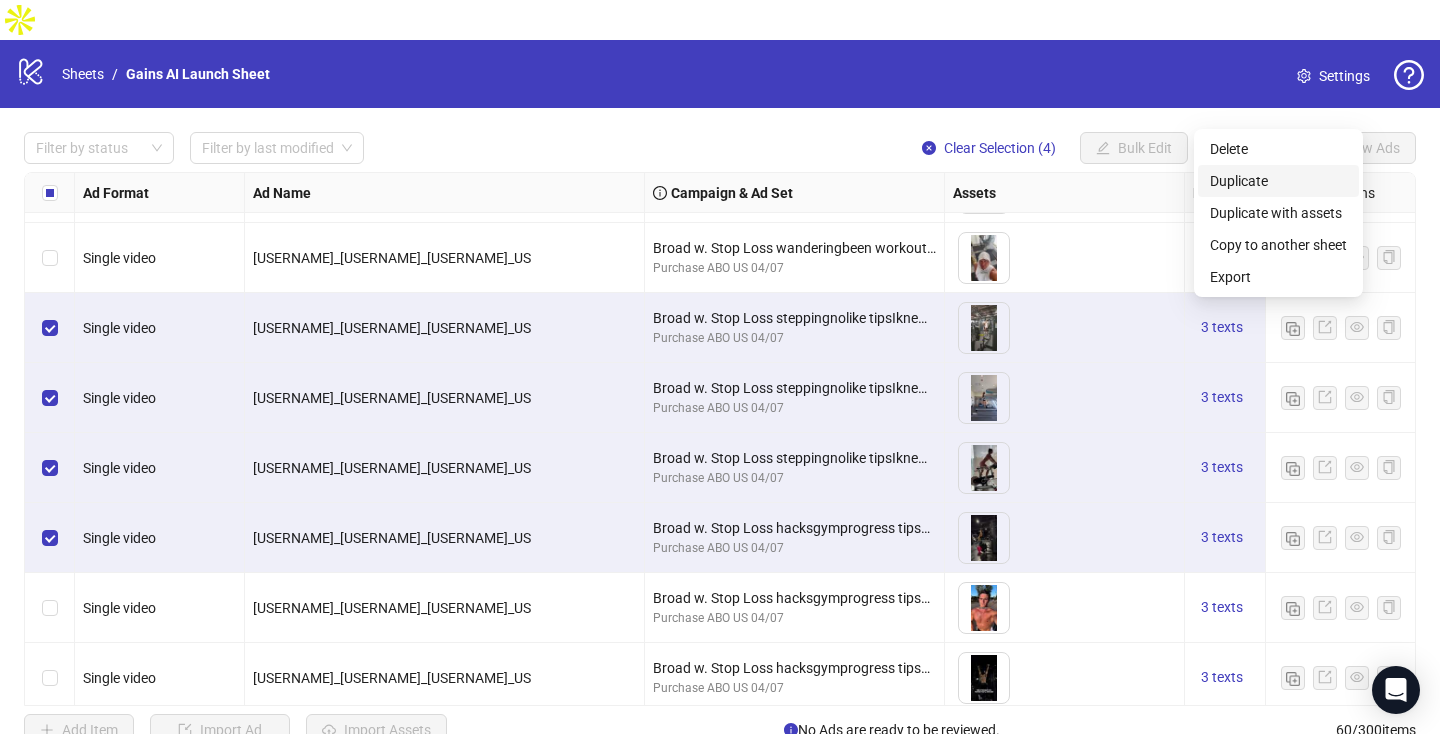 click on "Duplicate" at bounding box center [1278, 181] 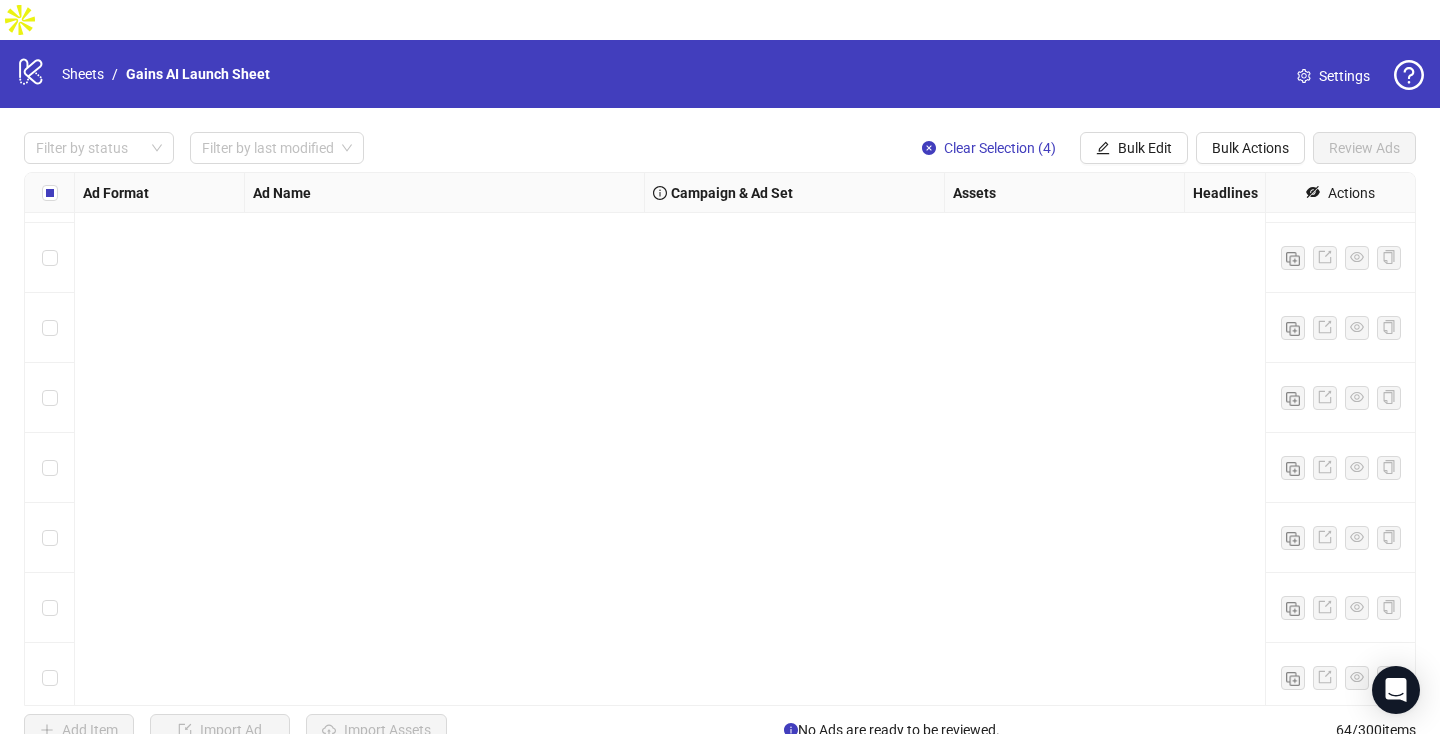 scroll, scrollTop: 3988, scrollLeft: 0, axis: vertical 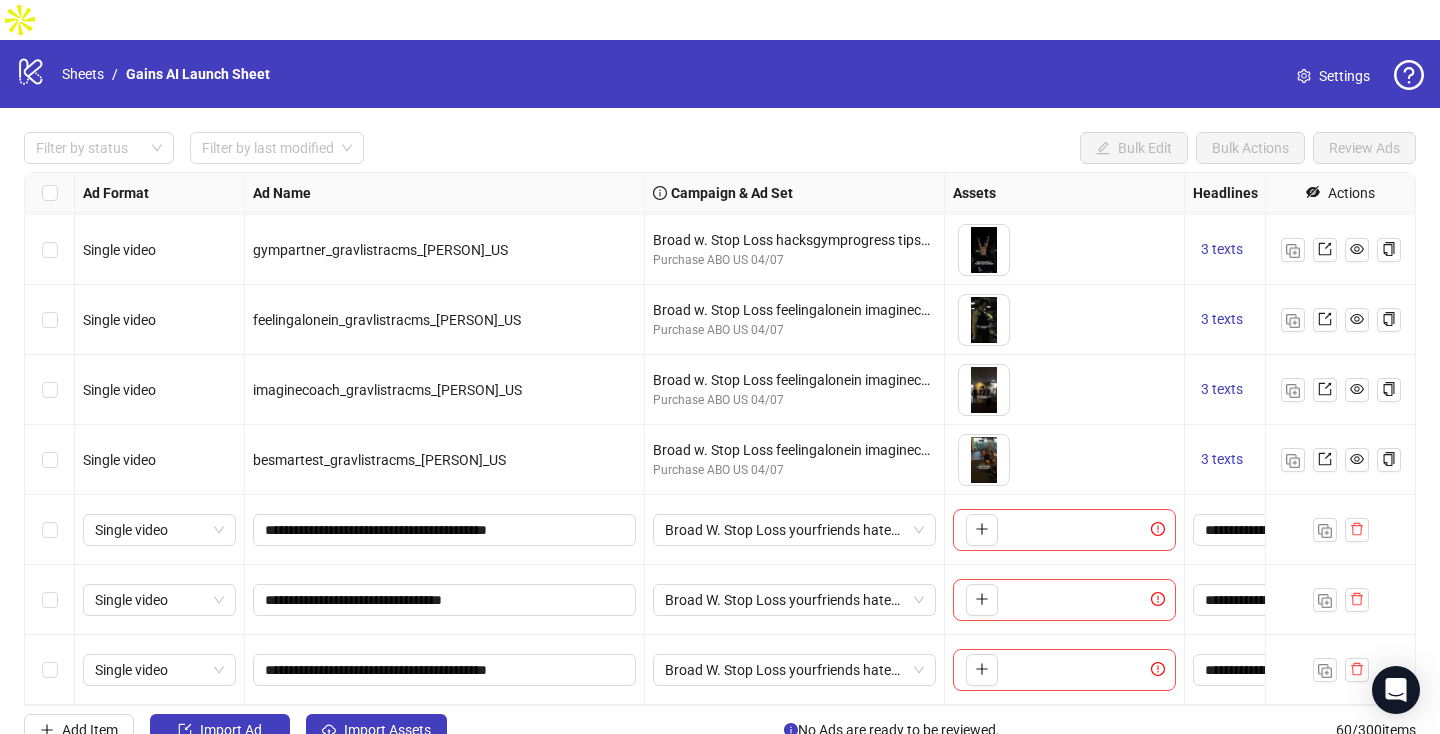 click at bounding box center (50, 530) 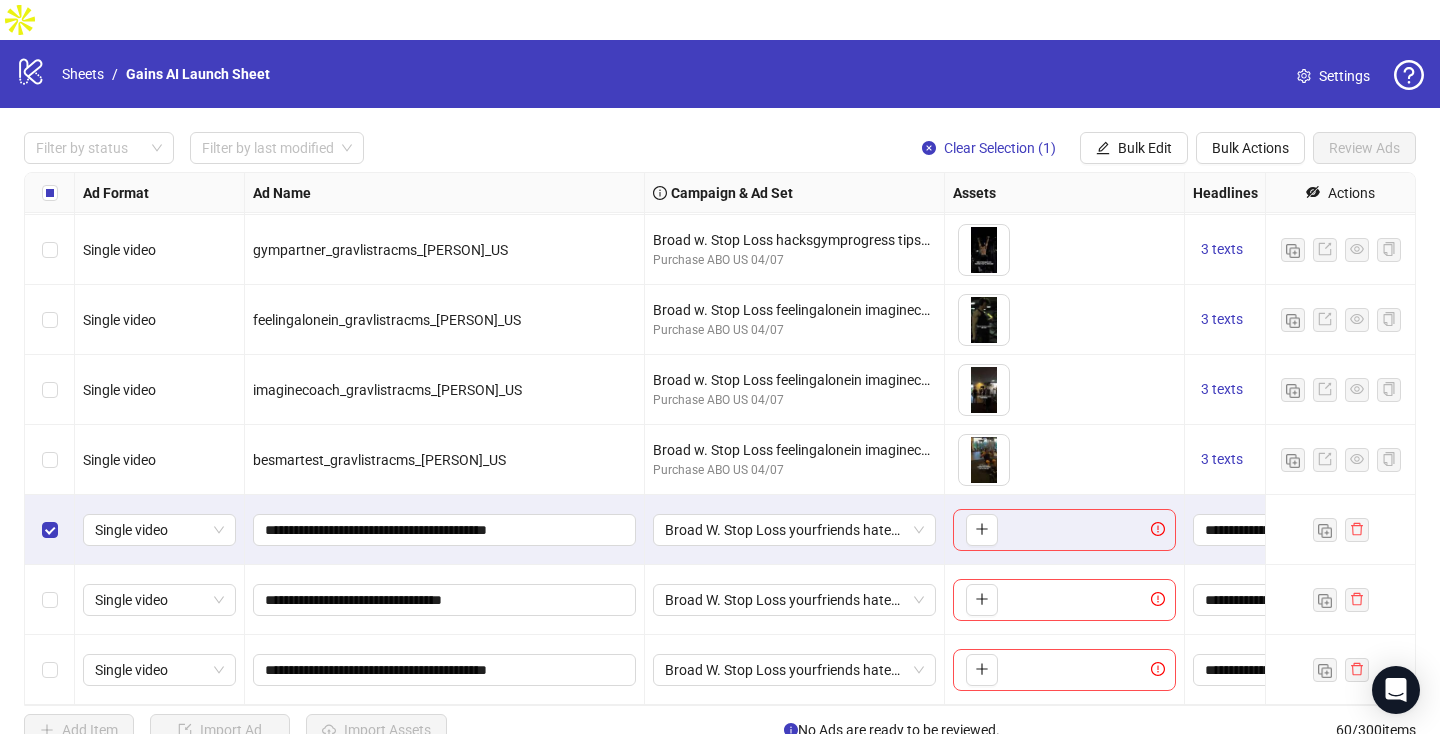 click at bounding box center [50, 600] 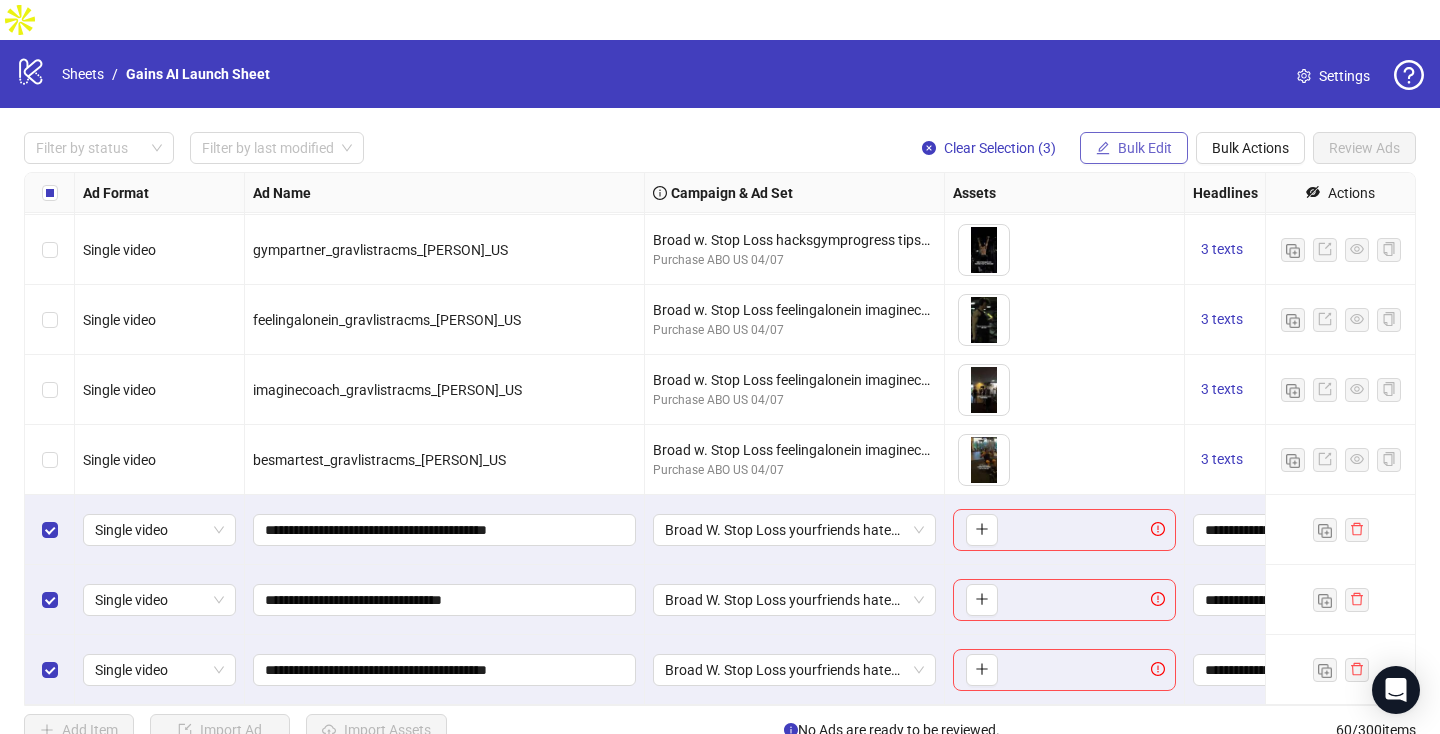 click on "Bulk Edit" at bounding box center (1145, 148) 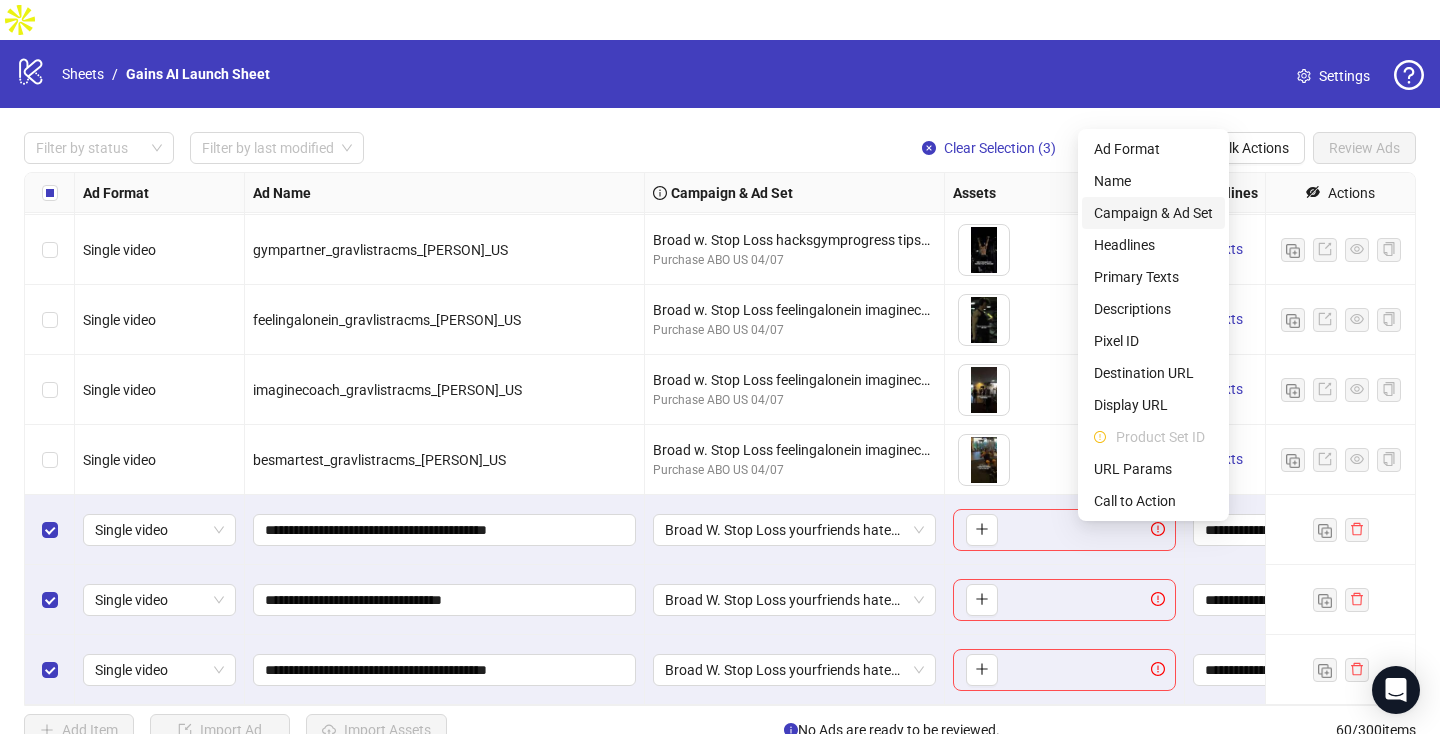 click on "Campaign & Ad Set" at bounding box center [1153, 213] 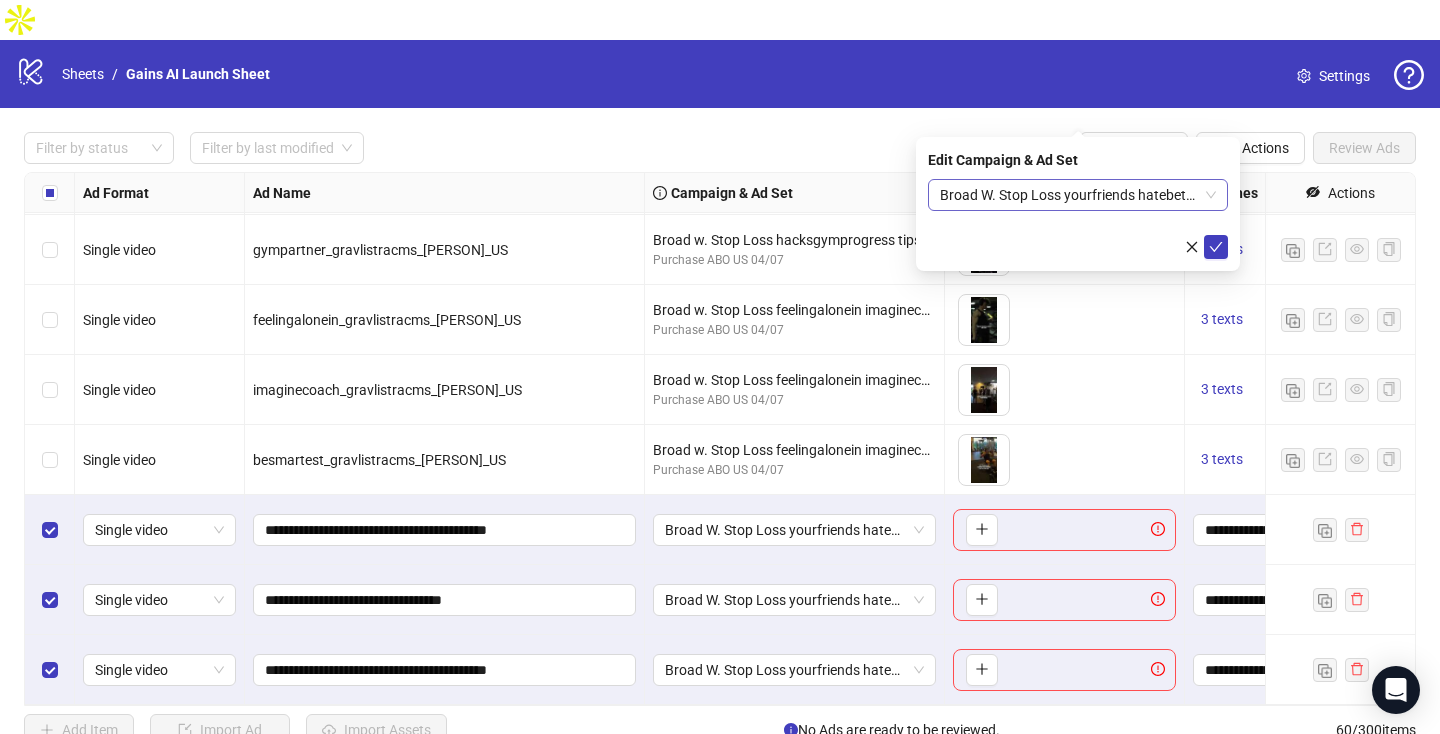 click on "Broad W. Stop Loss yourfriends hatebetheone imagineania" at bounding box center (1078, 195) 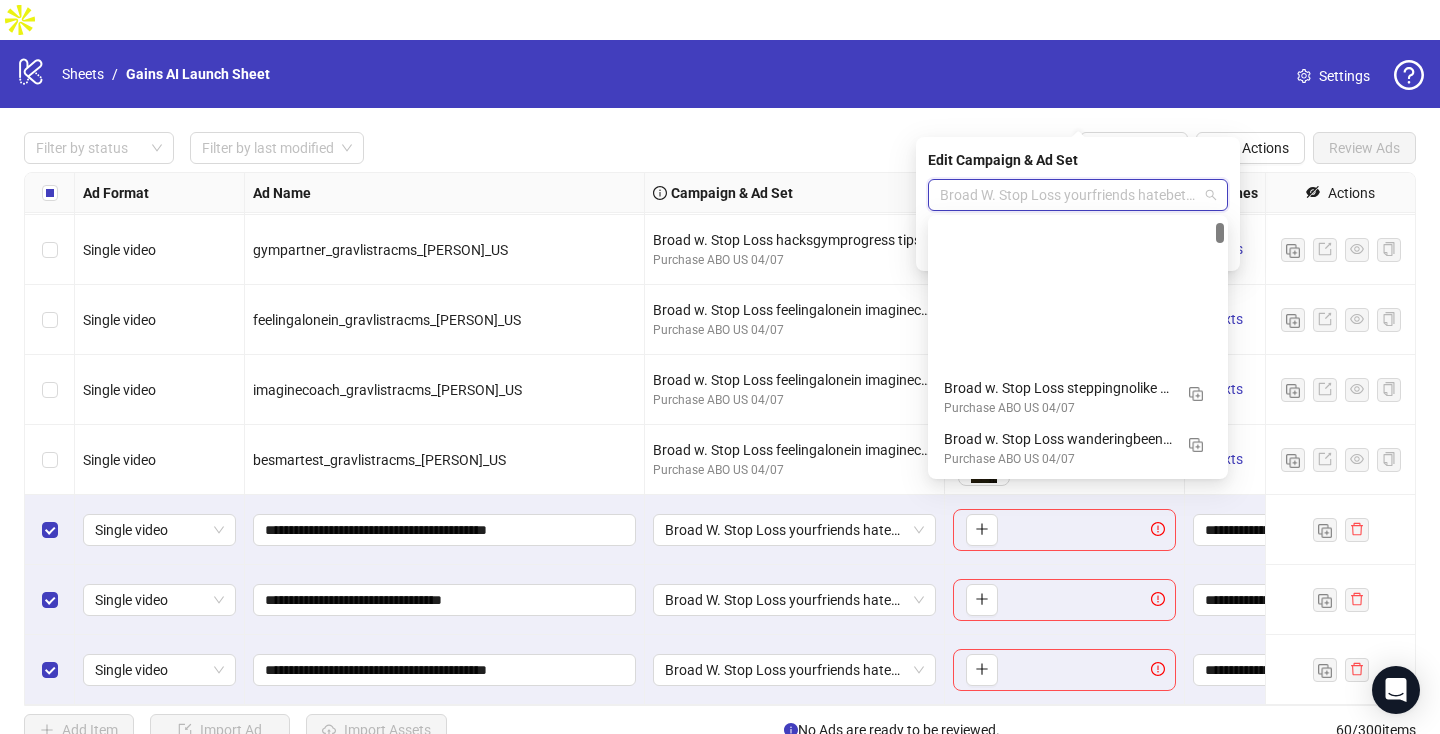 paste on "**********" 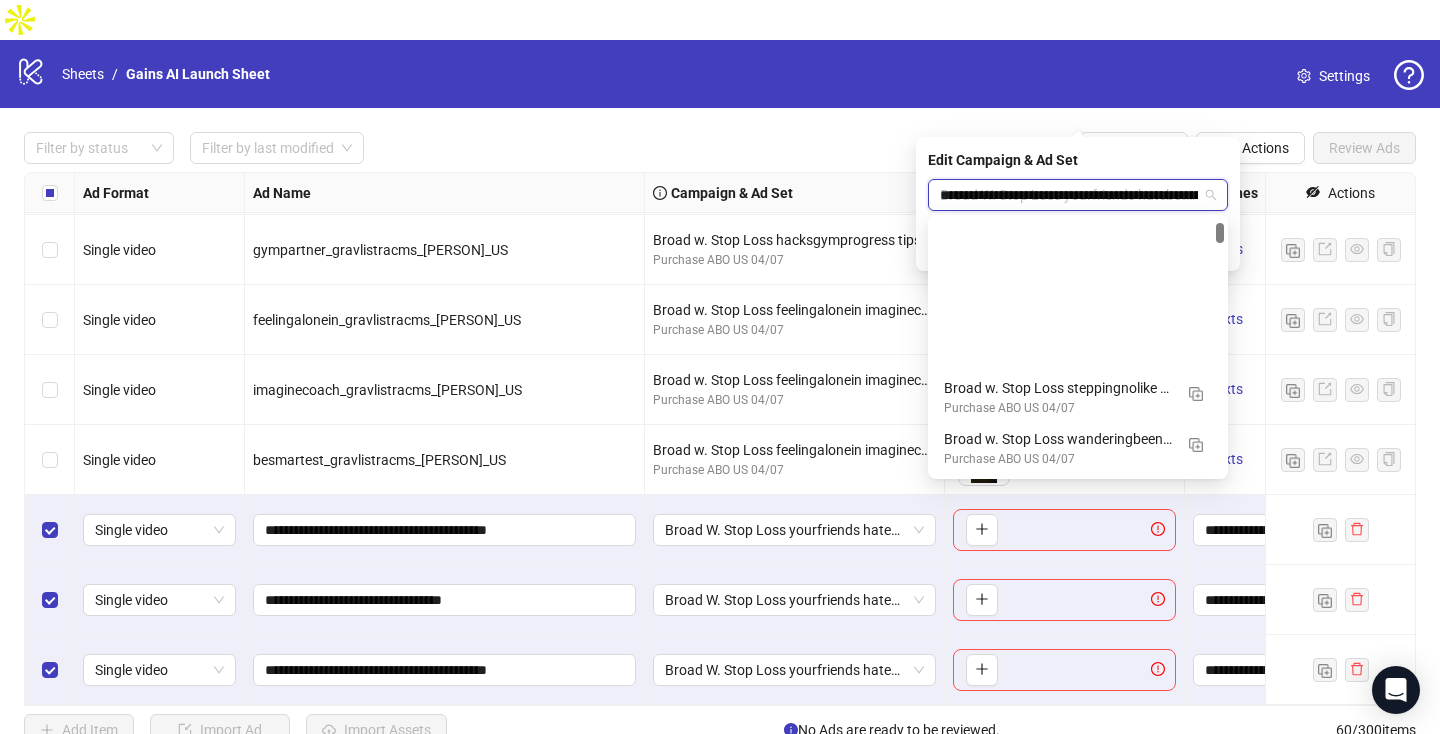 scroll, scrollTop: 0, scrollLeft: 222, axis: horizontal 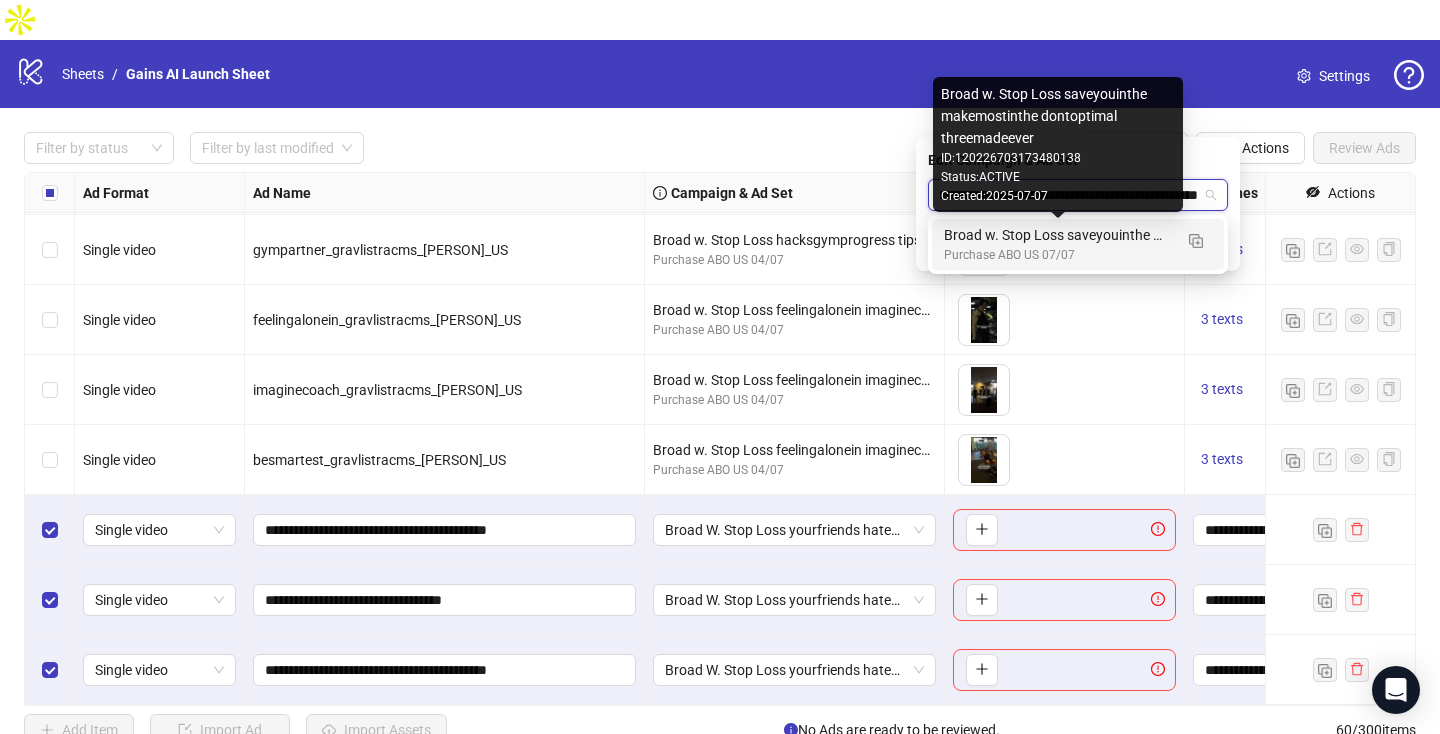 click on "Broad w. Stop Loss saveyouinthe makemostinthe dontoptimal threemadeever" at bounding box center [1058, 235] 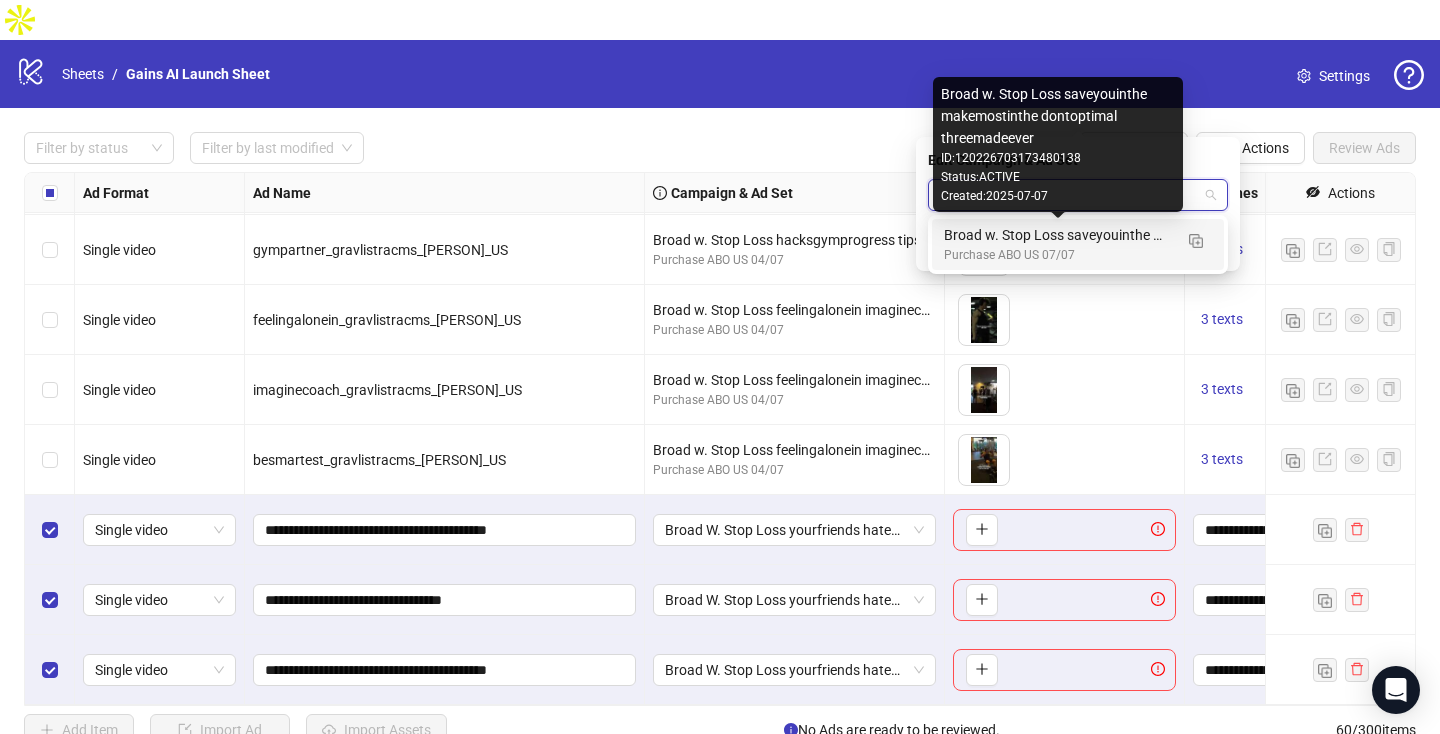 scroll, scrollTop: 0, scrollLeft: 0, axis: both 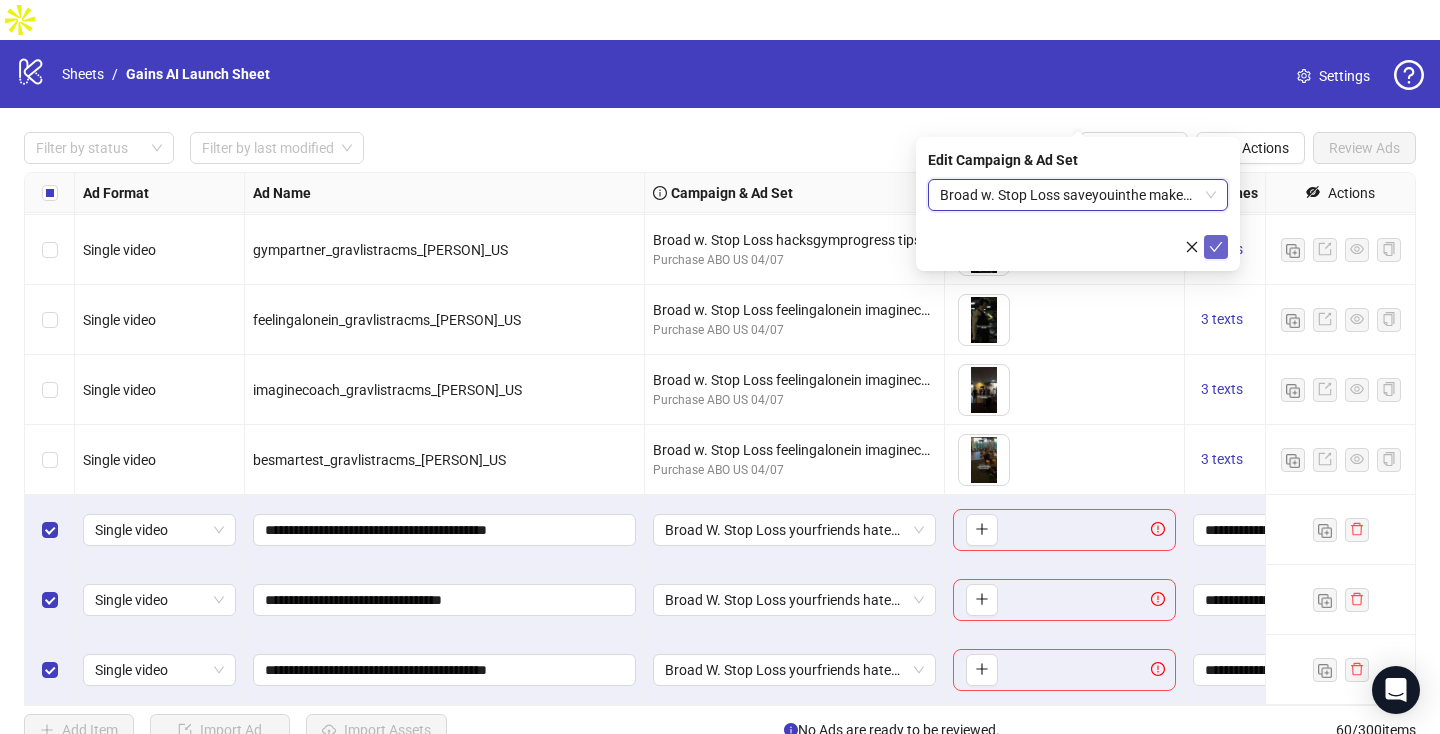 click at bounding box center (1216, 247) 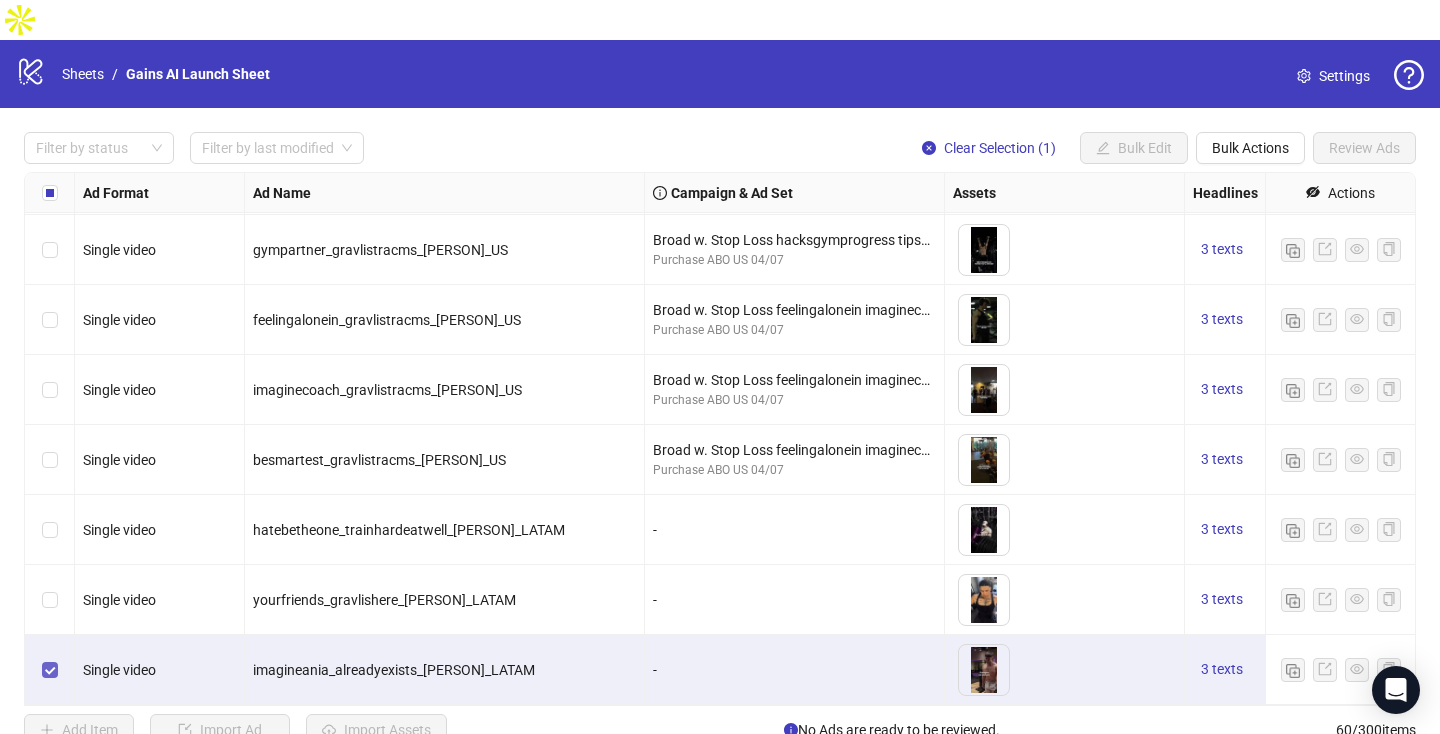 click at bounding box center [50, 670] 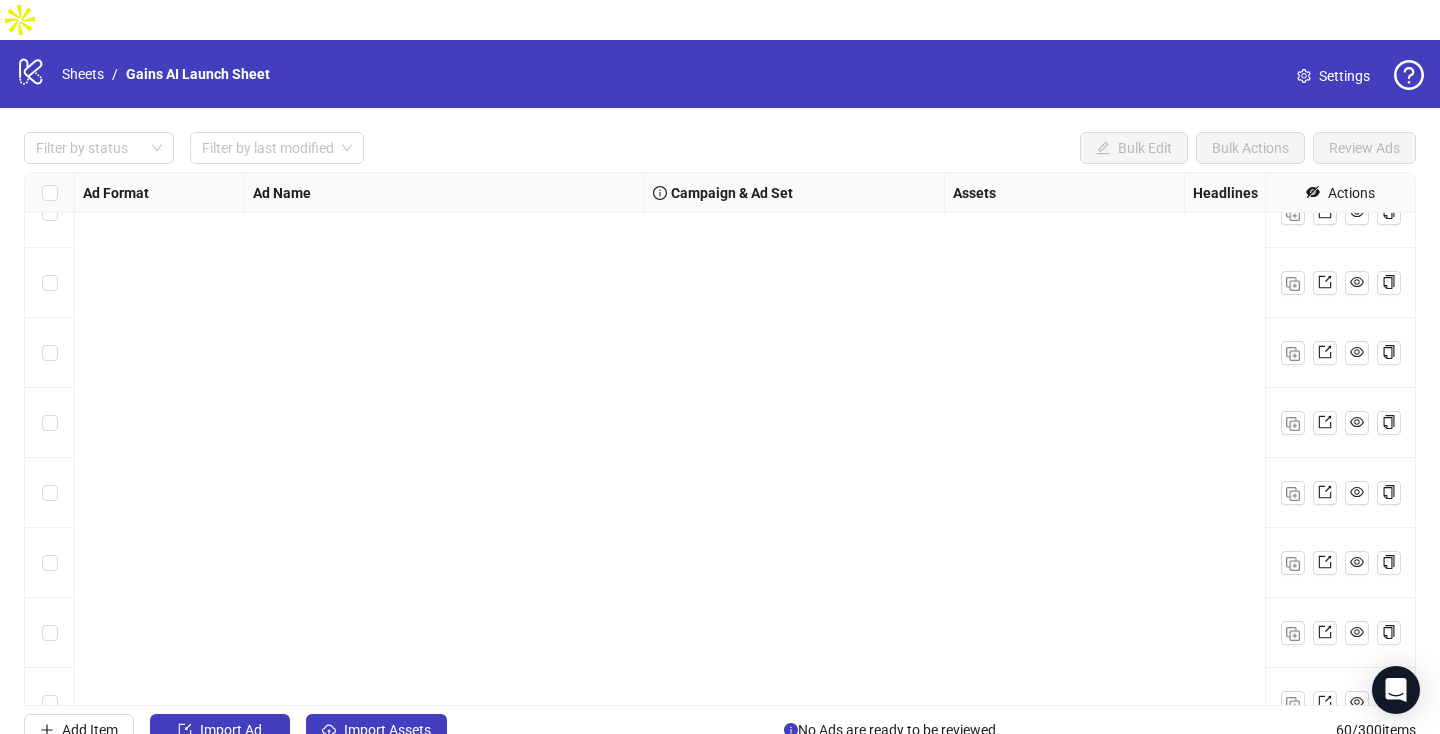 scroll, scrollTop: 0, scrollLeft: 0, axis: both 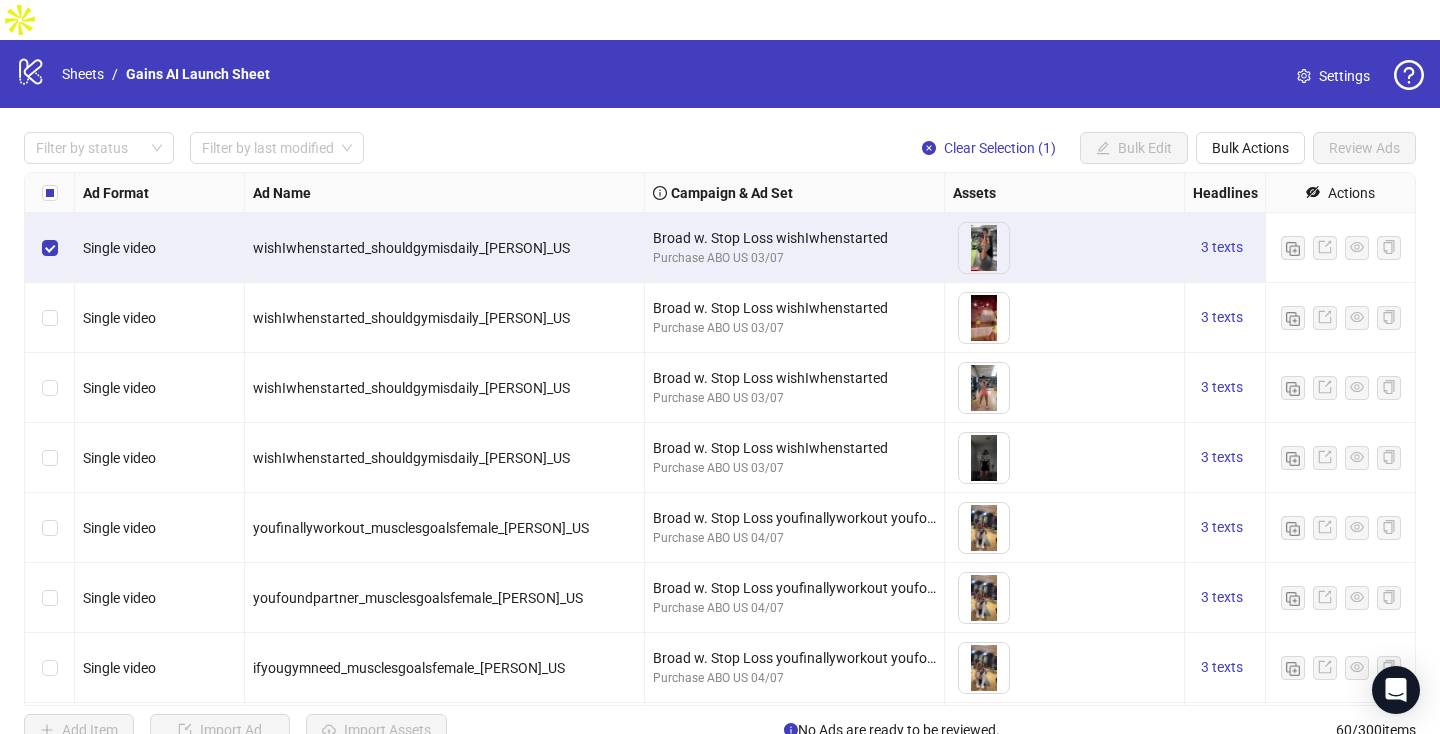 click at bounding box center (50, 318) 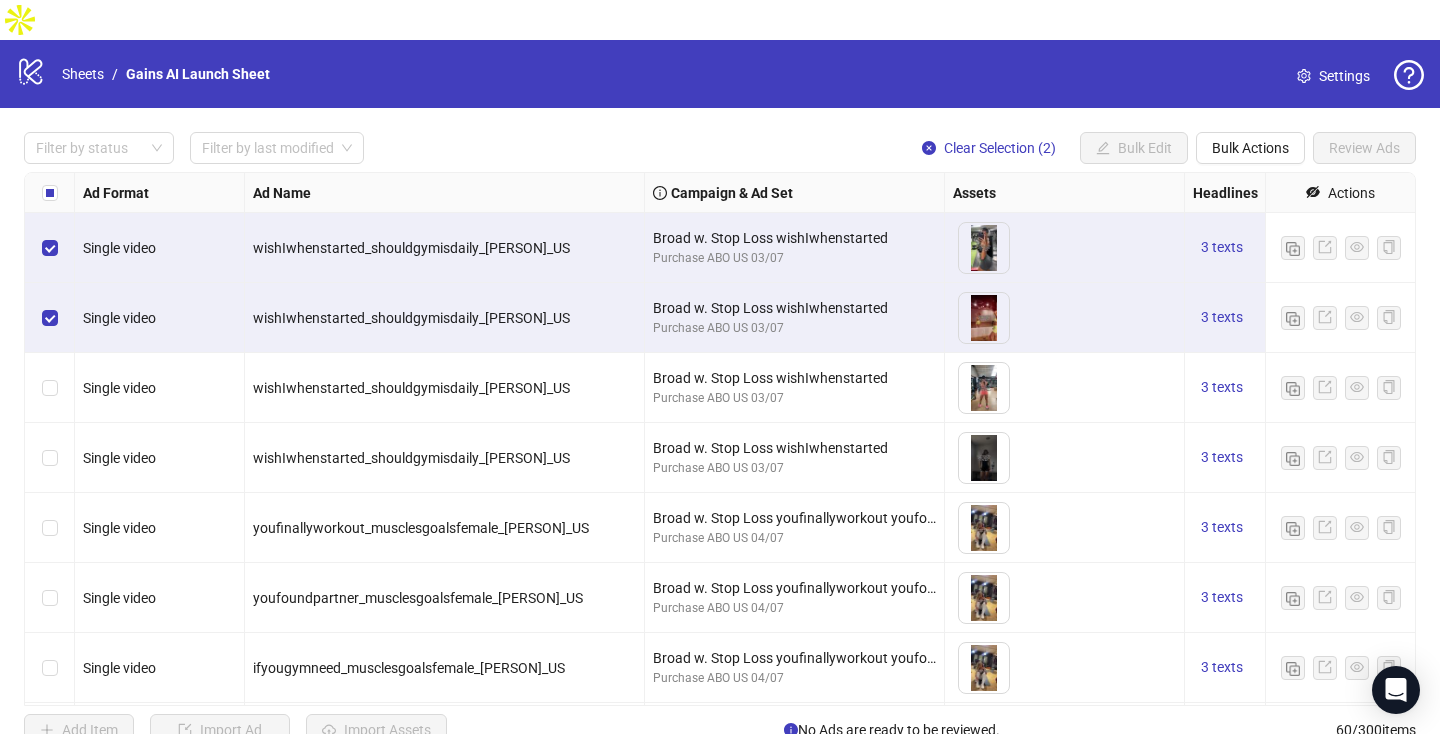 click at bounding box center [50, 388] 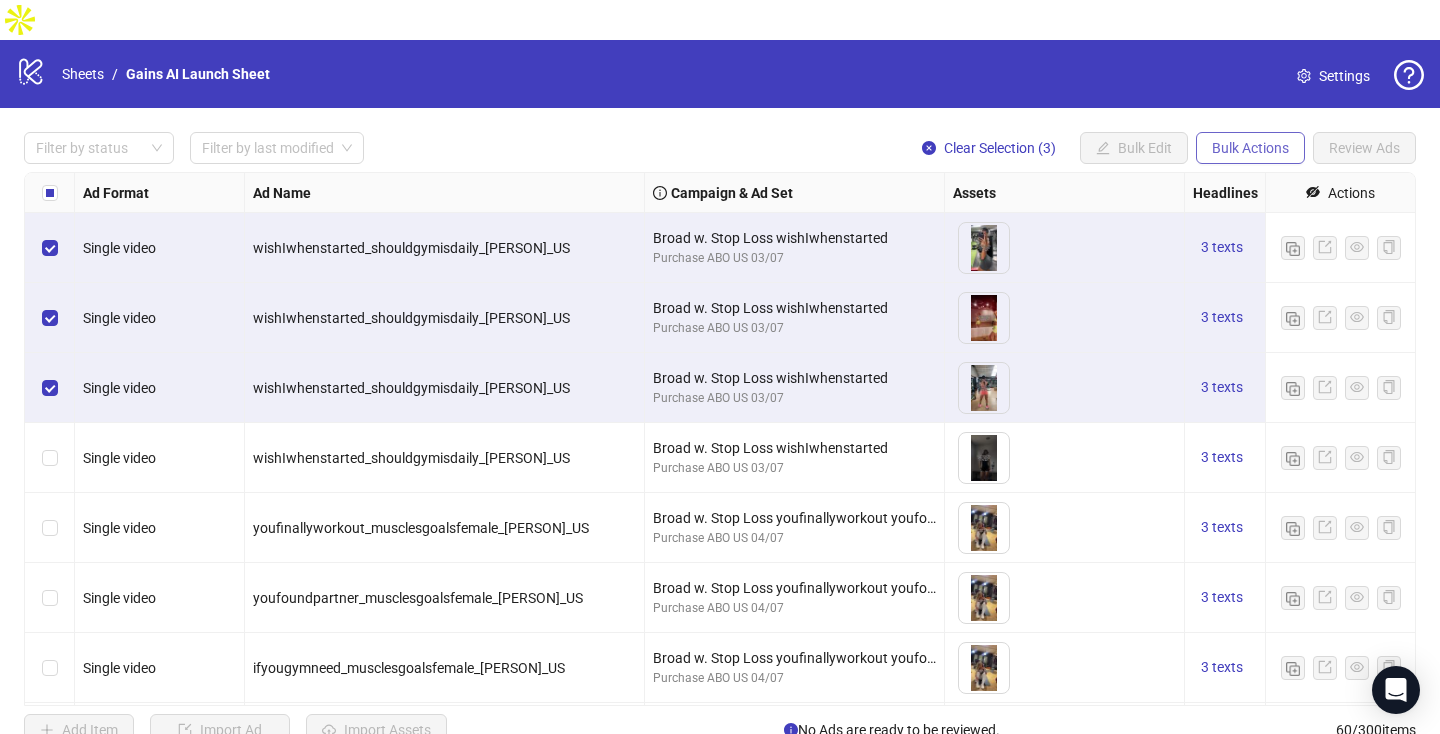 click on "Bulk Actions" at bounding box center (1103, 148) 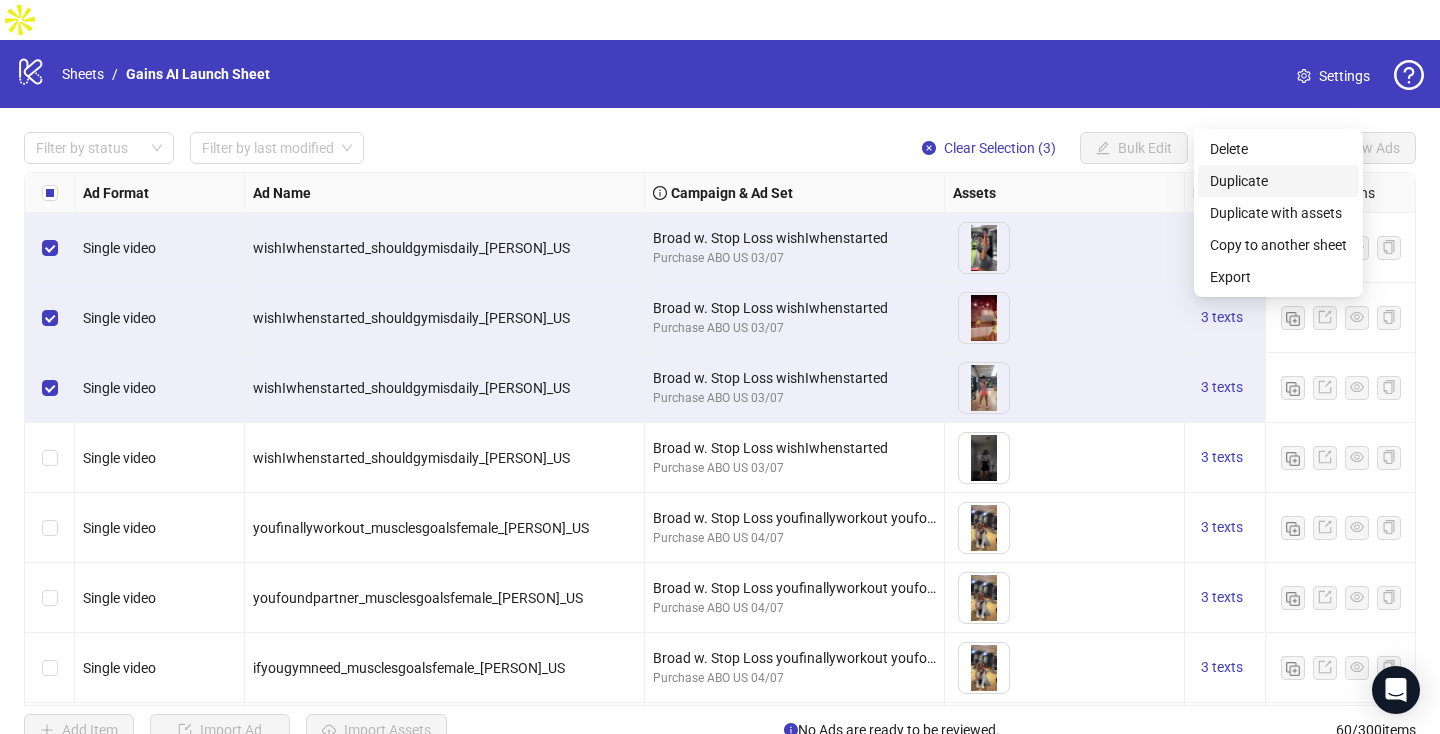 click on "Duplicate" at bounding box center [1278, 181] 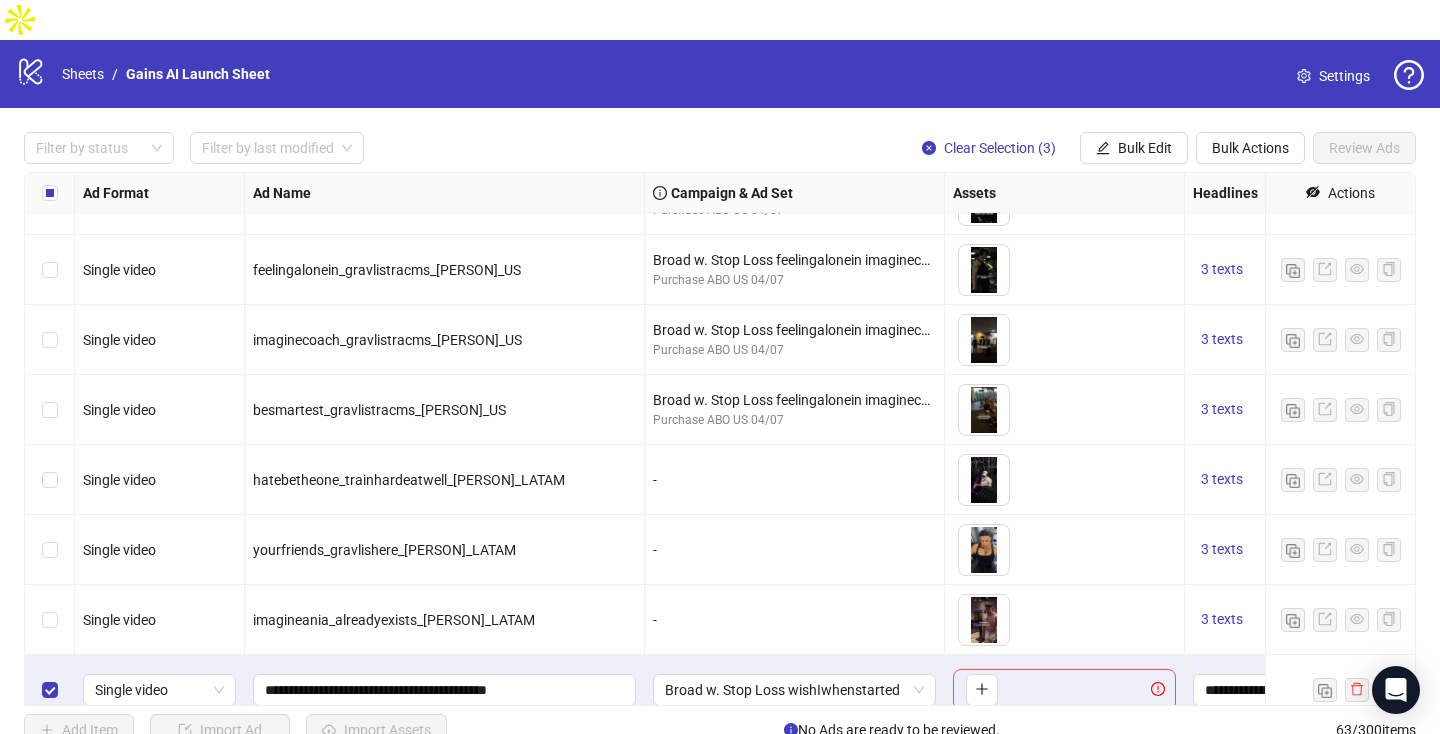 scroll, scrollTop: 3918, scrollLeft: 0, axis: vertical 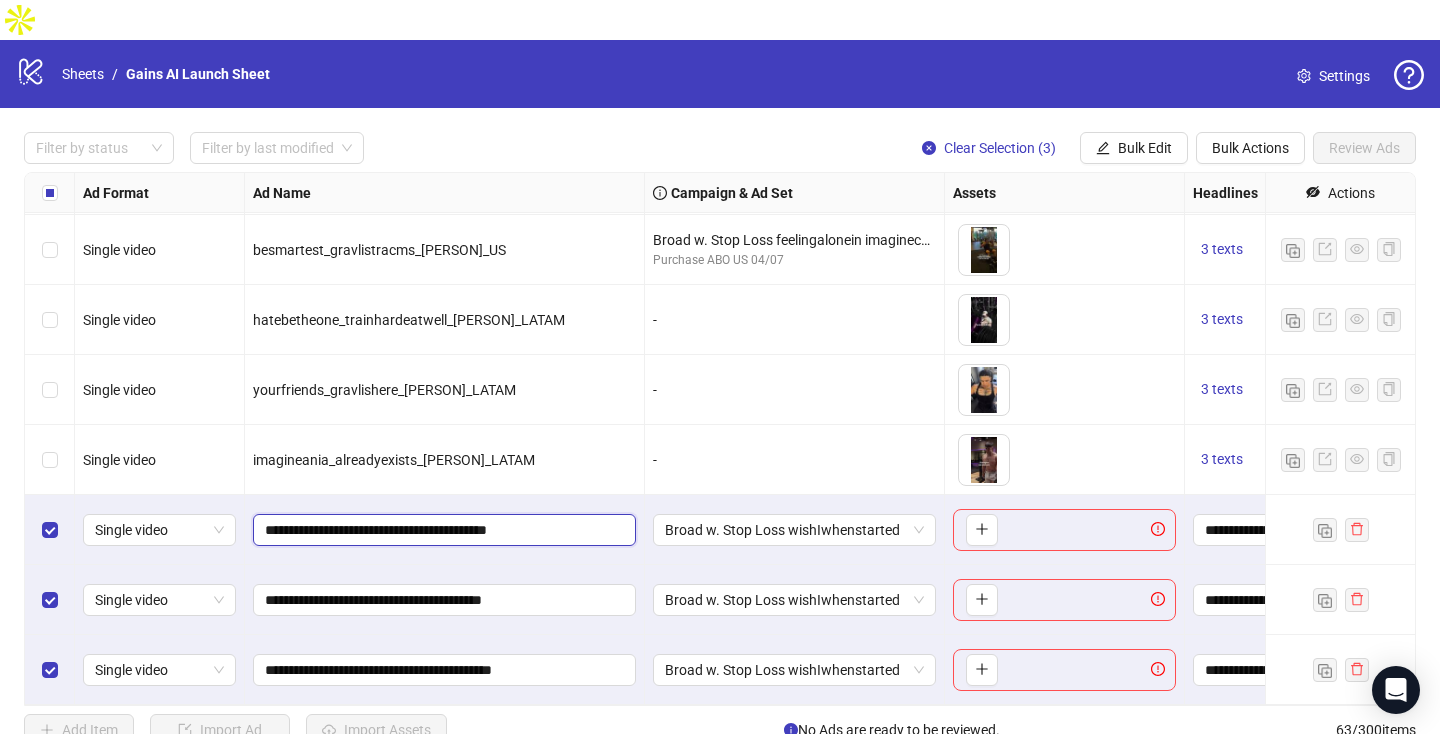 click on "**********" at bounding box center [442, 530] 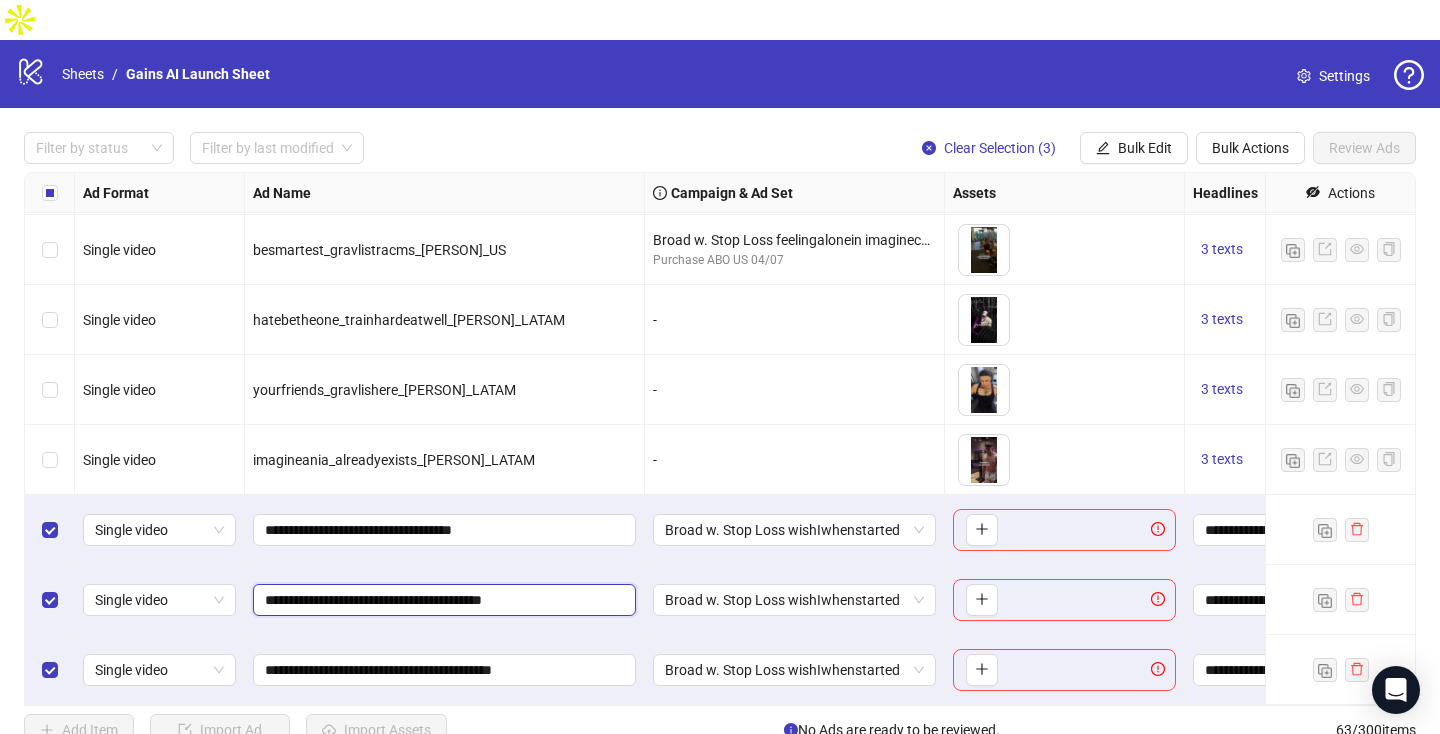 click on "**********" at bounding box center (442, 600) 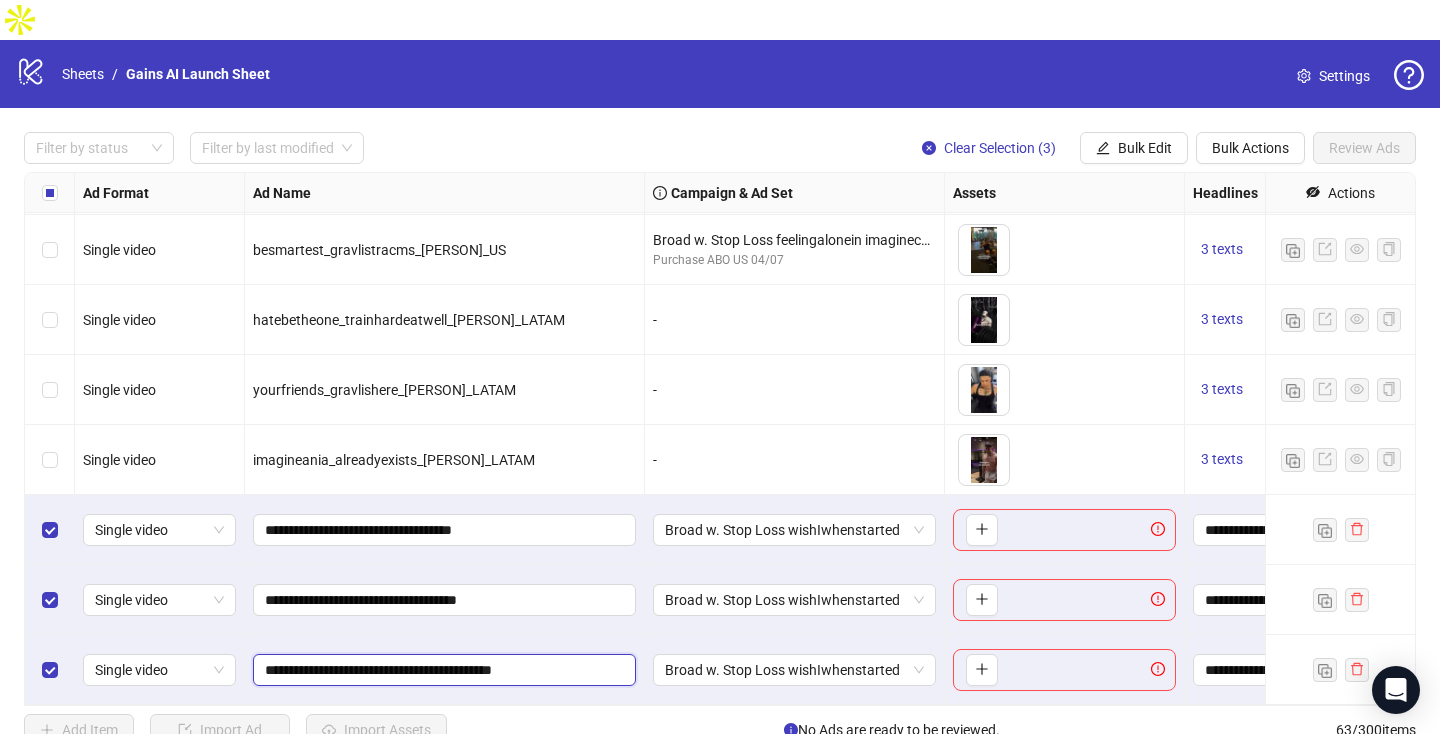 click on "**********" at bounding box center (442, 670) 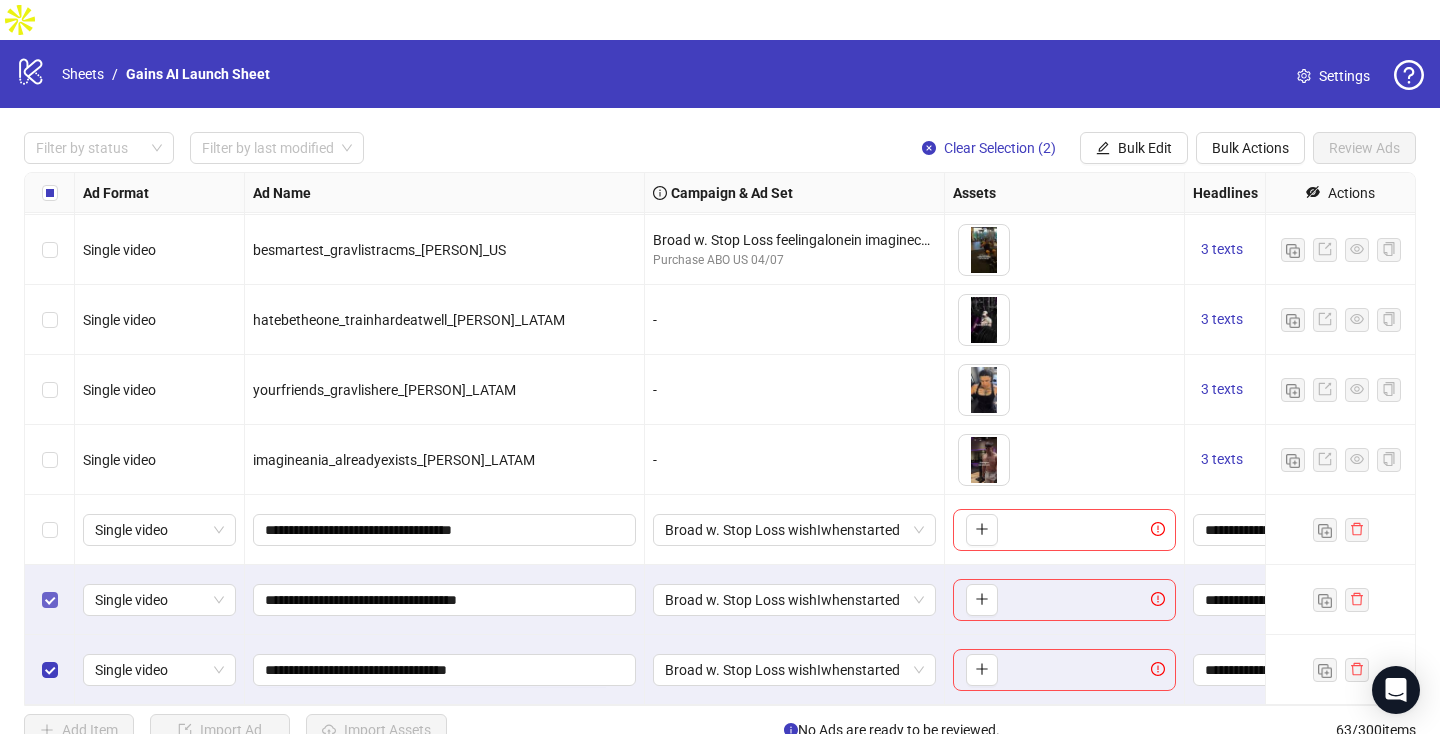 click at bounding box center (50, 600) 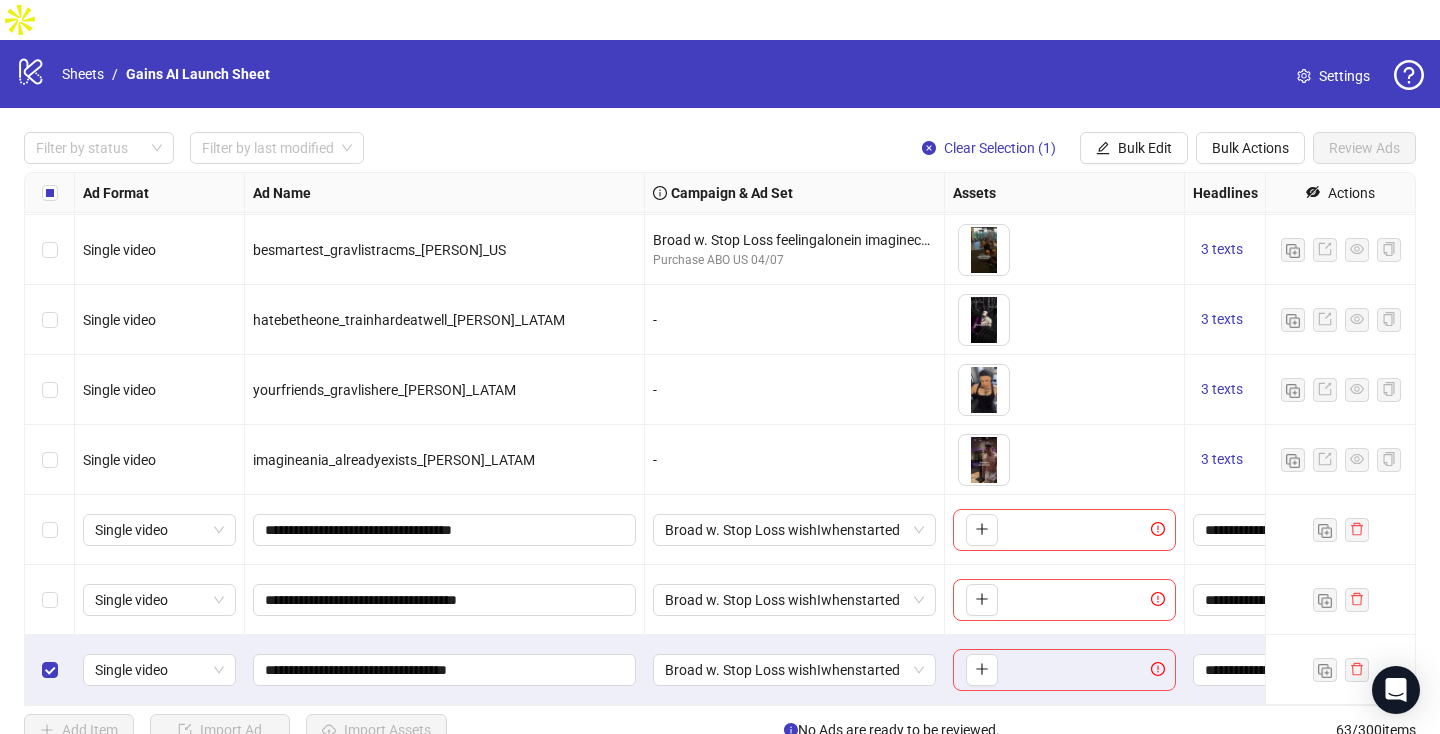 click at bounding box center (50, 670) 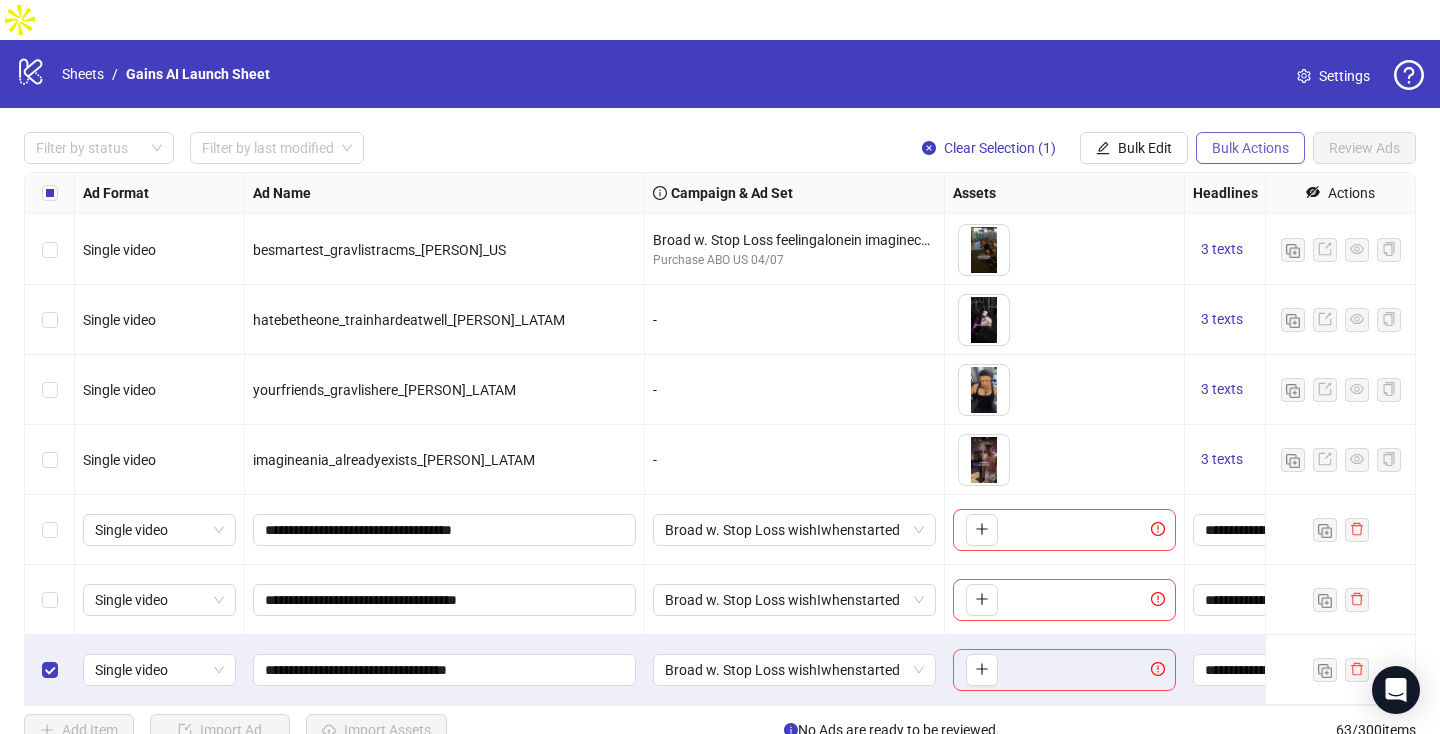 click on "Bulk Actions" at bounding box center (1103, 148) 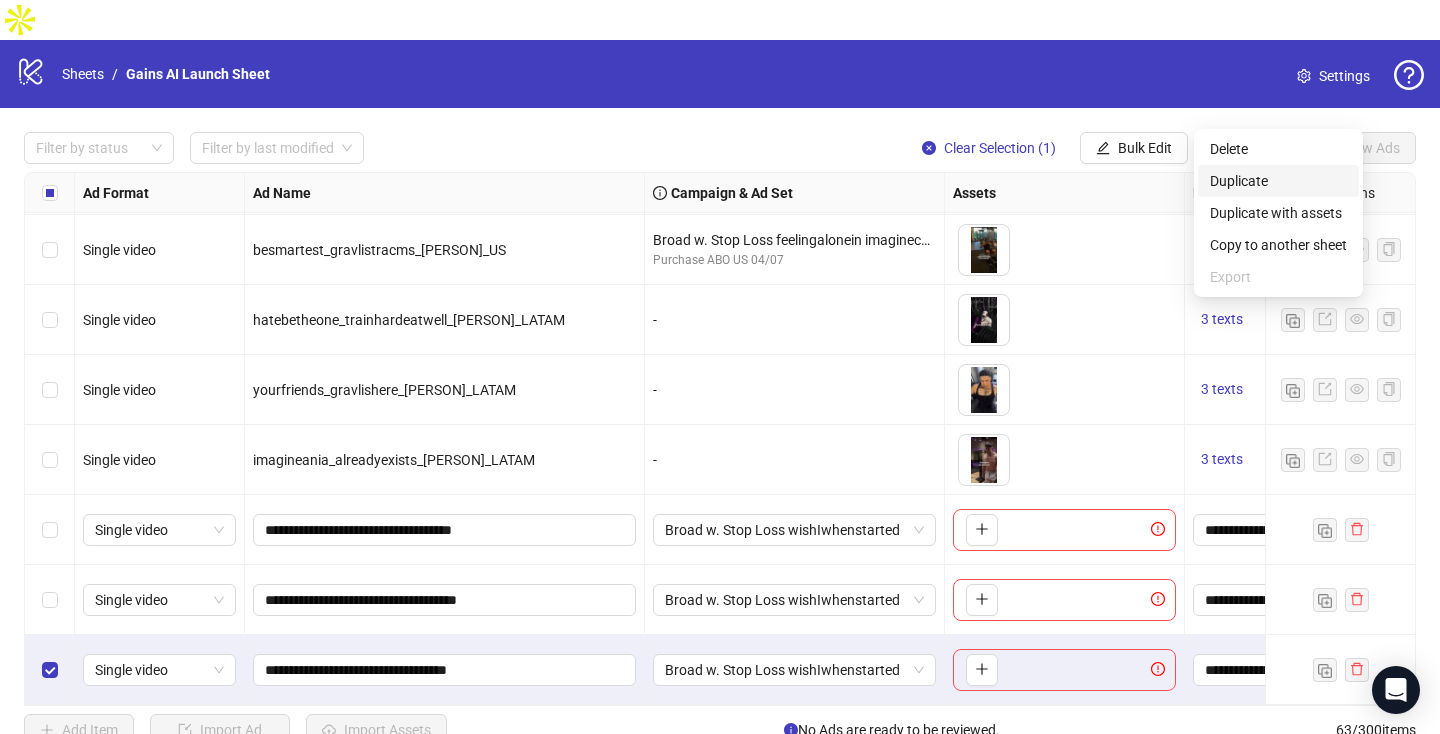 click on "Duplicate" at bounding box center [1278, 181] 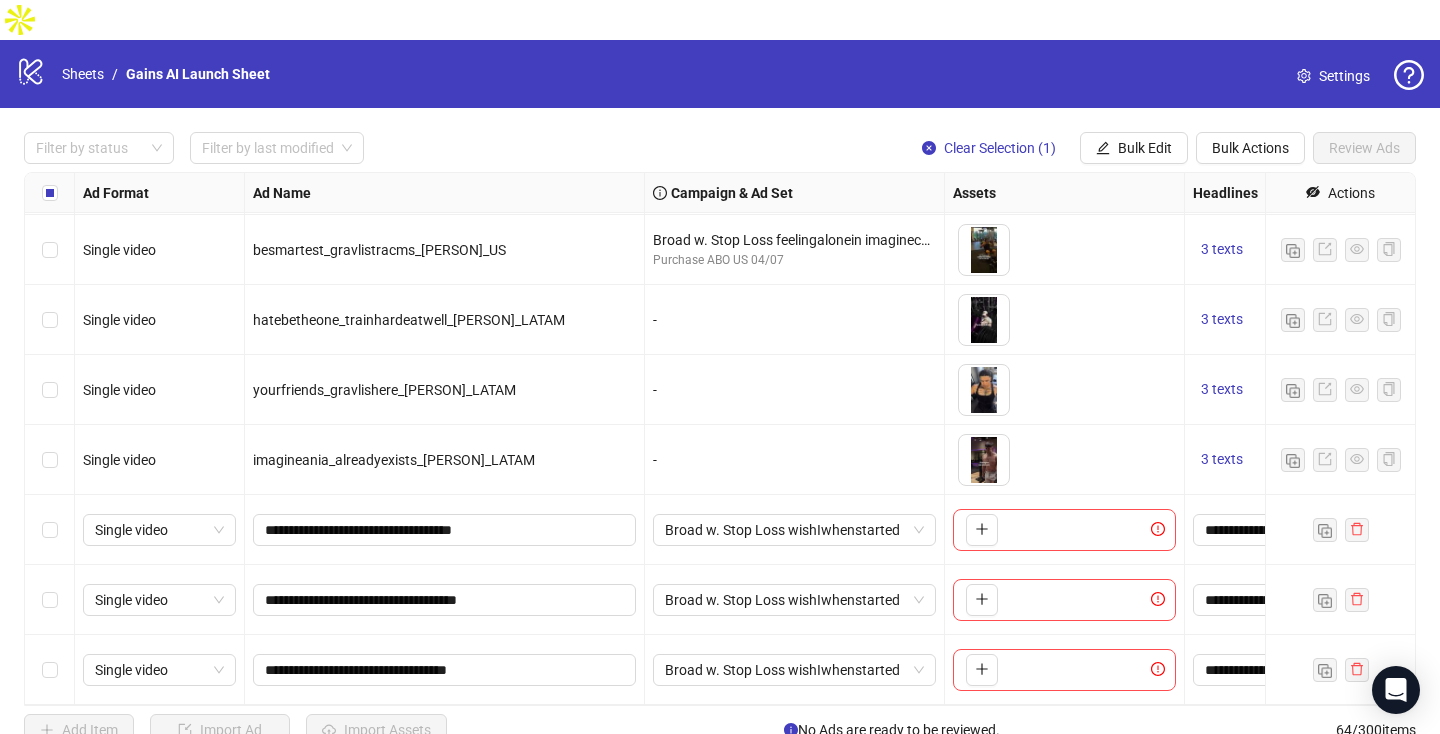 scroll, scrollTop: 3988, scrollLeft: 0, axis: vertical 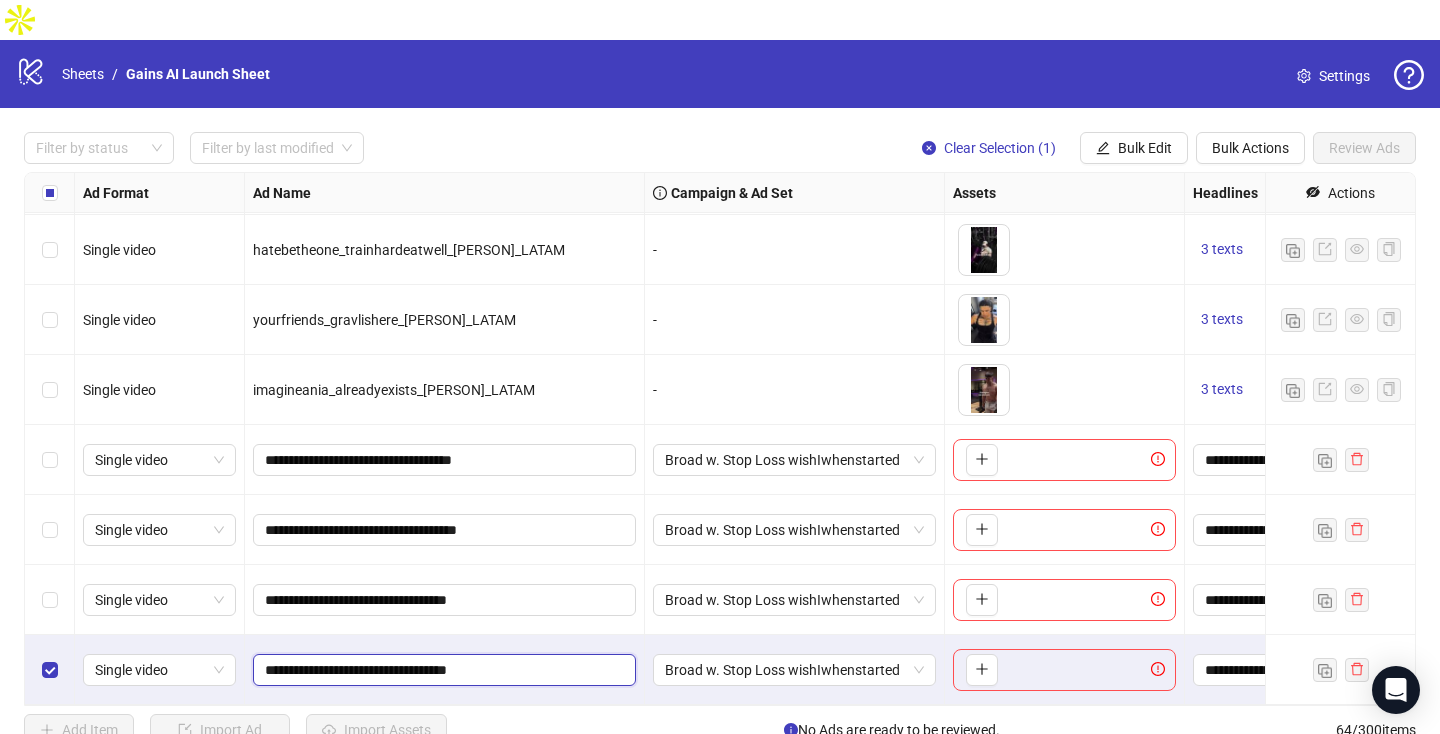 click on "**********" at bounding box center [442, 670] 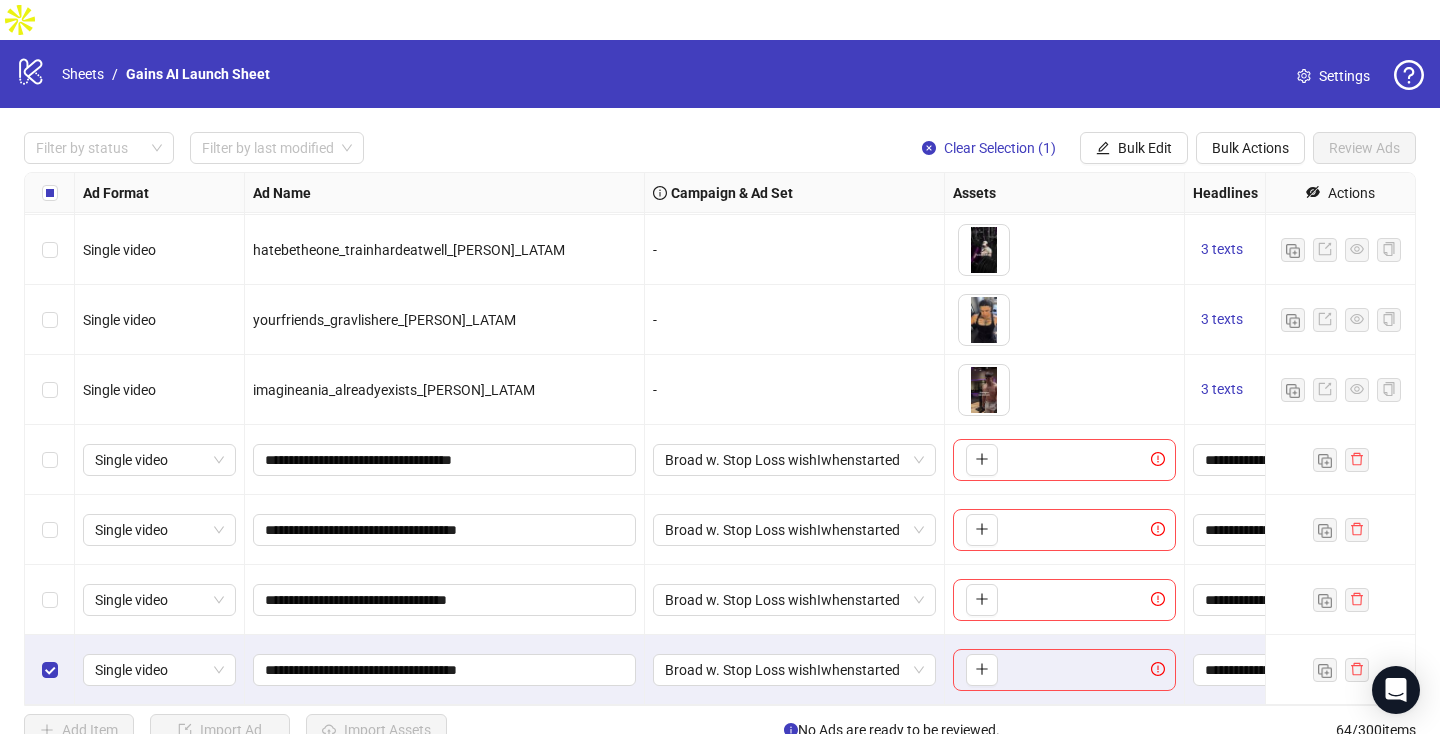 click on "**********" at bounding box center (445, 670) 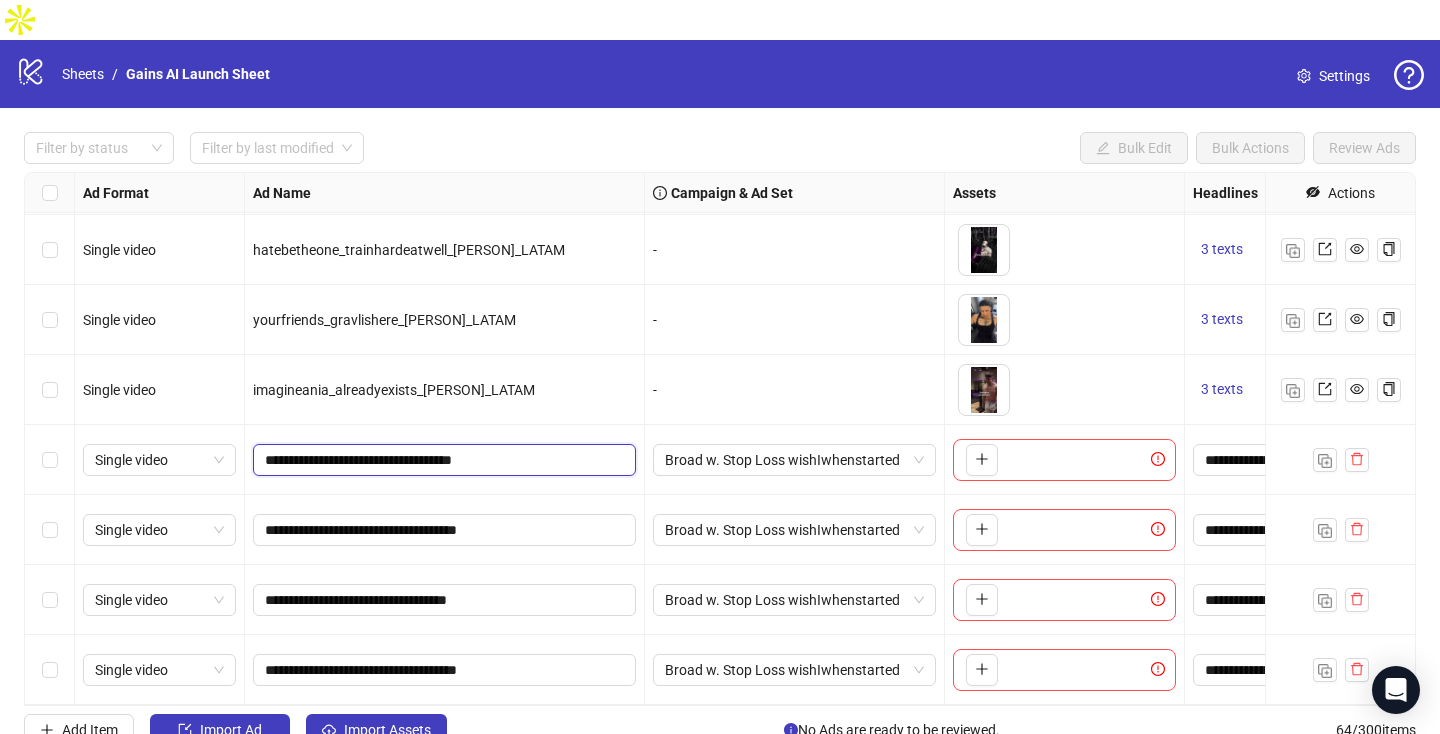 click on "**********" at bounding box center [442, 460] 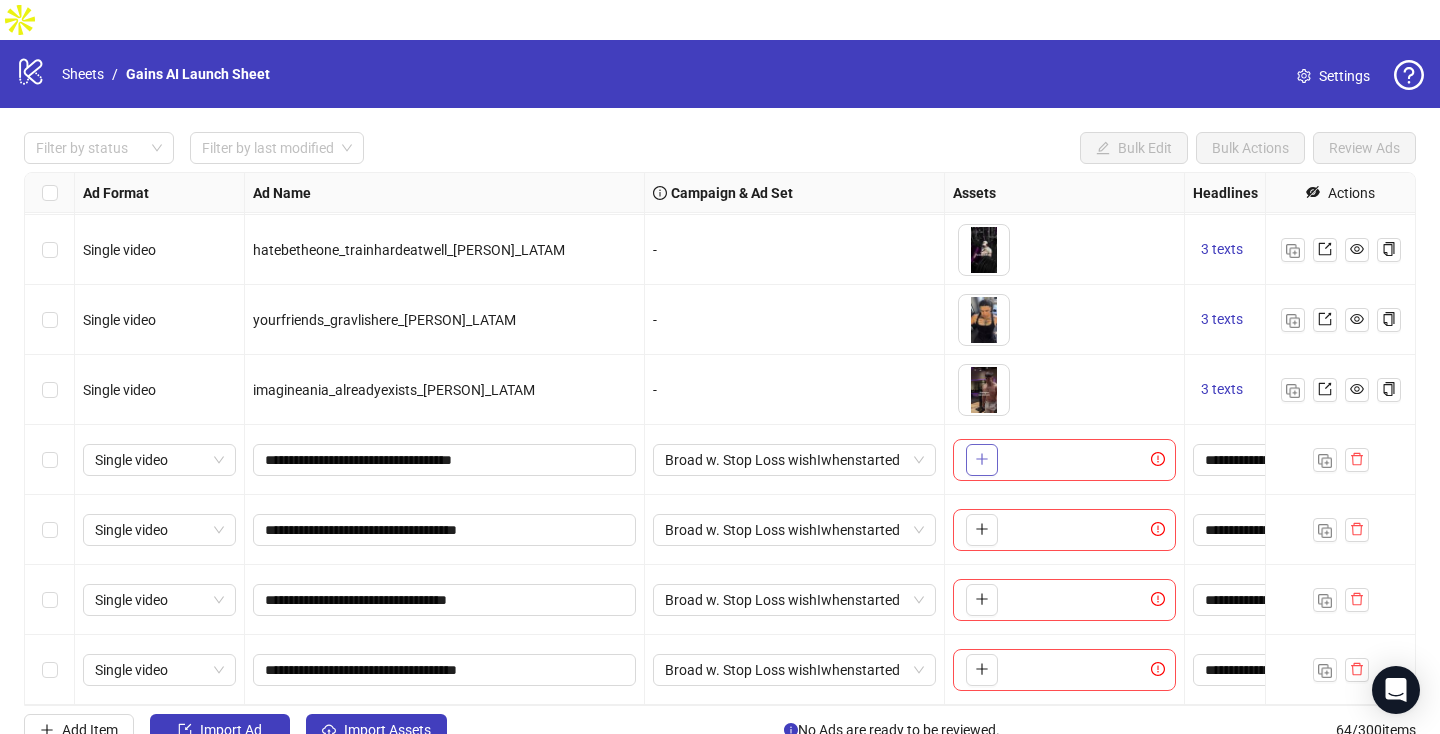 click at bounding box center (982, 460) 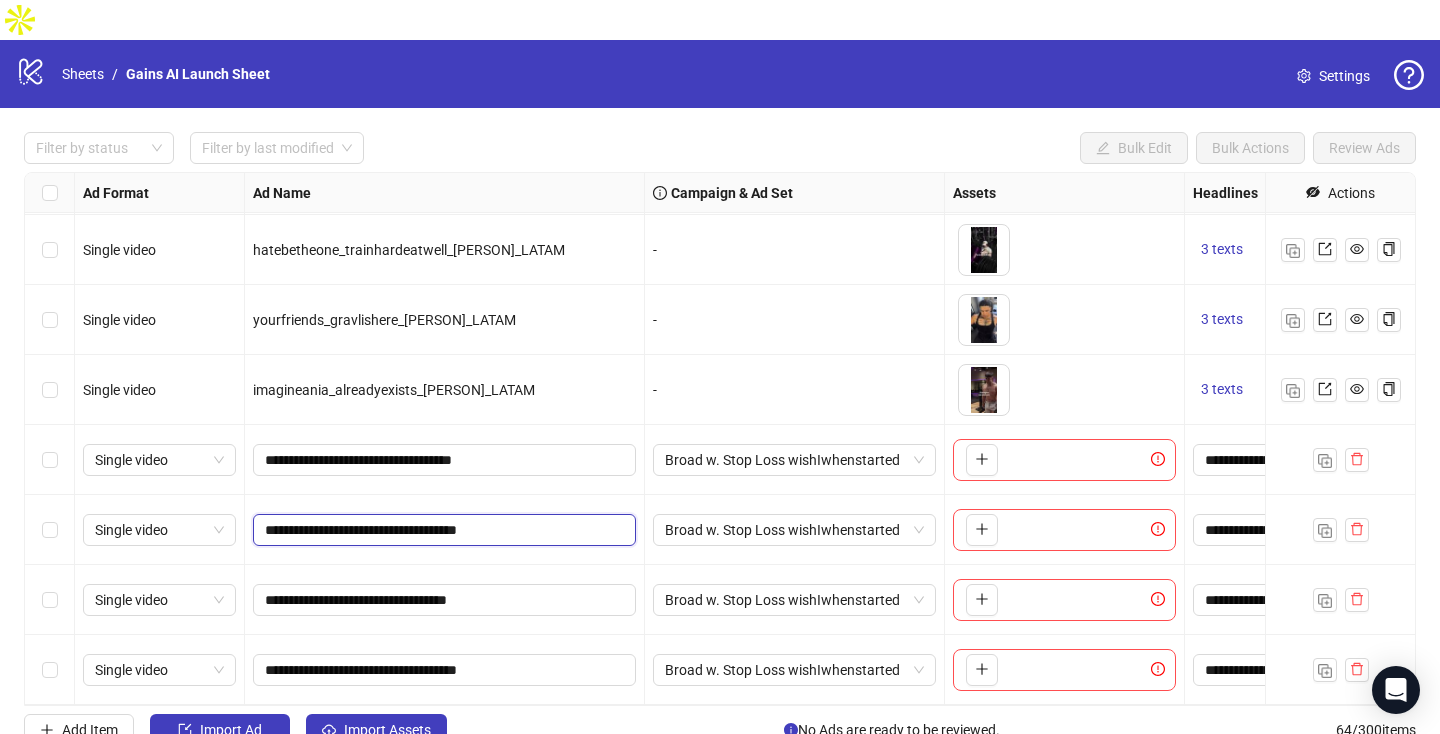 click on "**********" at bounding box center (442, 530) 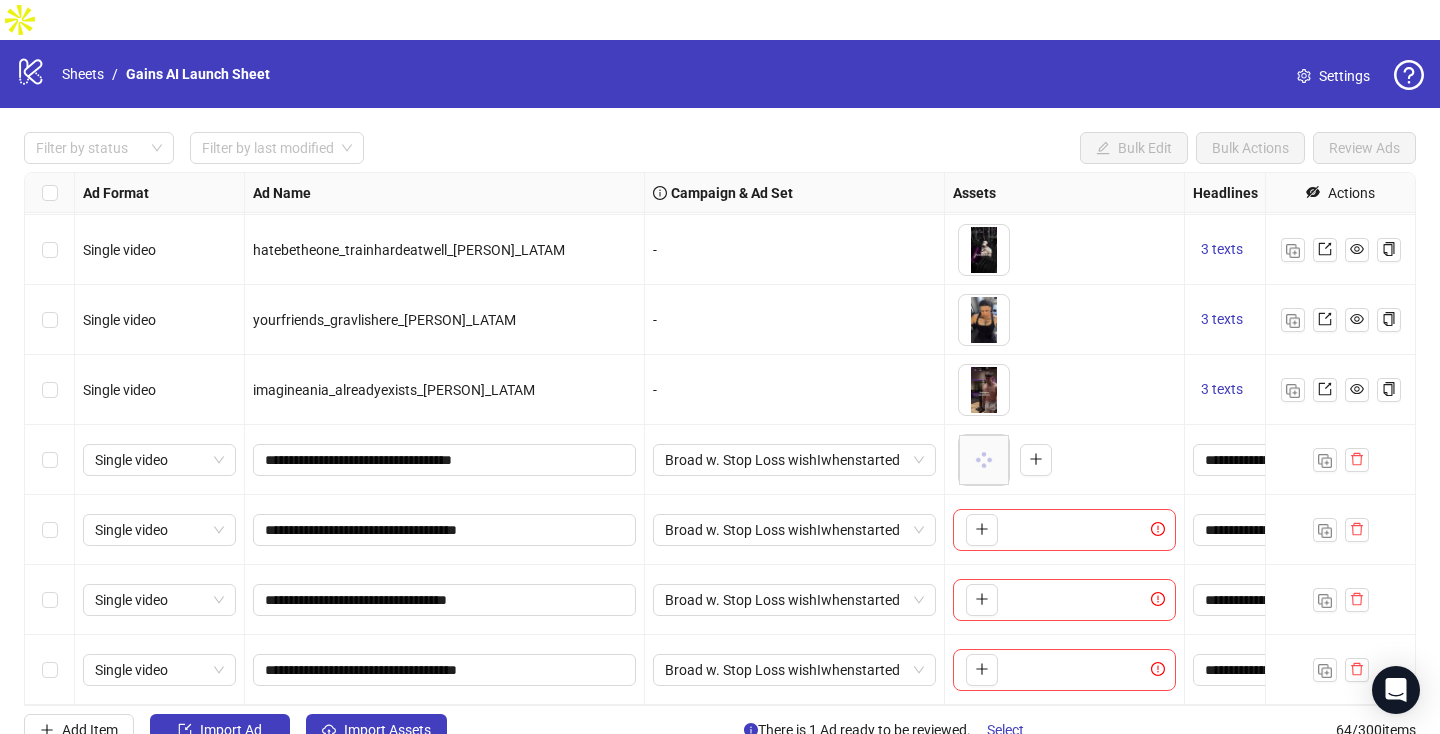 click on "To pick up a draggable item, press the space bar.
While dragging, use the arrow keys to move the item.
Press space again to drop the item in its new position, or press escape to cancel." at bounding box center (1064, 530) 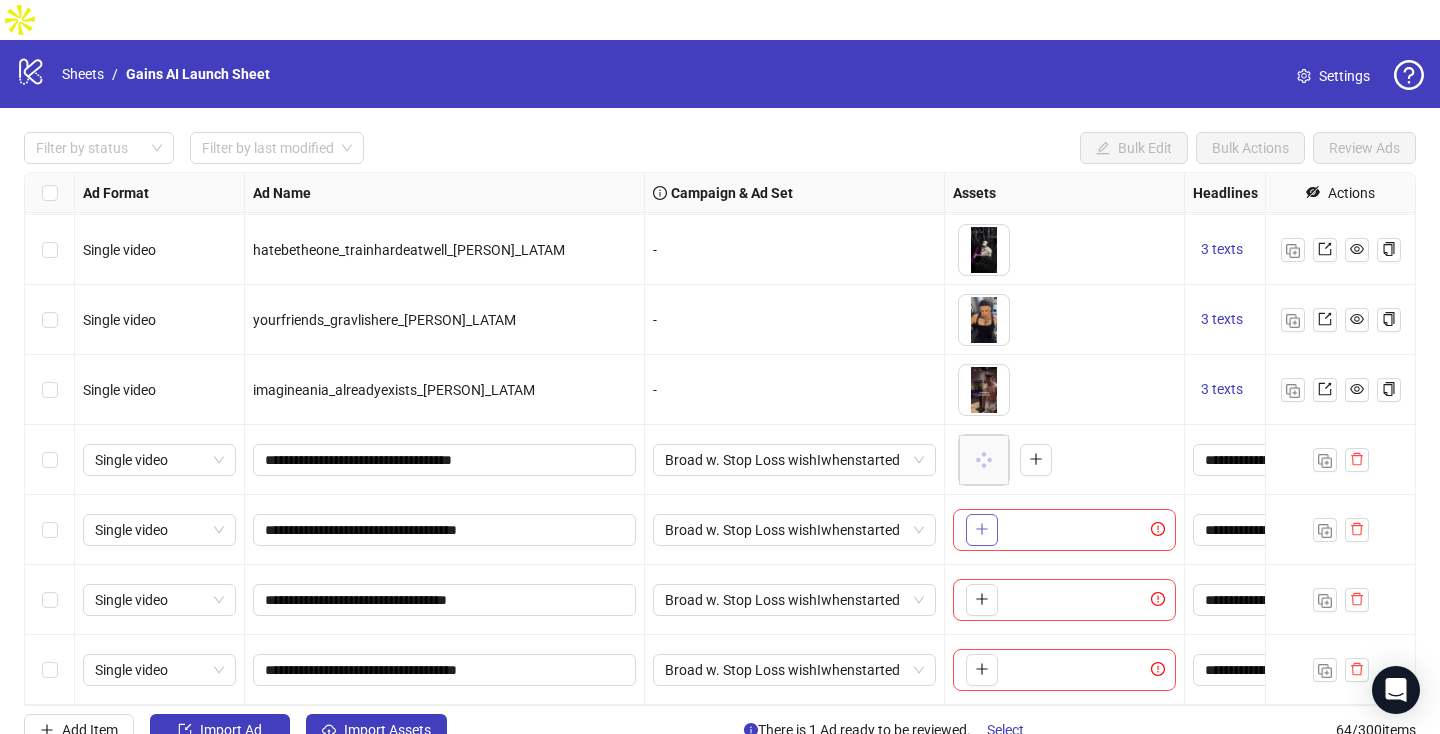 click at bounding box center [982, 530] 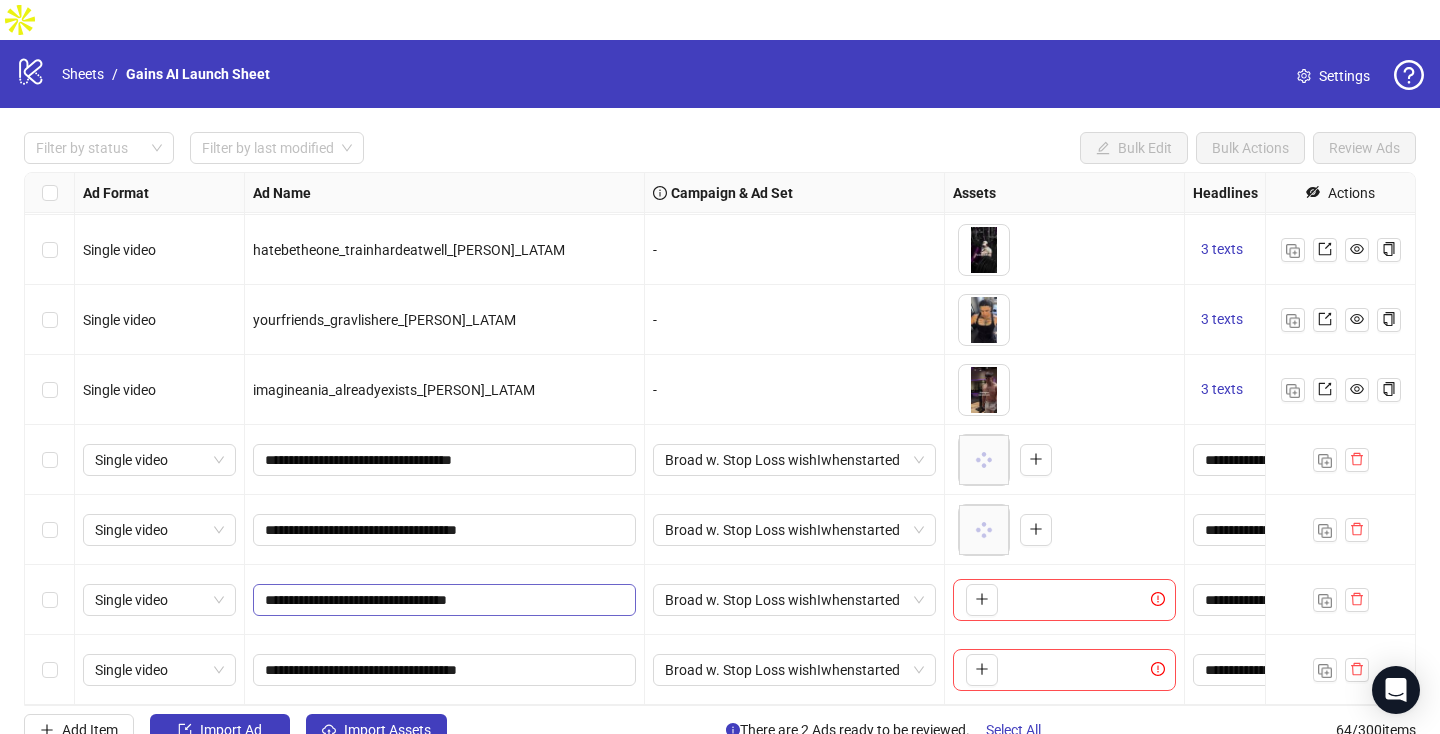click on "**********" at bounding box center [444, 460] 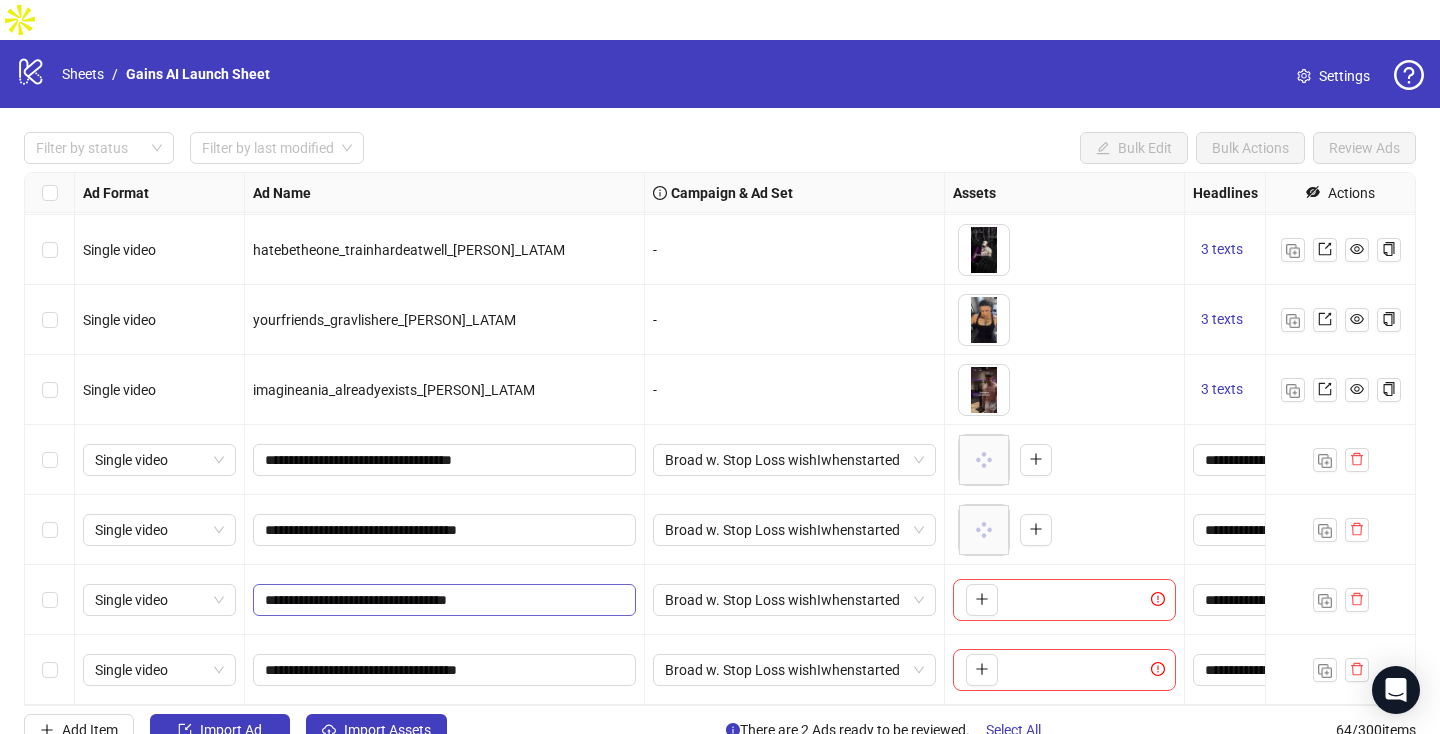 click on "**********" at bounding box center (444, 460) 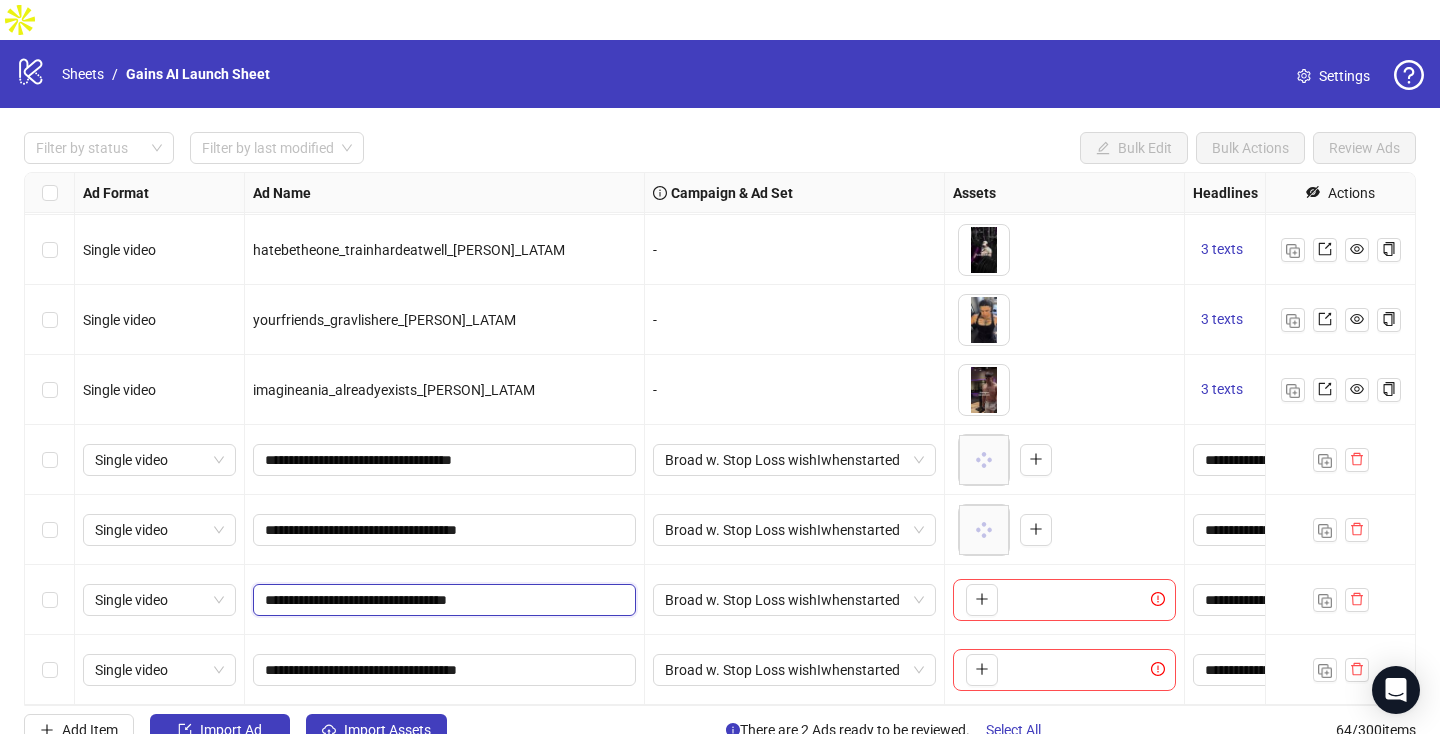 click on "**********" at bounding box center (442, 600) 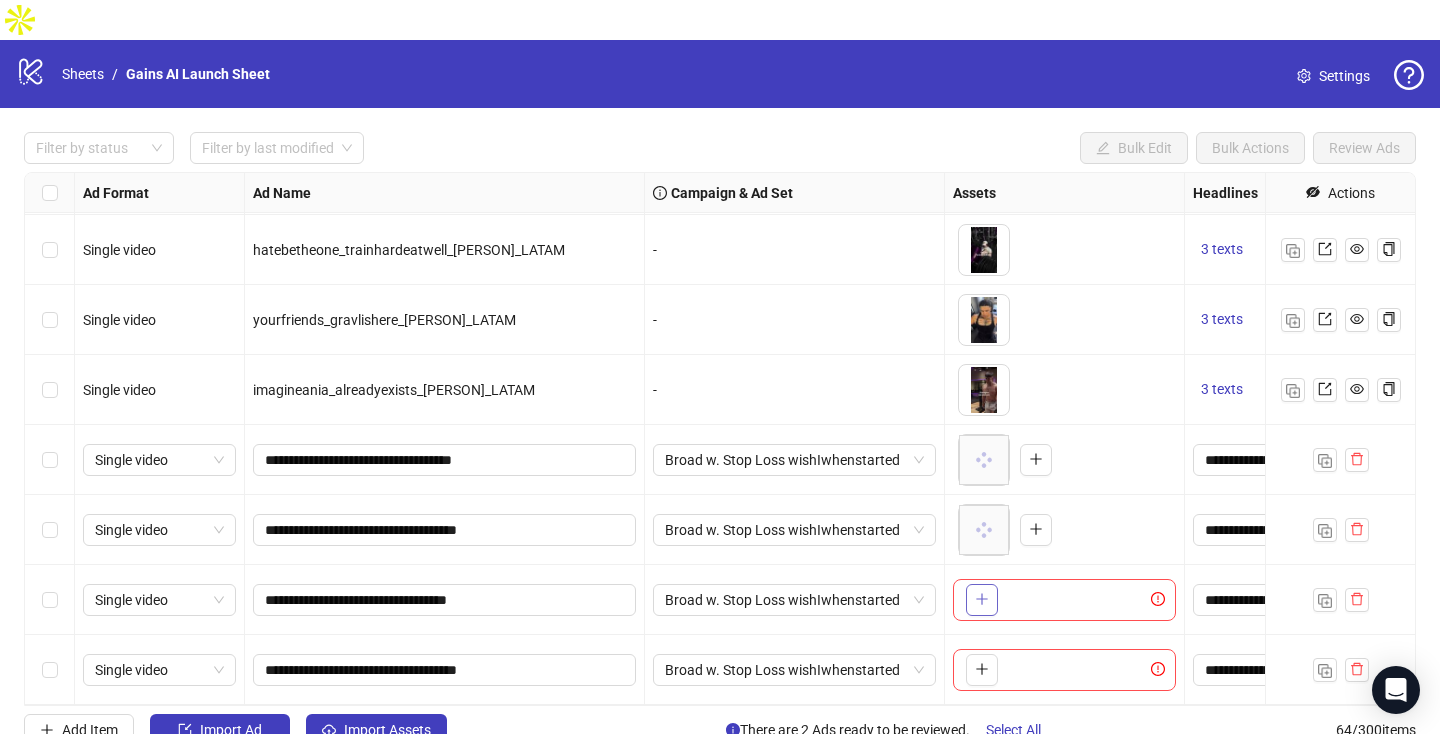 click at bounding box center [982, 600] 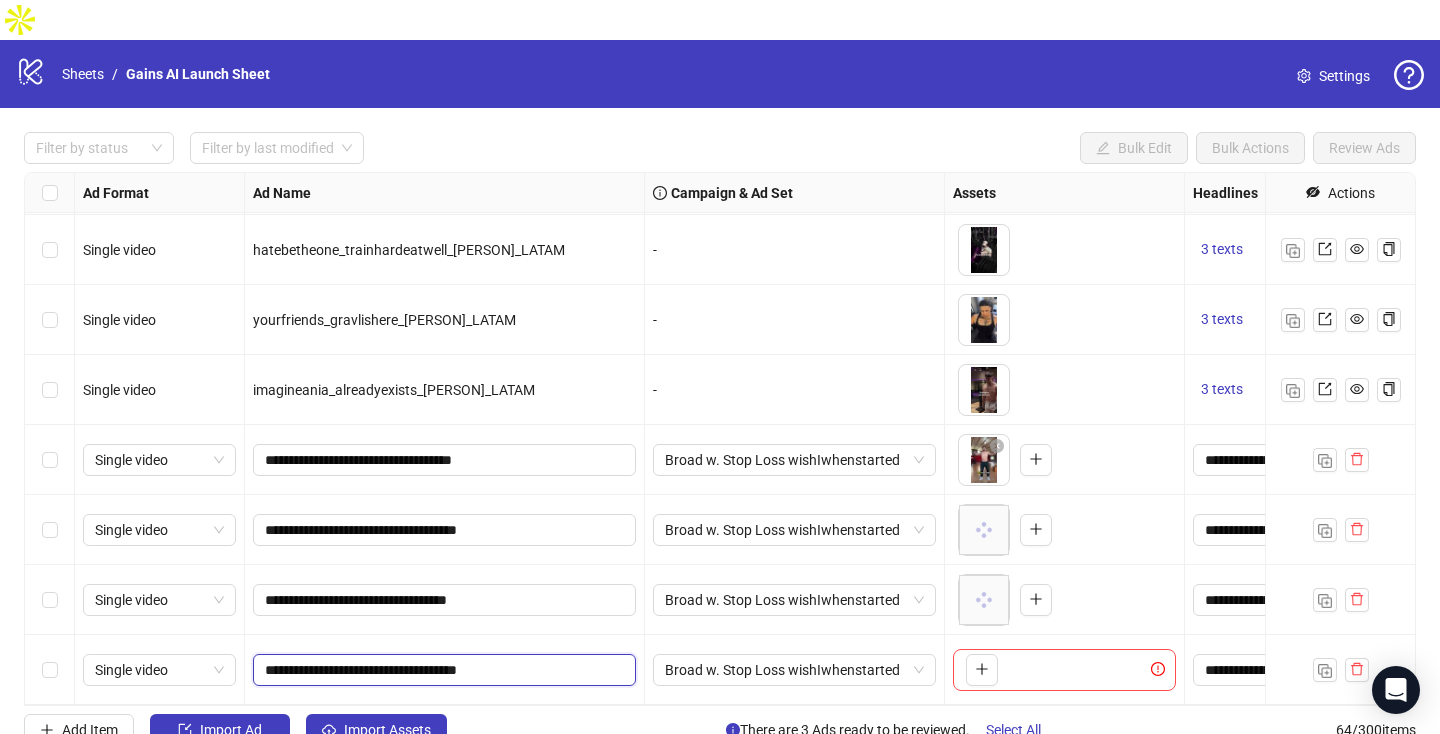 click on "**********" at bounding box center [442, 670] 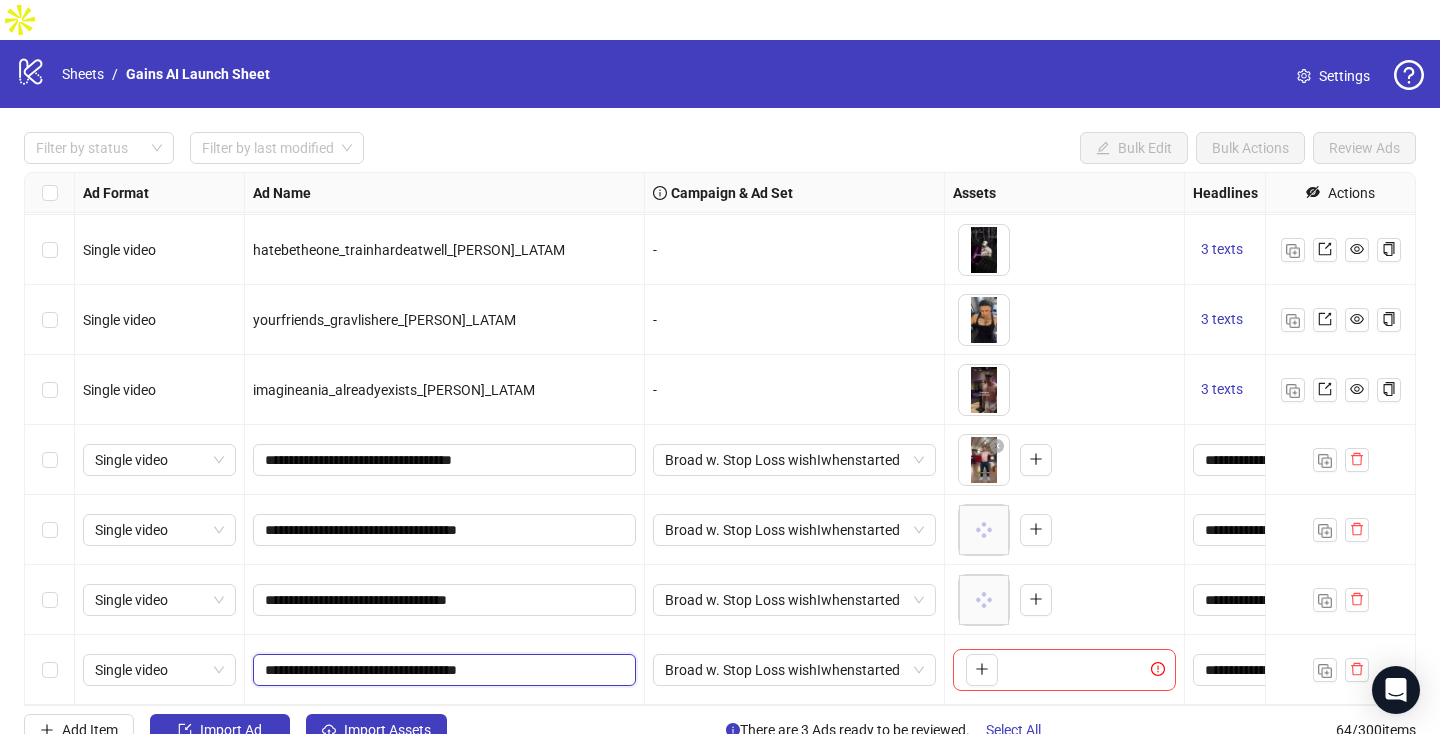 click on "**********" at bounding box center (442, 670) 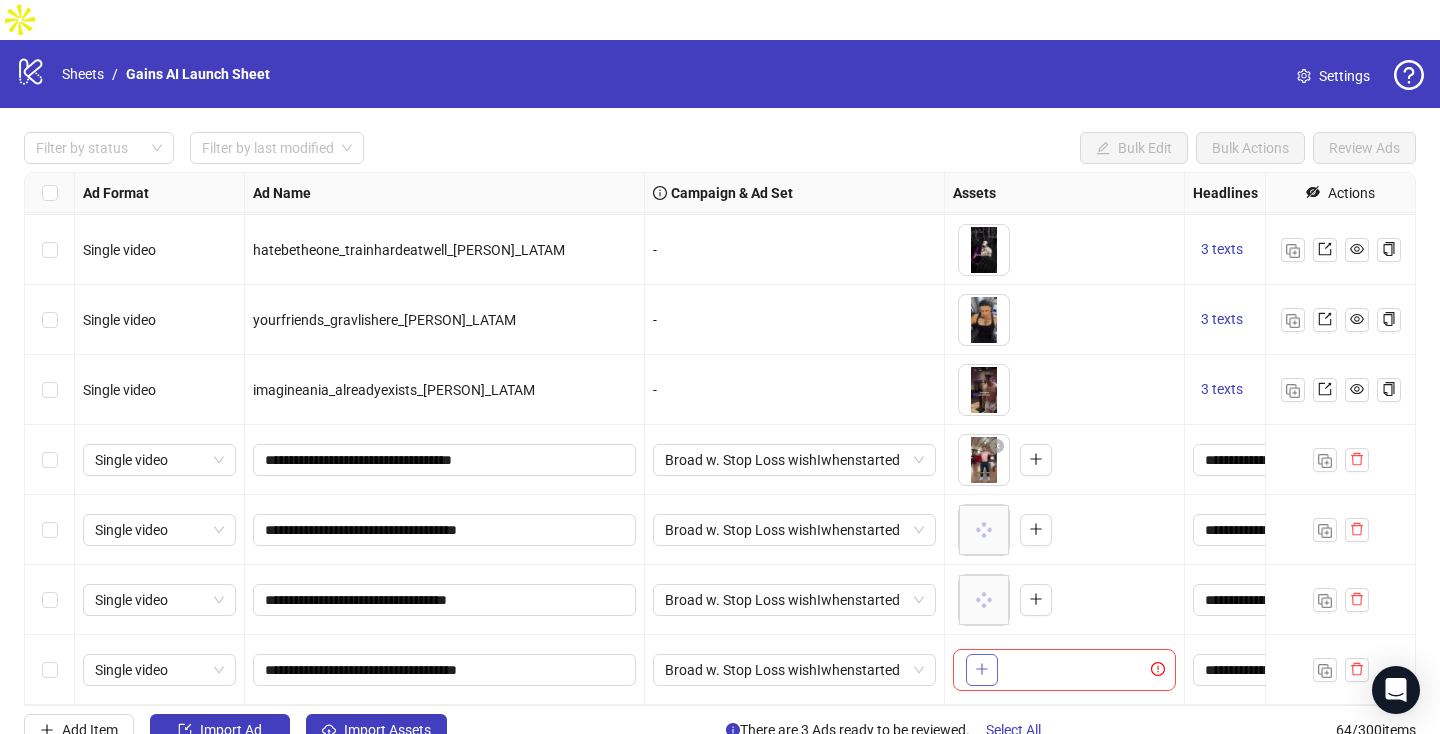 click at bounding box center (982, 670) 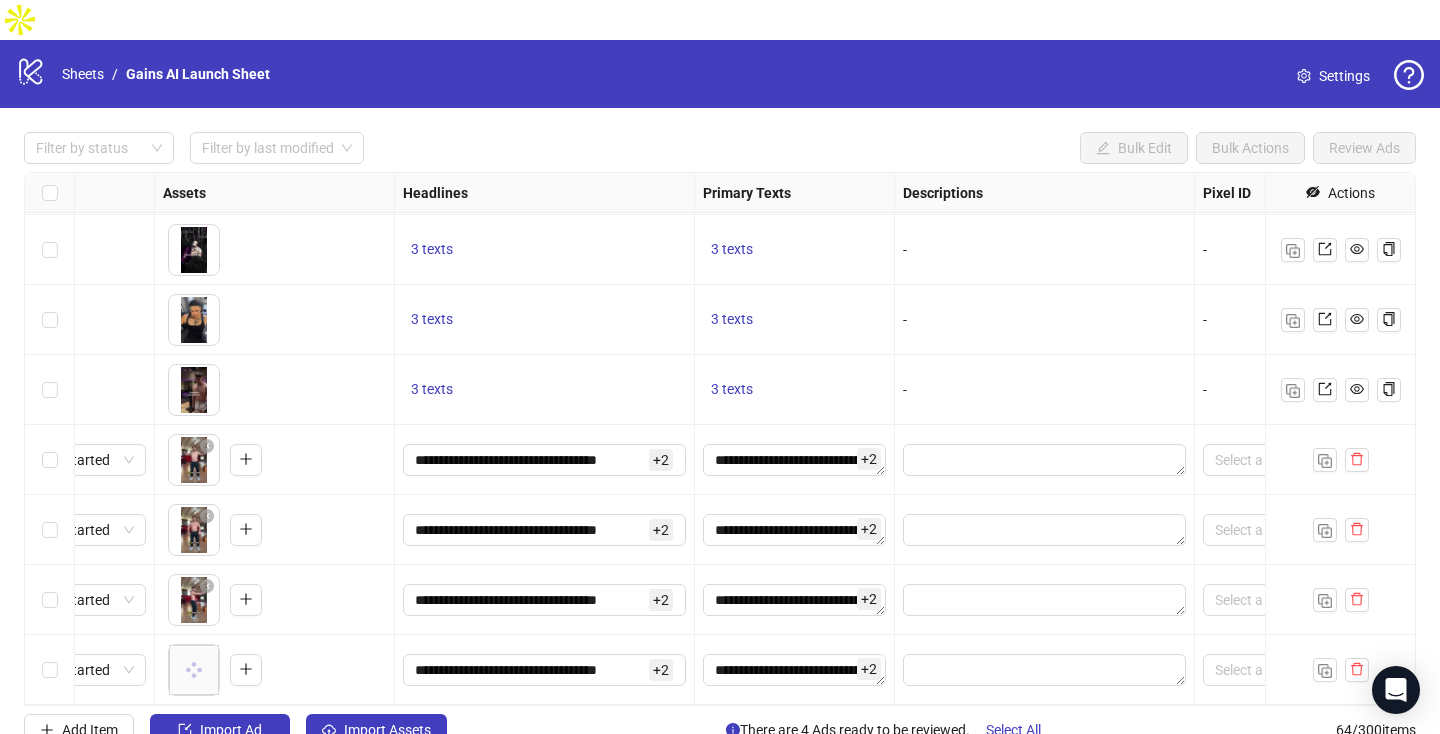 scroll, scrollTop: 3988, scrollLeft: 0, axis: vertical 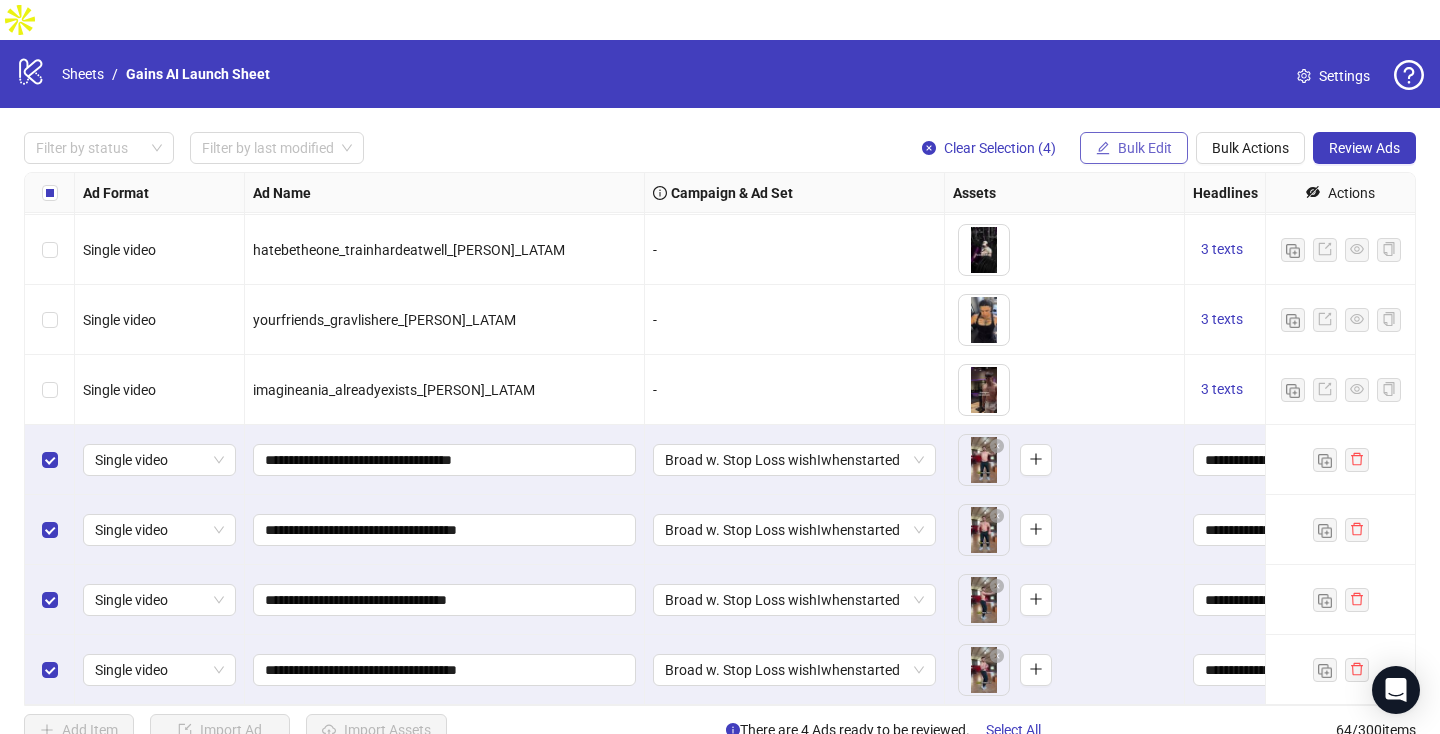 click on "Bulk Edit" at bounding box center (1145, 148) 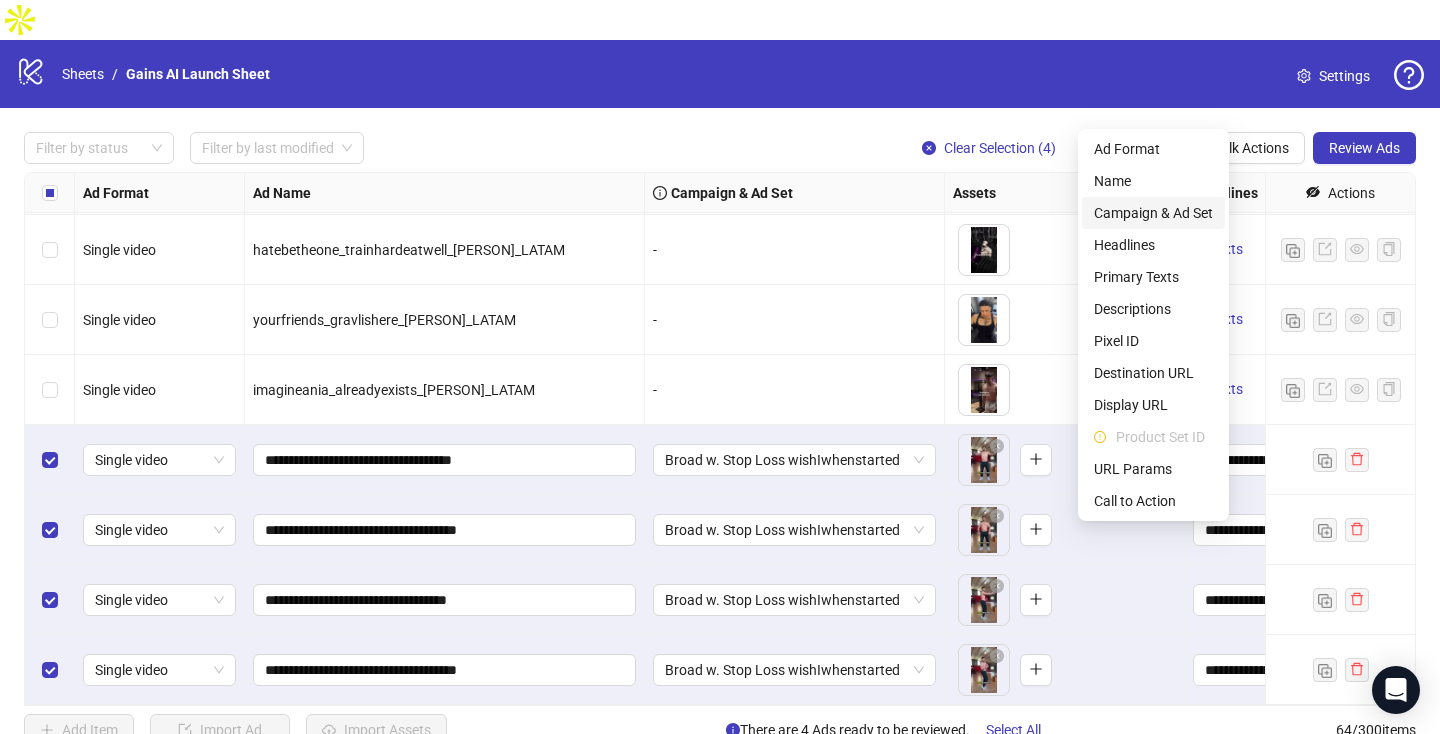 click on "Campaign & Ad Set" at bounding box center (1153, 213) 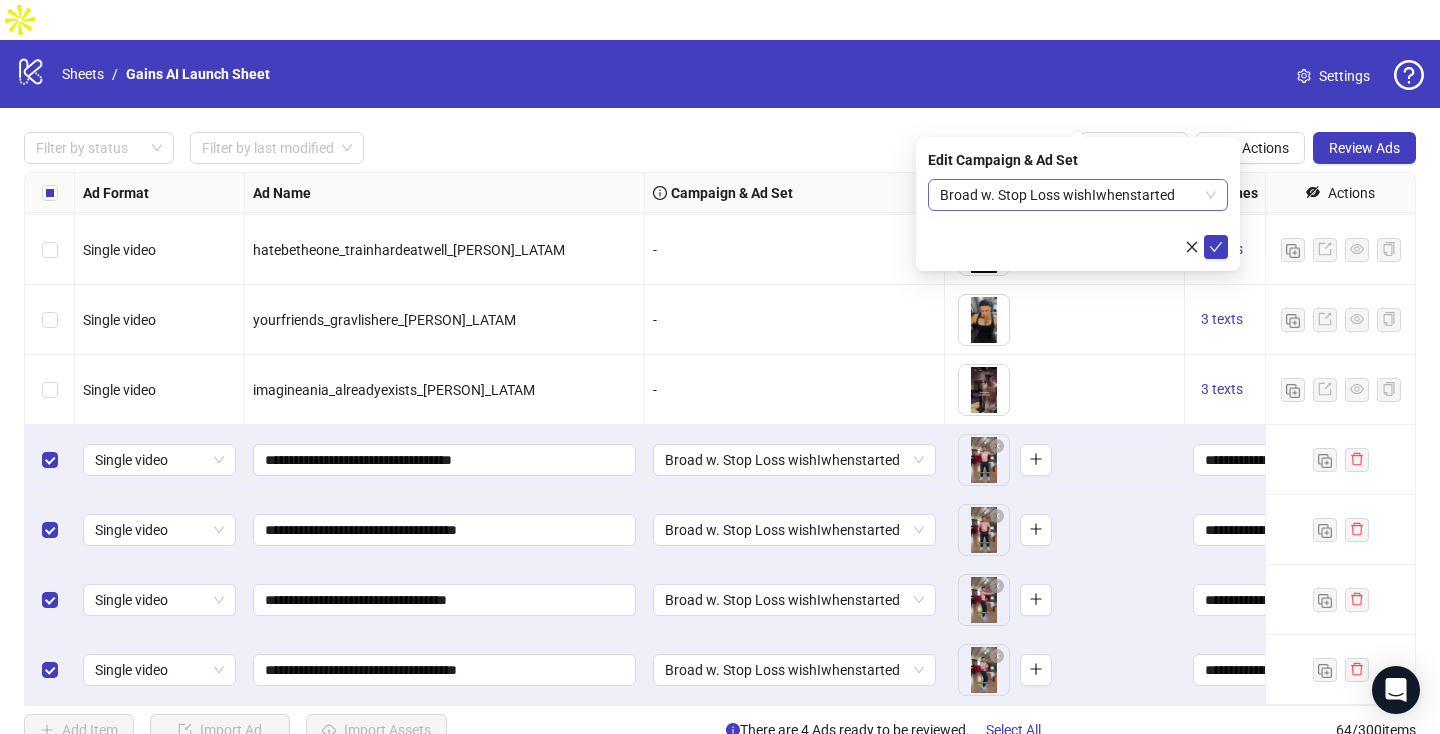 click on "Broad w. Stop Loss wishIwhenstarted" at bounding box center (1078, 195) 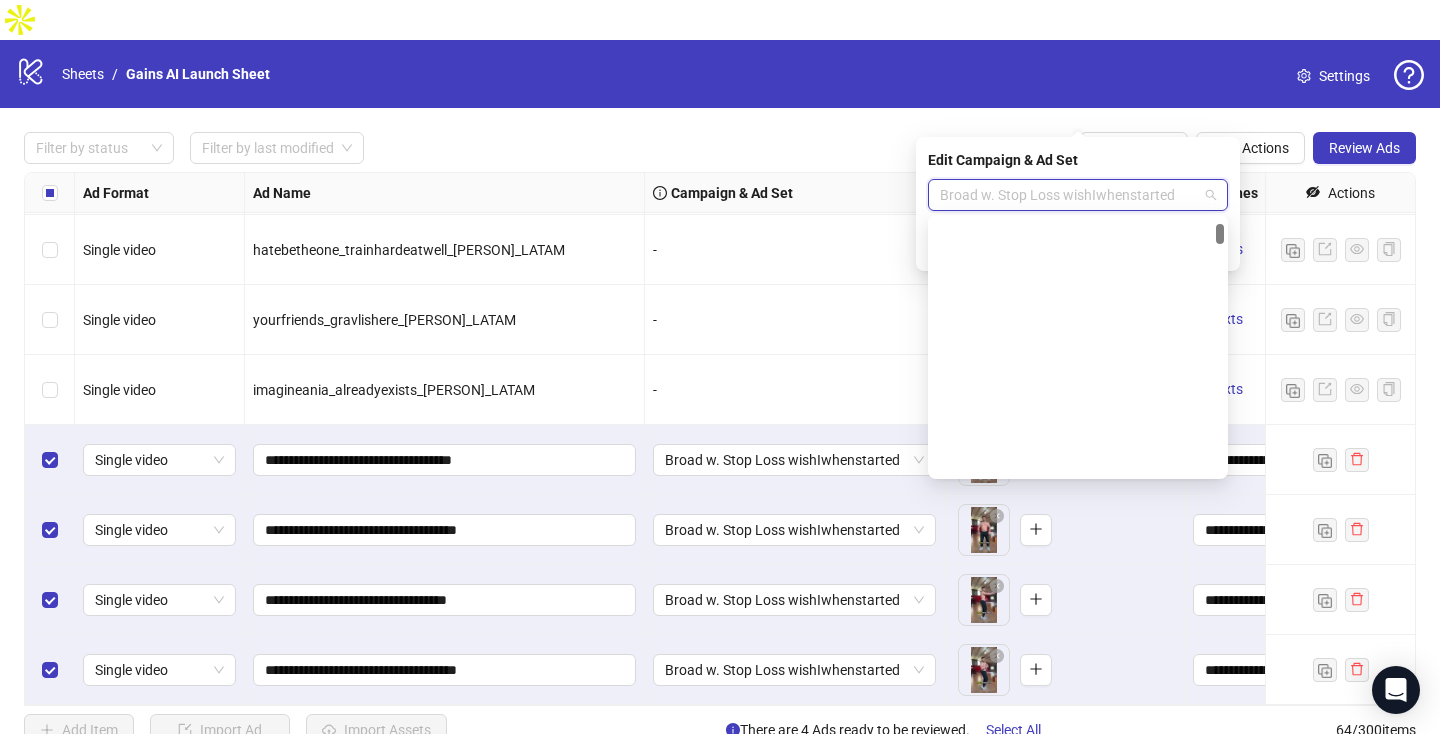 scroll, scrollTop: 305, scrollLeft: 0, axis: vertical 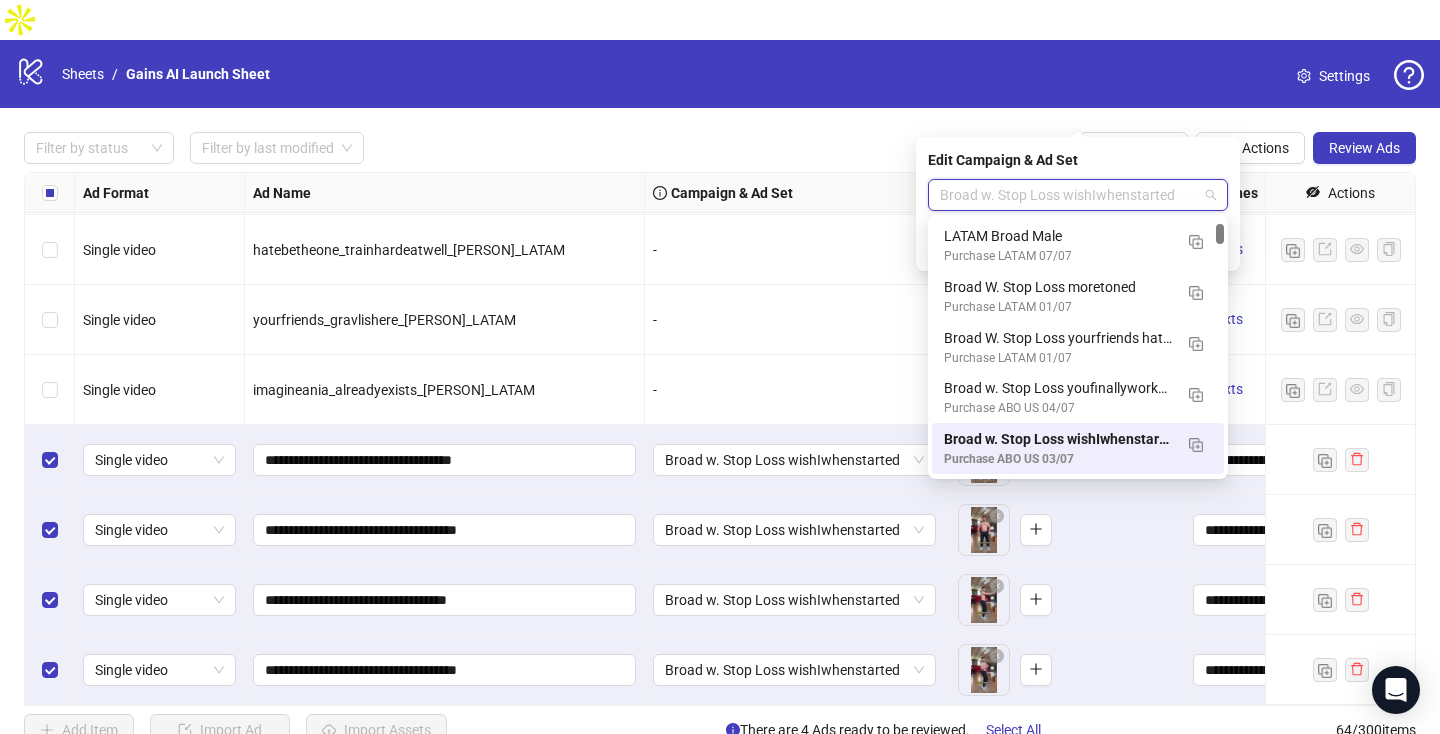 paste on "**********" 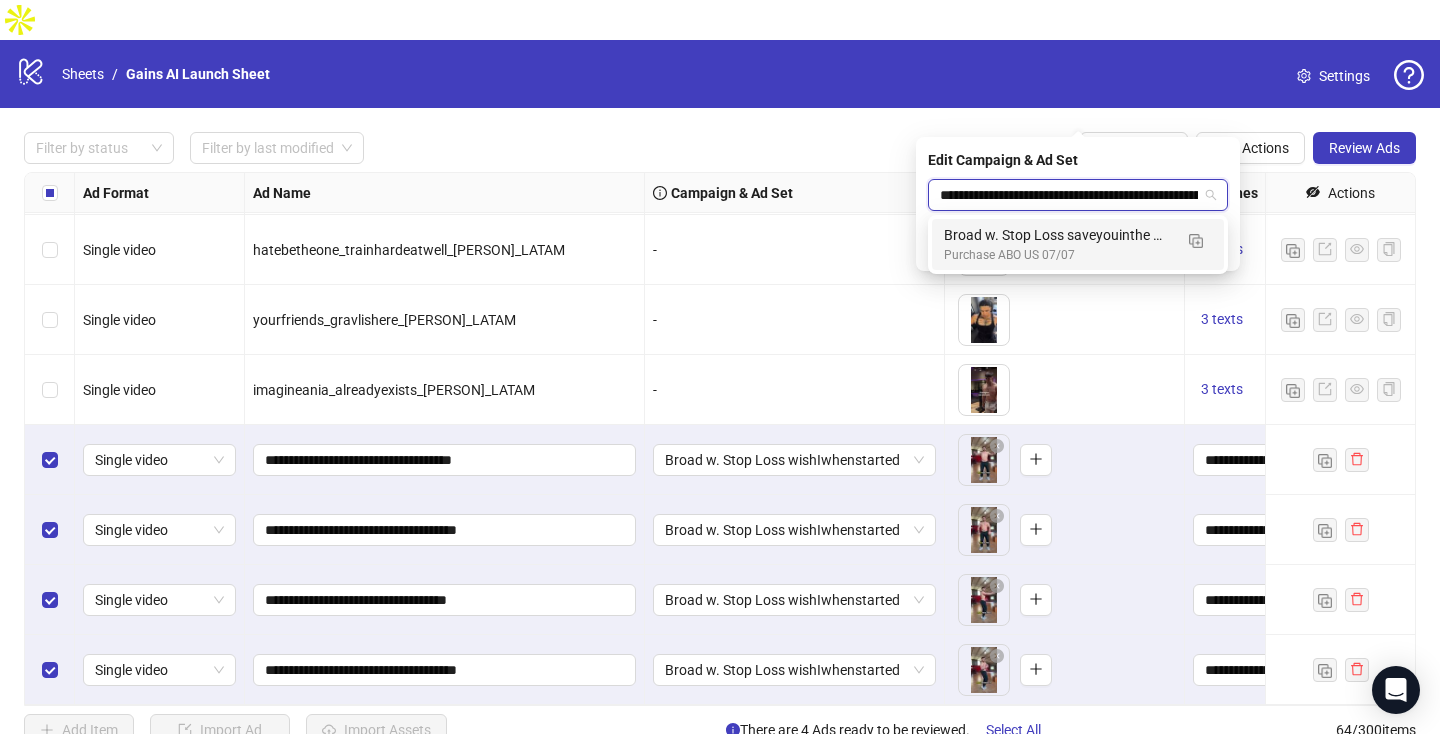 scroll, scrollTop: 0, scrollLeft: 222, axis: horizontal 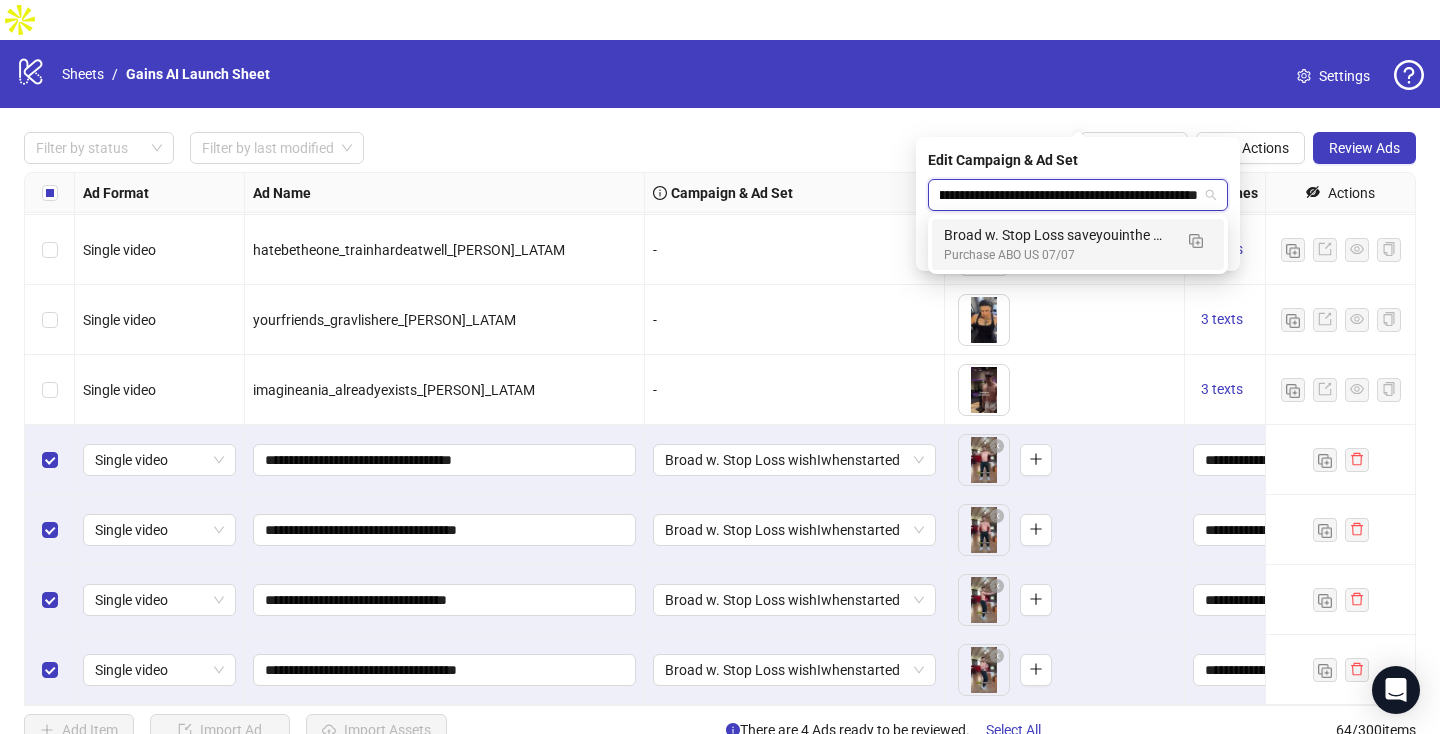 click on "Broad w. Stop Loss saveyouinthe makemostinthe dontoptimal threemadeever" at bounding box center [1058, 235] 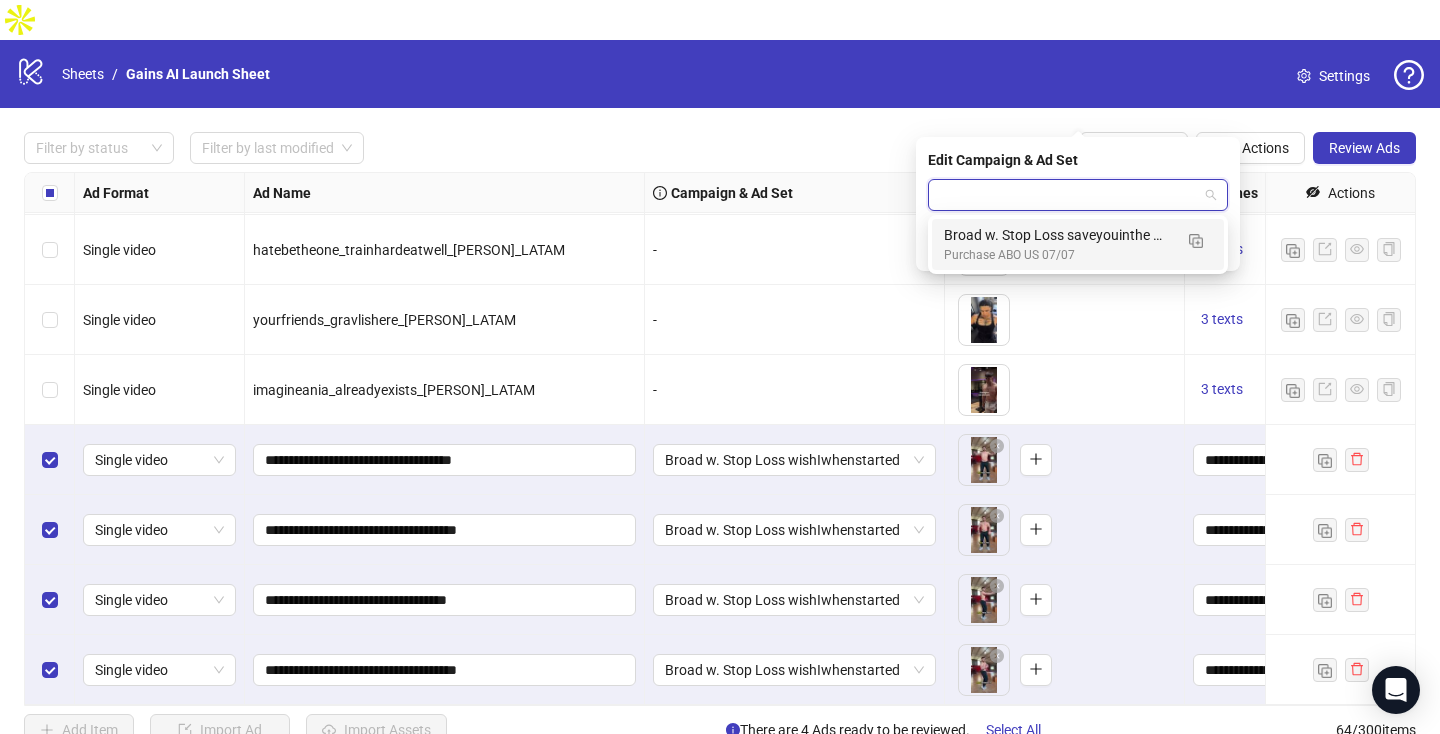 scroll, scrollTop: 0, scrollLeft: 0, axis: both 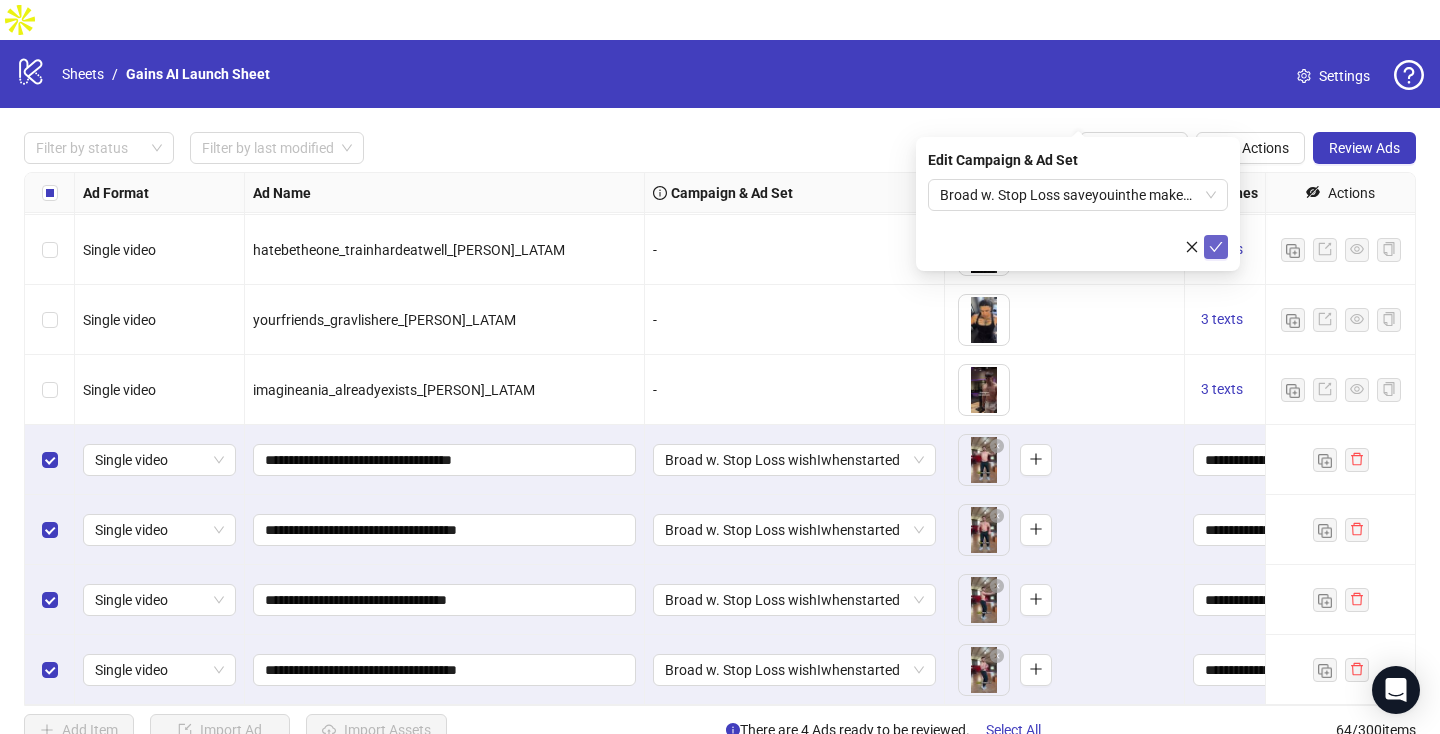 click at bounding box center (1216, 247) 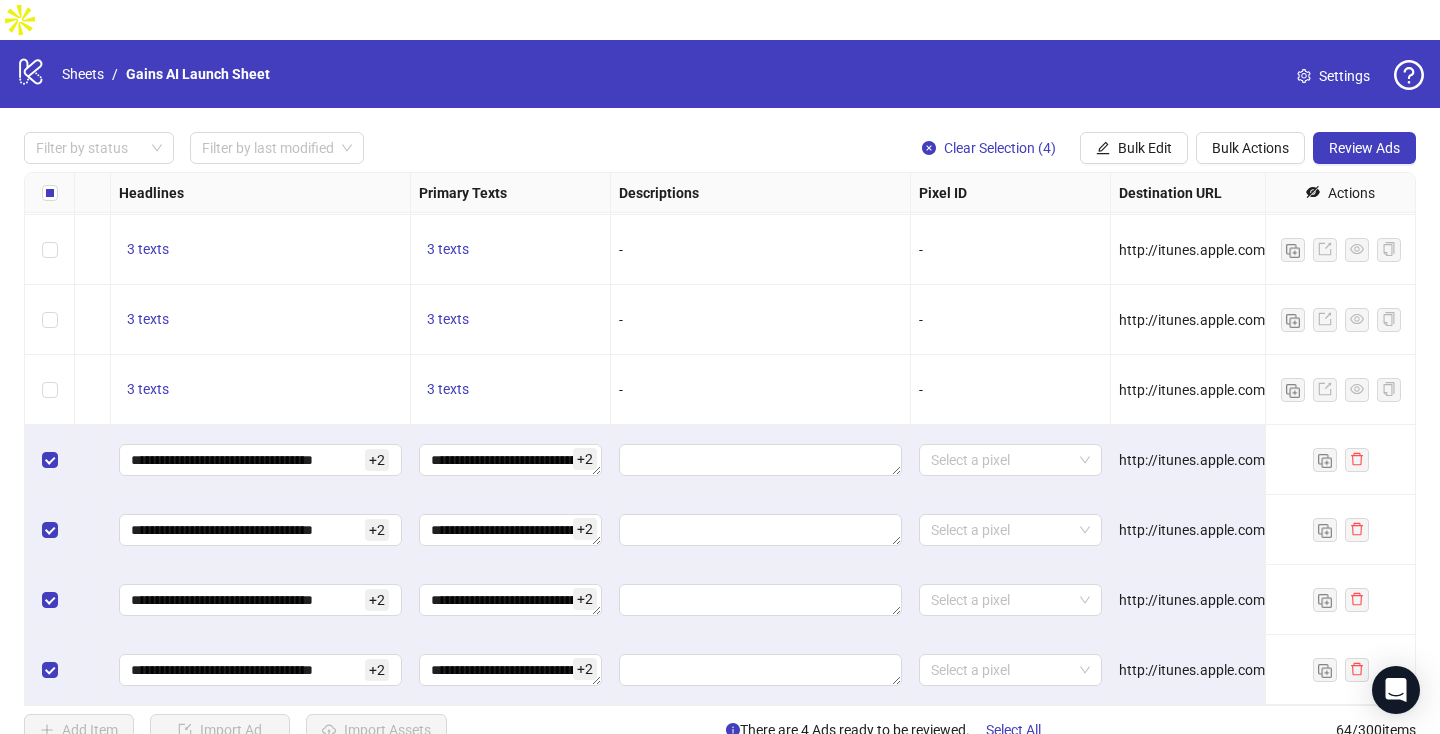 scroll, scrollTop: 3988, scrollLeft: 0, axis: vertical 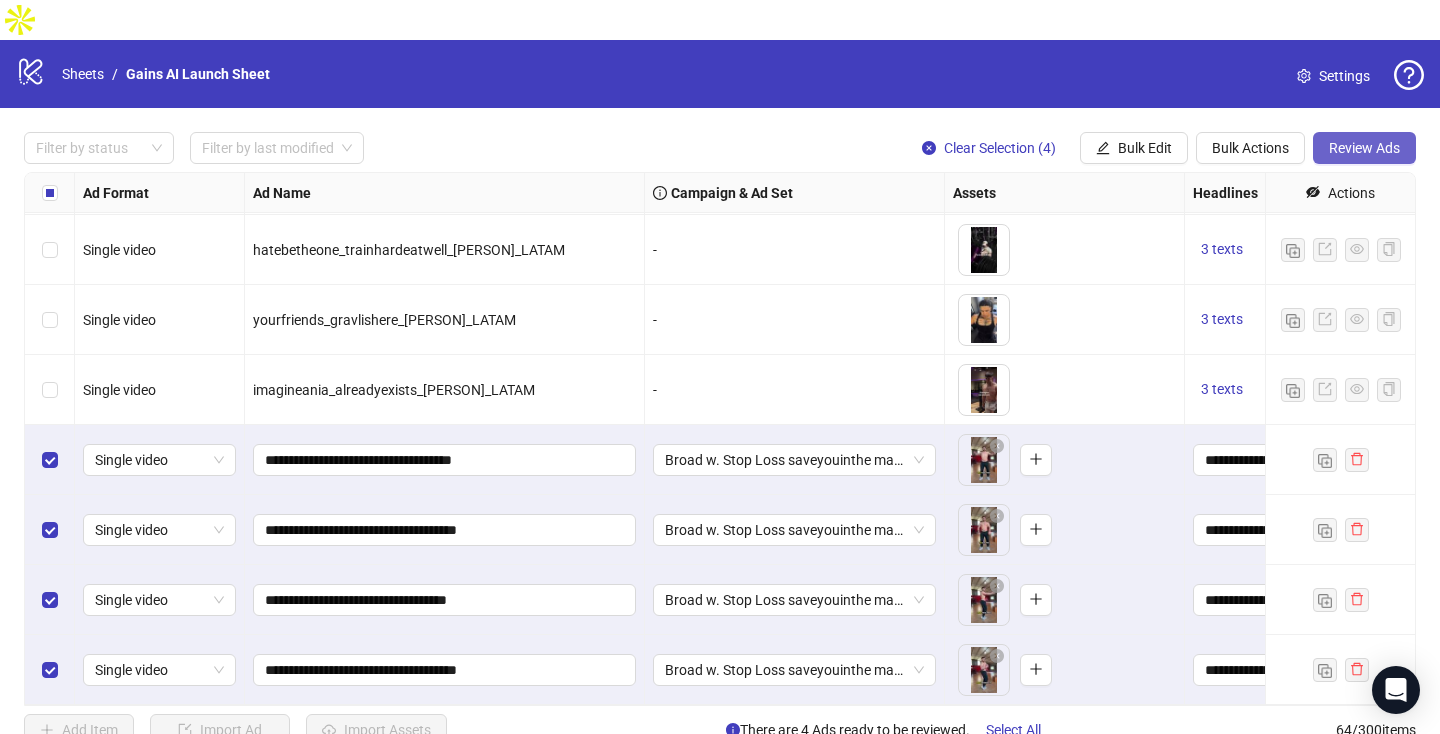 click on "Review Ads" at bounding box center [1364, 148] 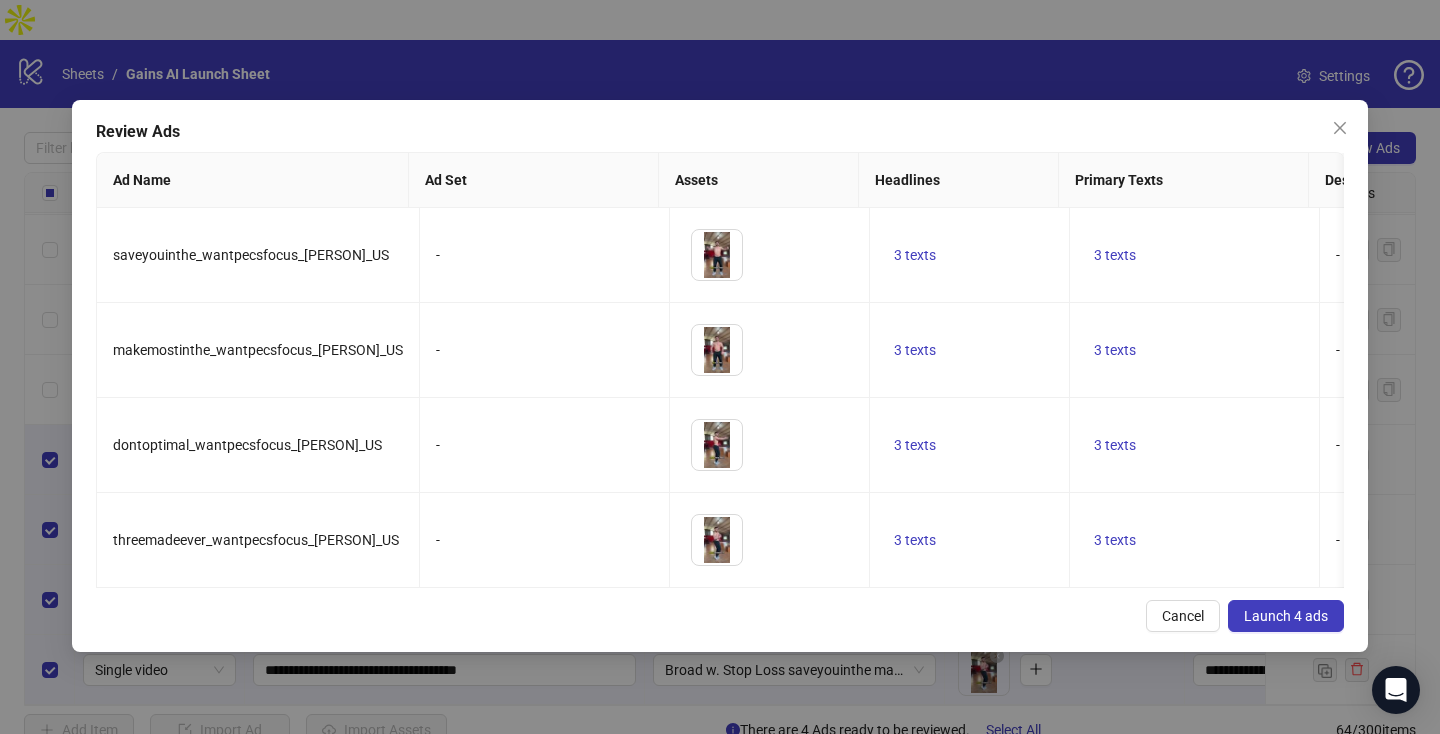 click on "Launch 4 ads" at bounding box center (1286, 616) 